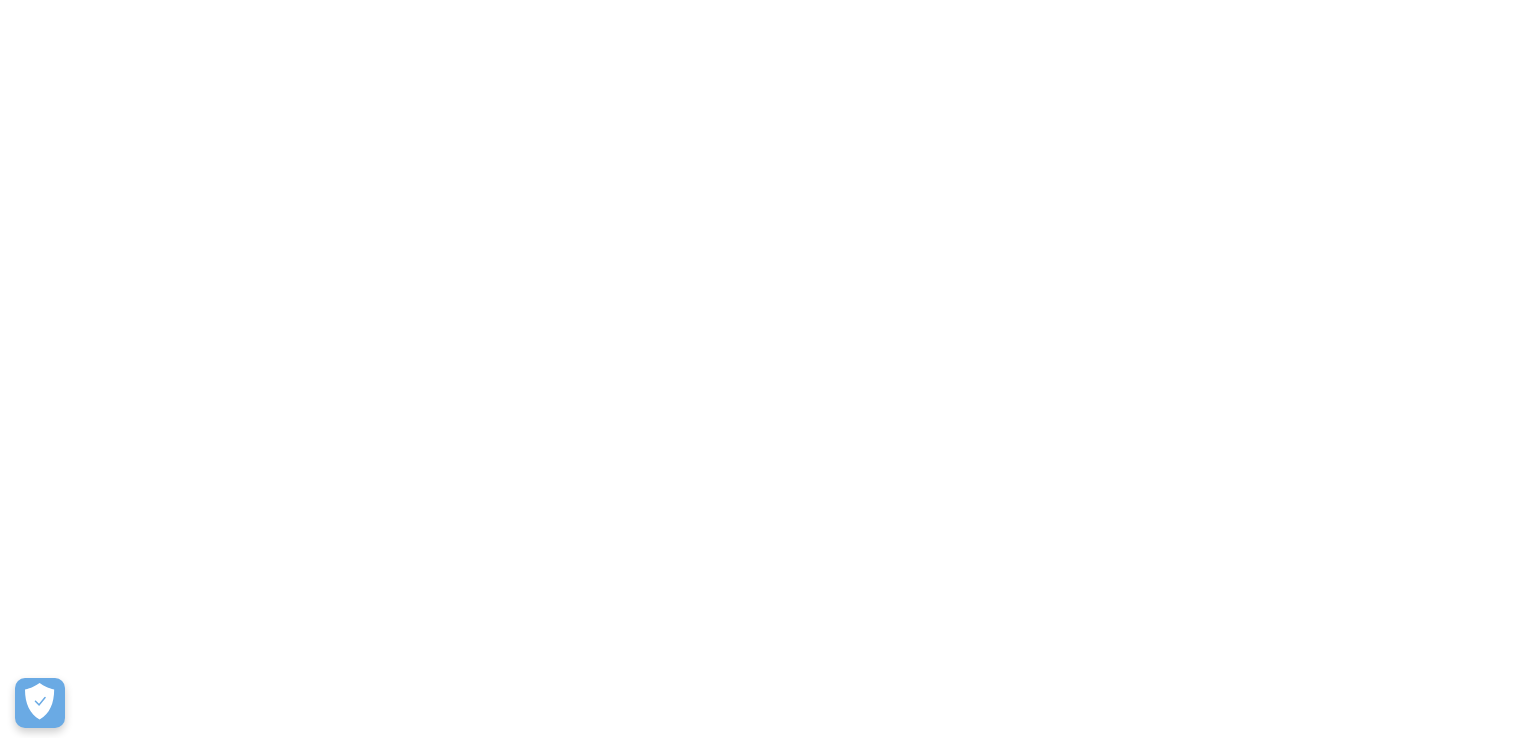 scroll, scrollTop: 0, scrollLeft: 0, axis: both 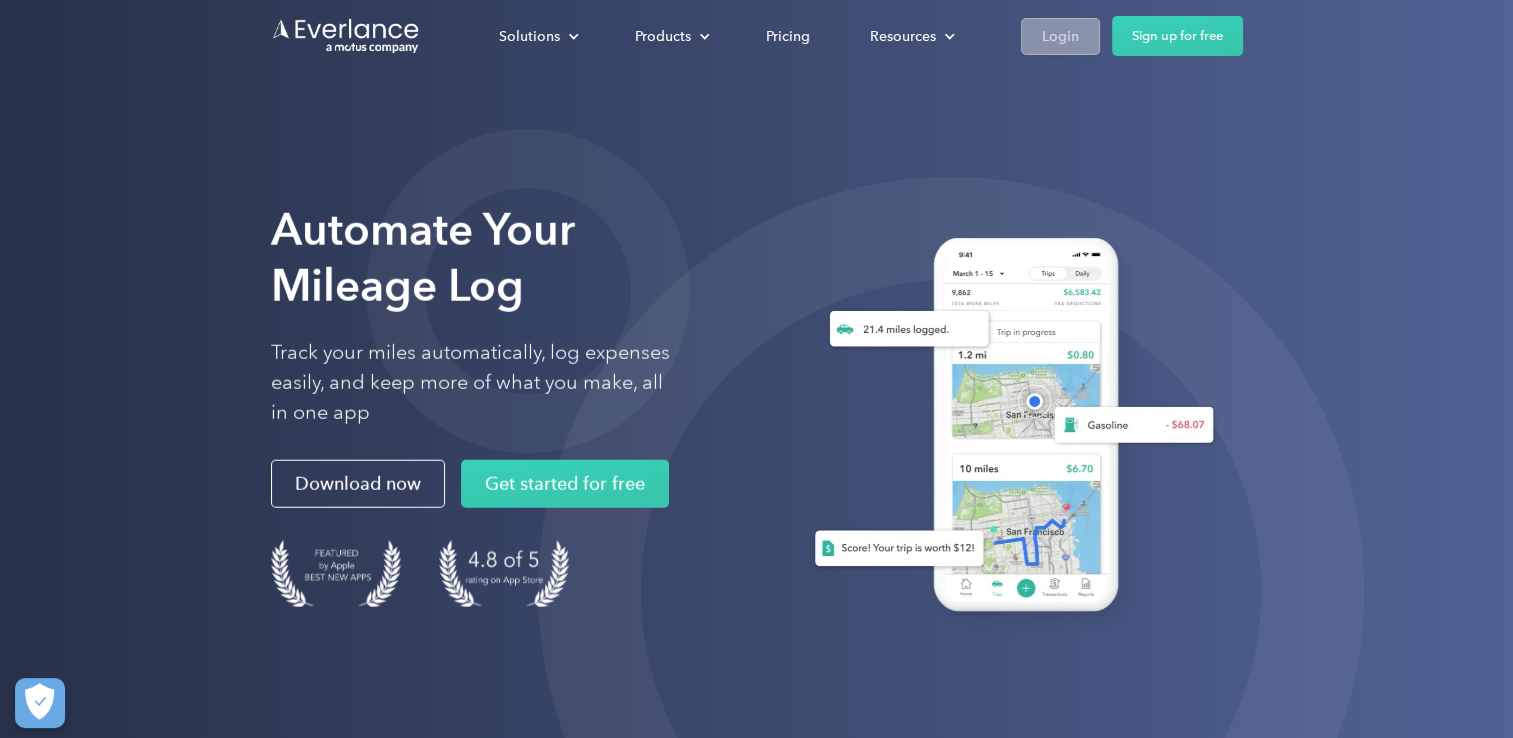 click on "Login" at bounding box center (1060, 36) 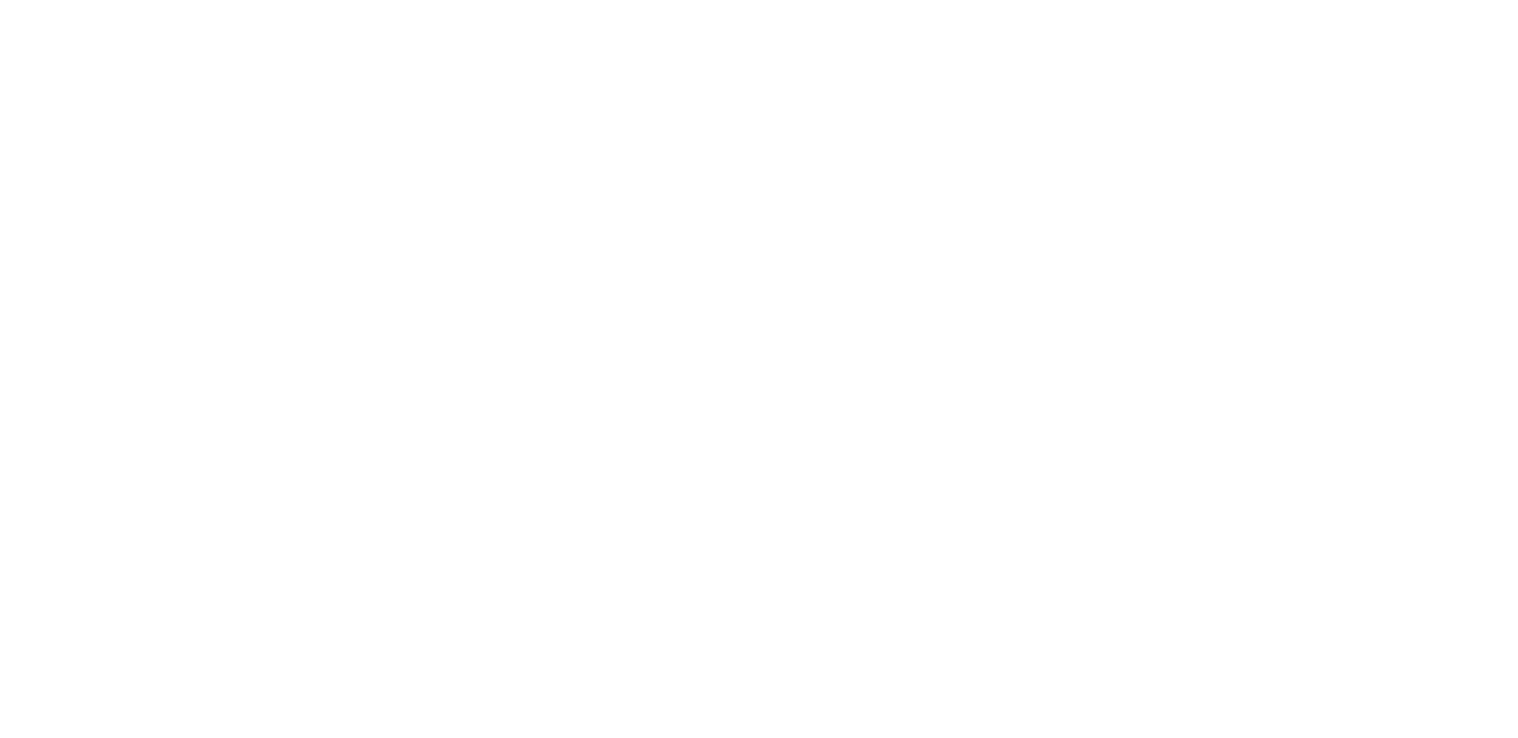 scroll, scrollTop: 0, scrollLeft: 0, axis: both 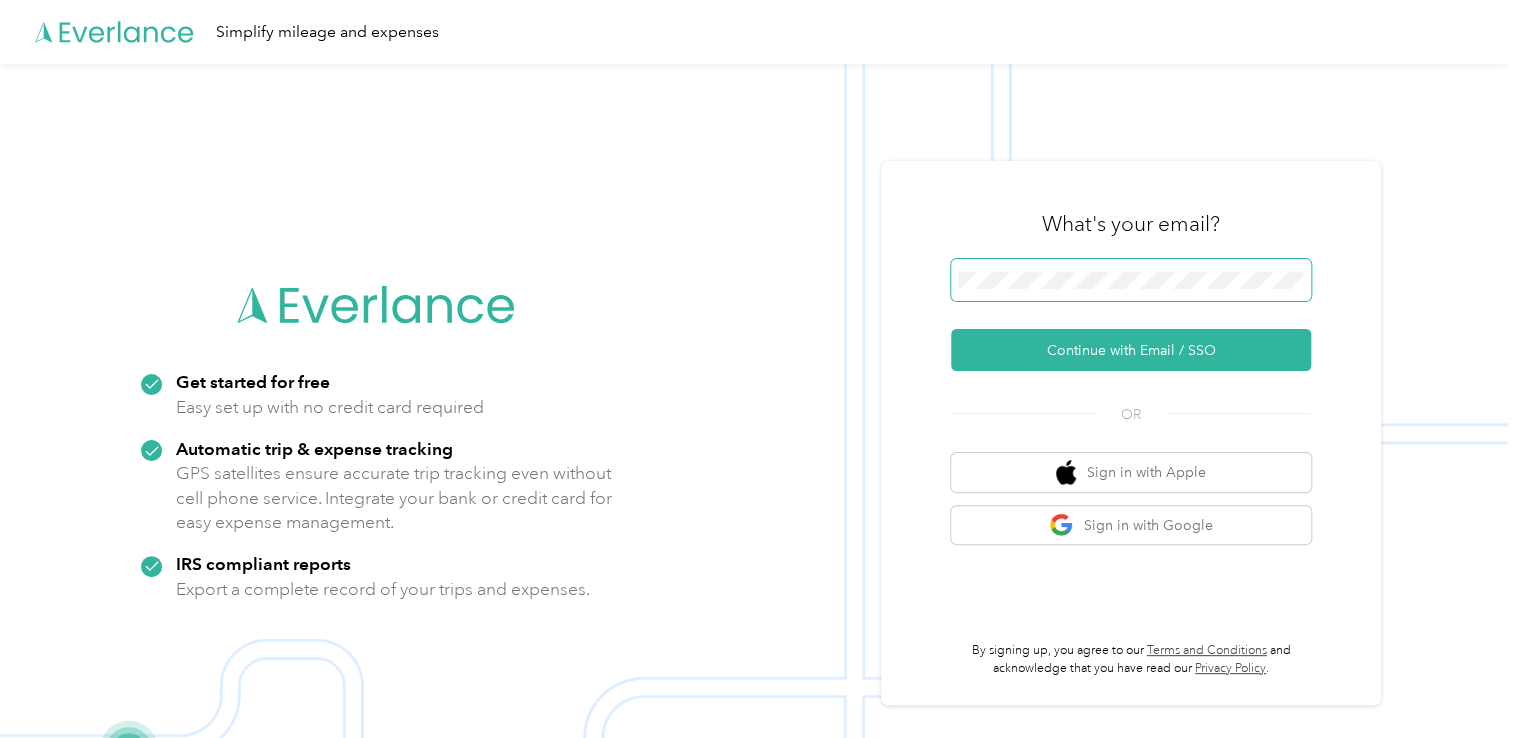 click at bounding box center (1131, 280) 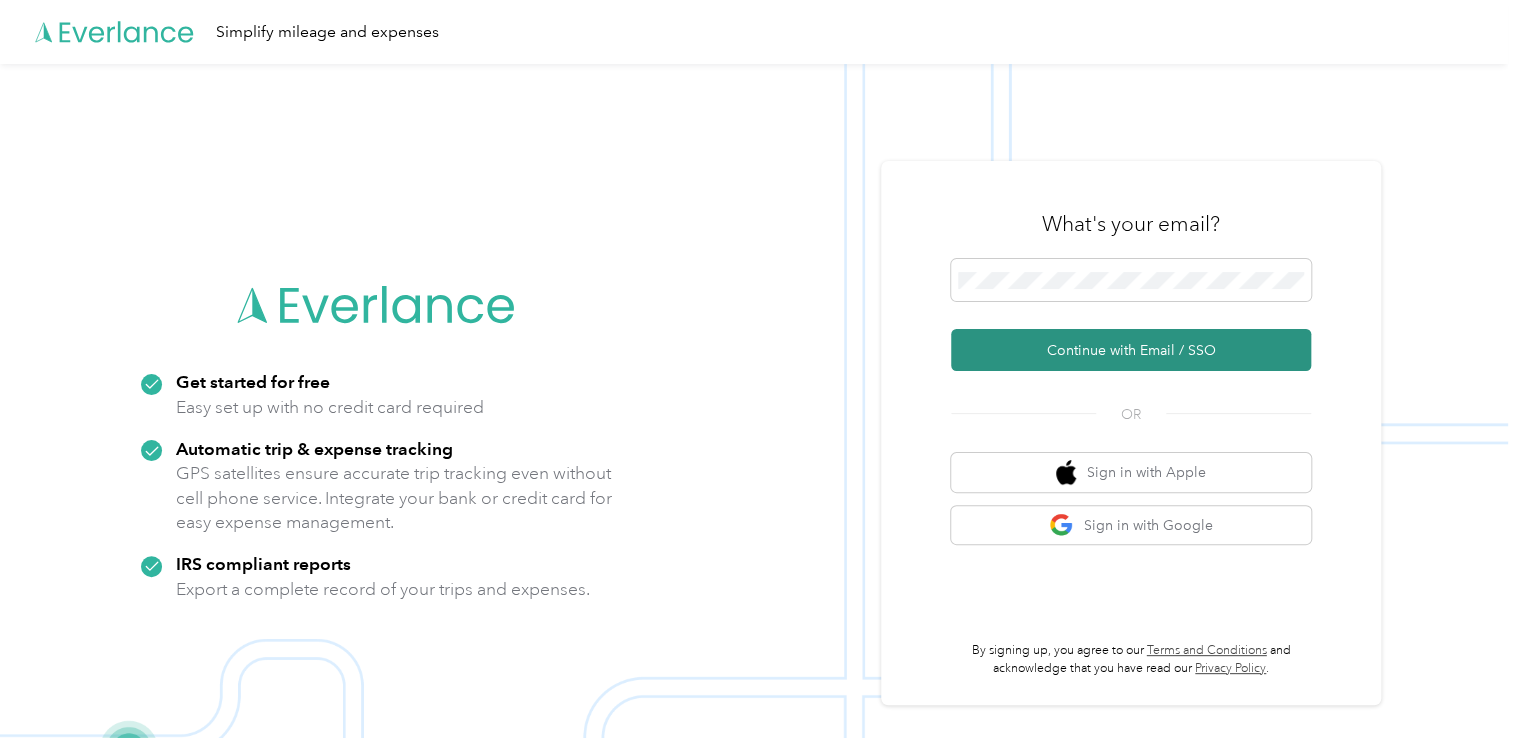 click on "Continue with Email / SSO" at bounding box center [1131, 350] 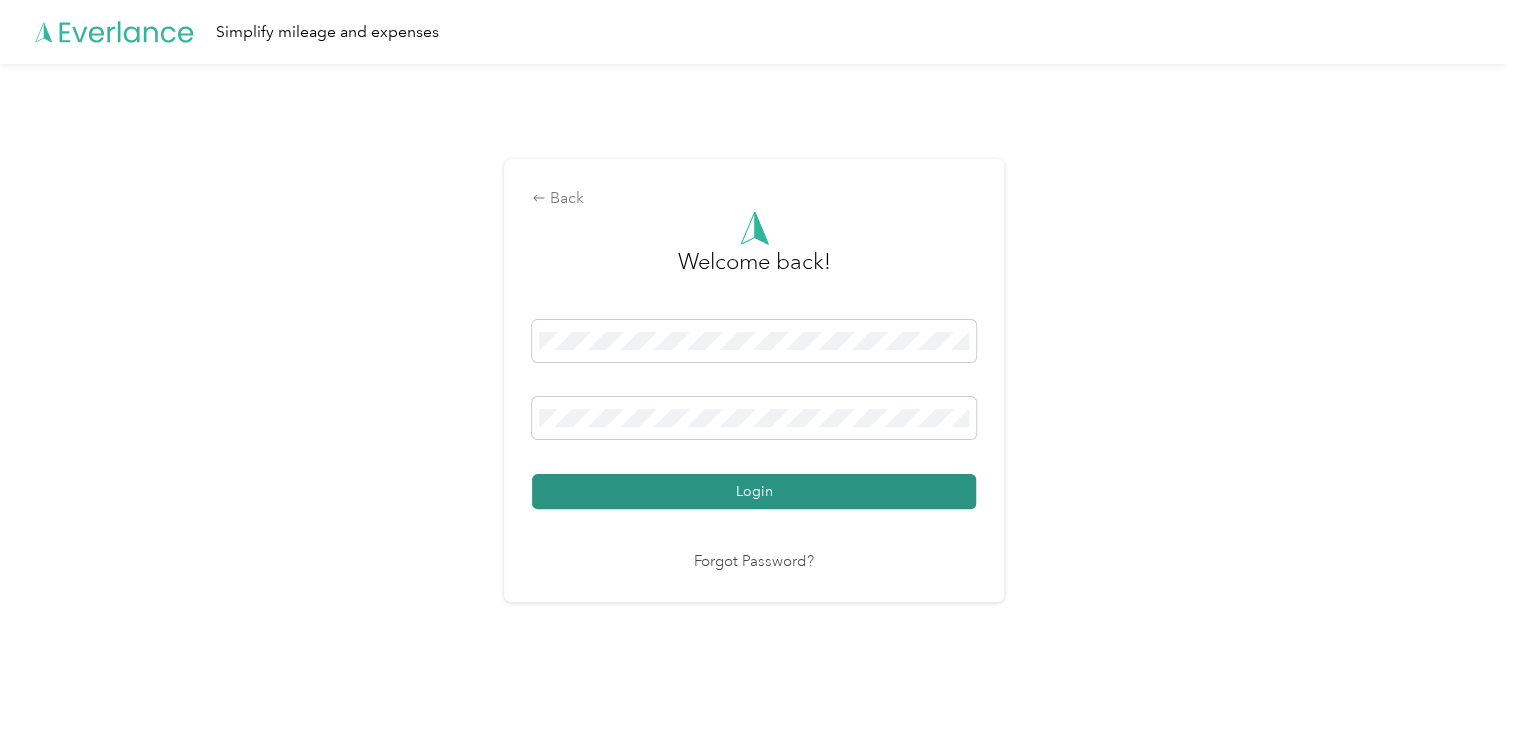 click on "Login" at bounding box center [754, 491] 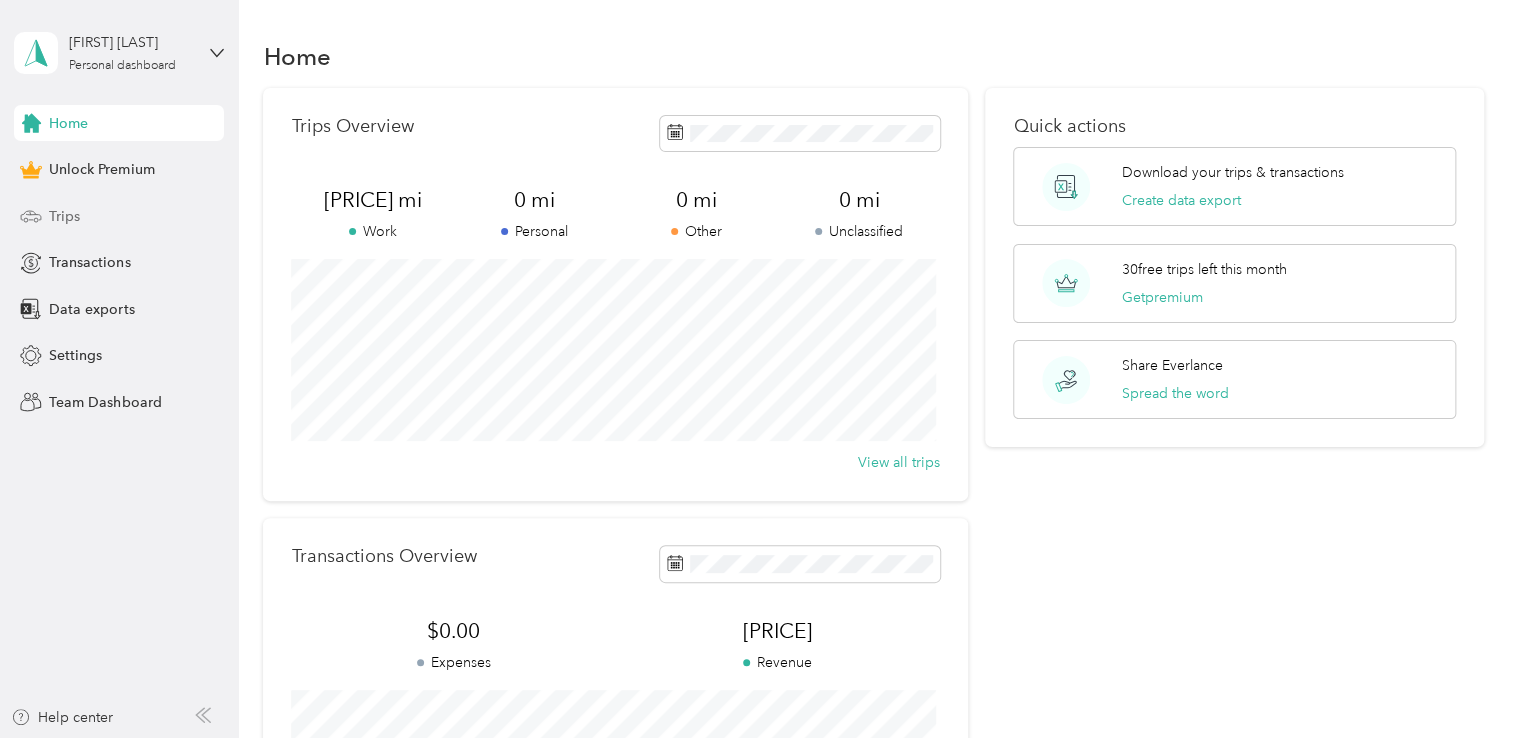 click on "Trips" at bounding box center (119, 216) 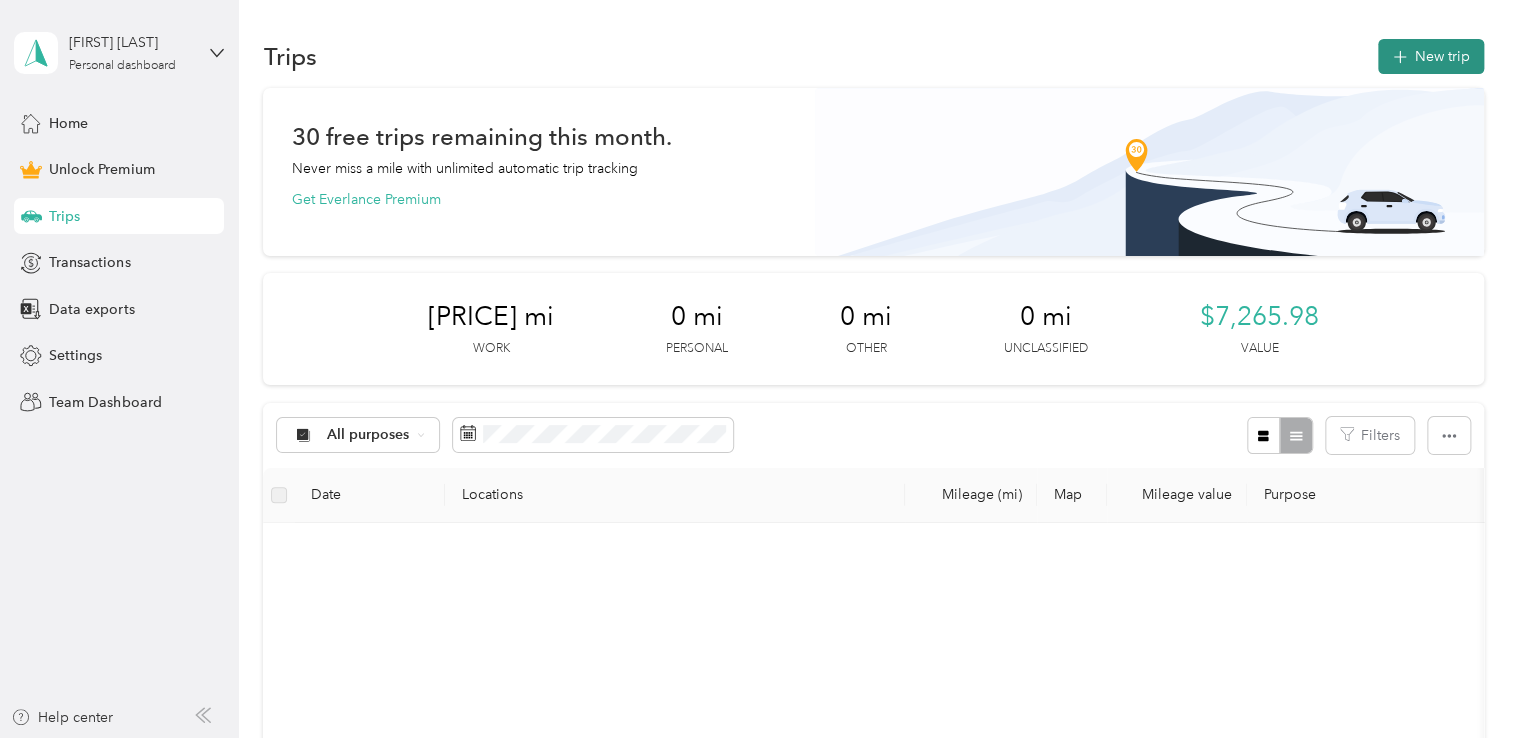 click on "New trip" at bounding box center [1431, 56] 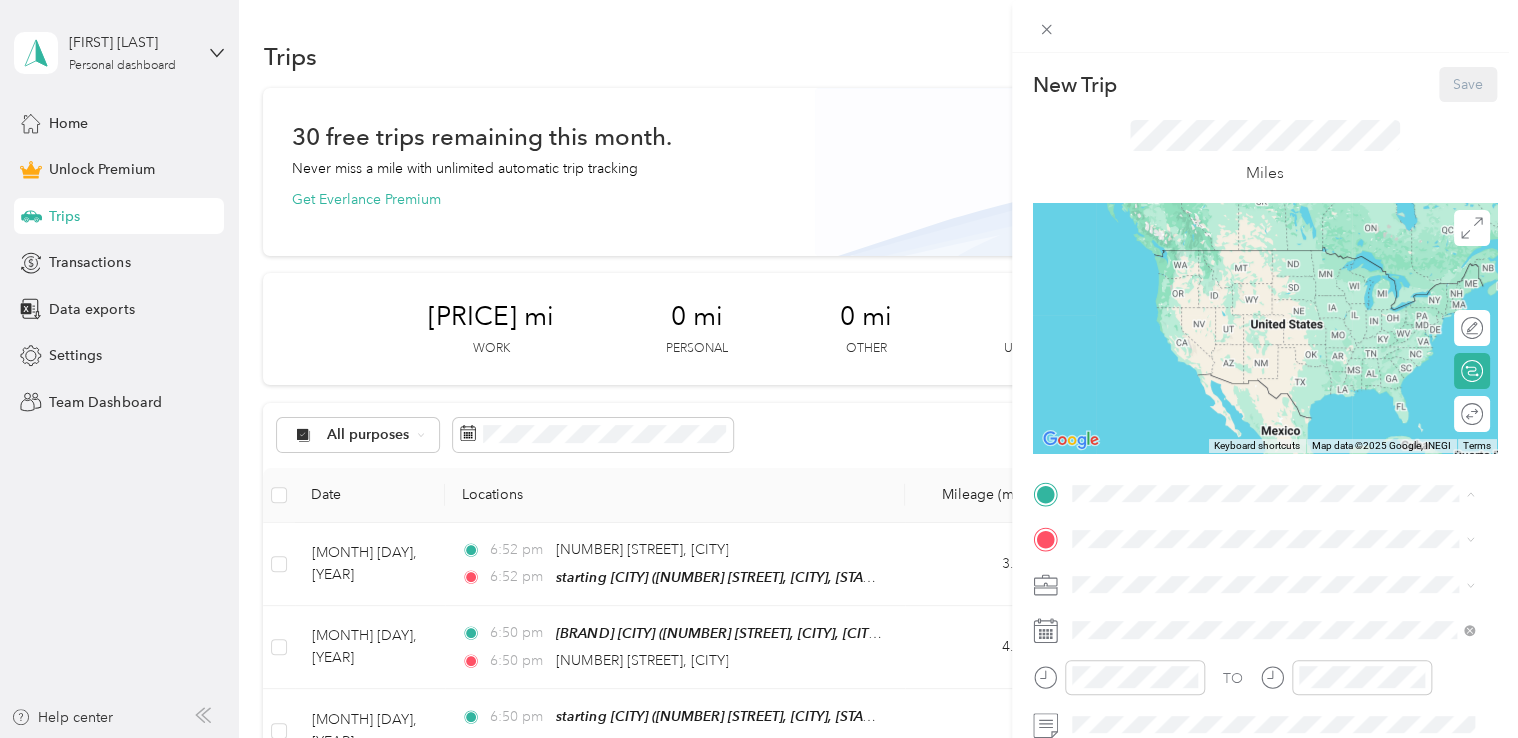 click on "starting [CITY]" at bounding box center (1156, 257) 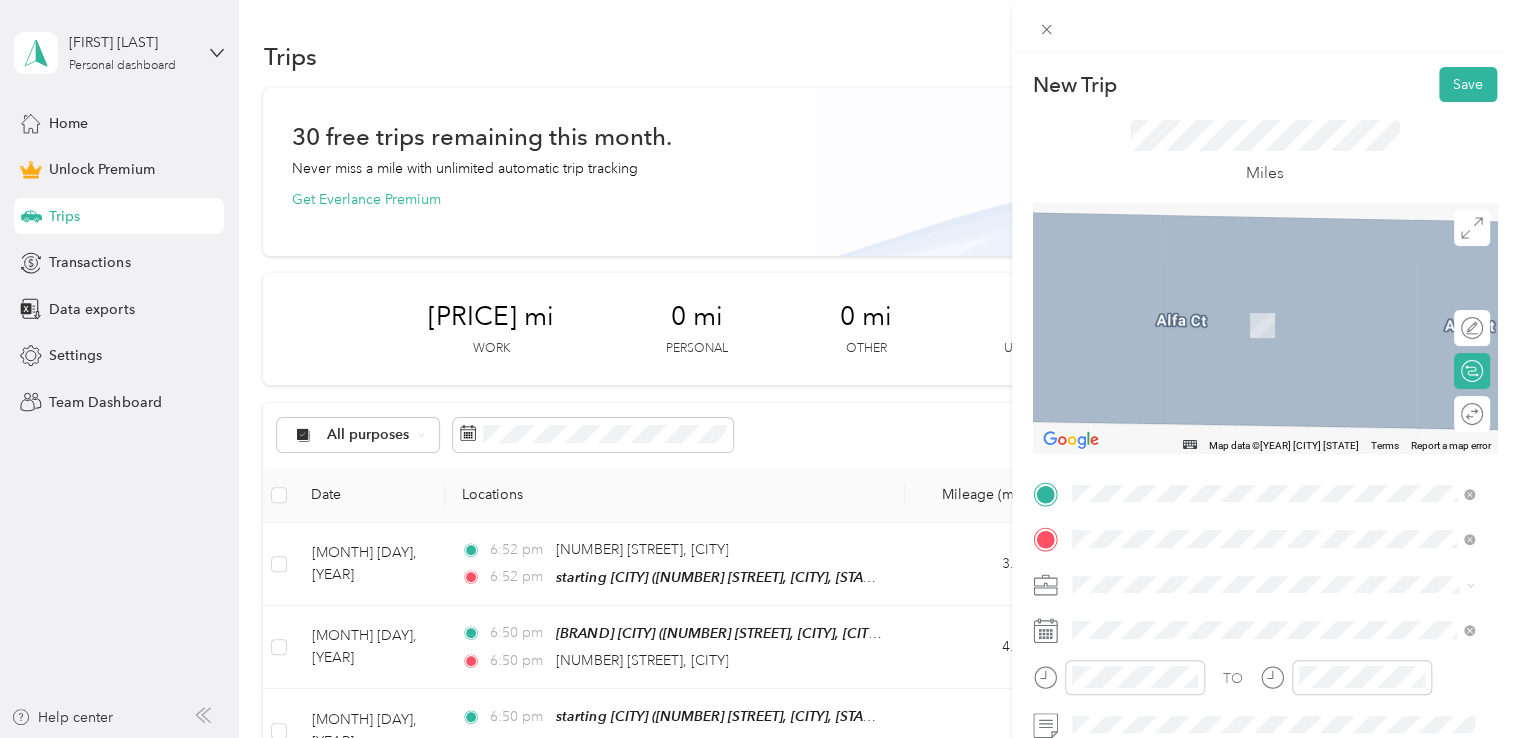 click on "[BRAND] [CITY] ([NUMBER] [STREET], [CITY], [CITY], [STATE])" at bounding box center (1288, 325) 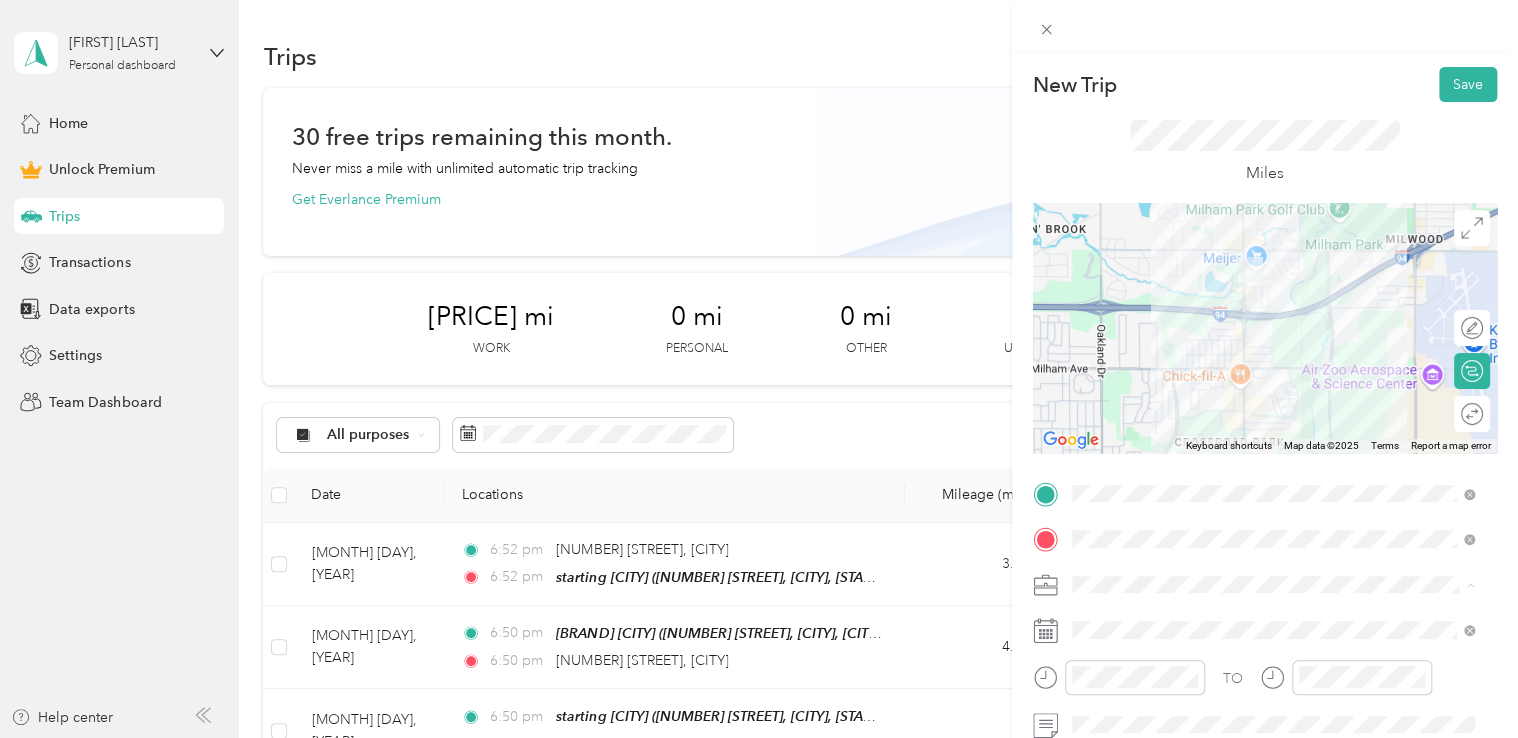 click on "[BRAND]" at bounding box center [1107, 374] 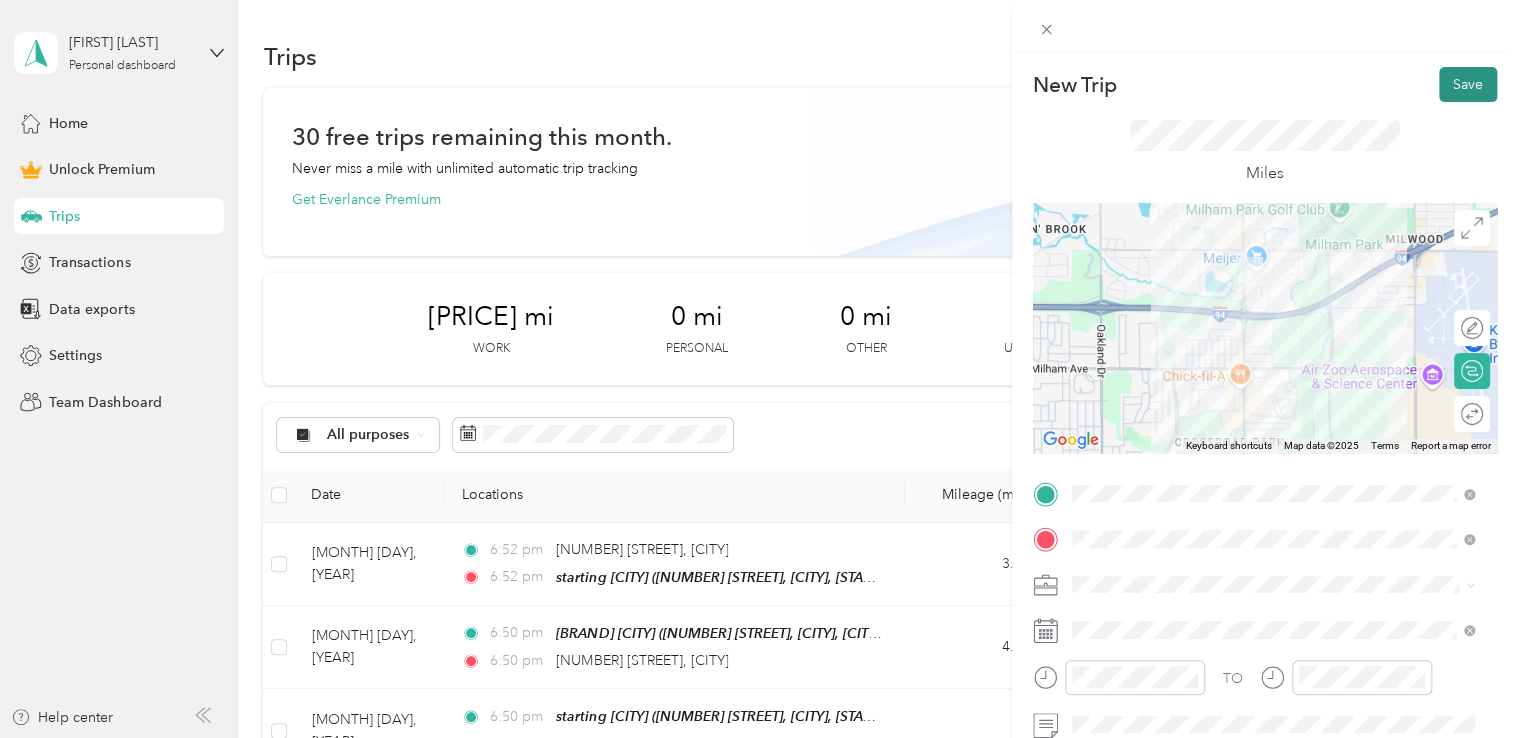 click on "Save" at bounding box center (1468, 84) 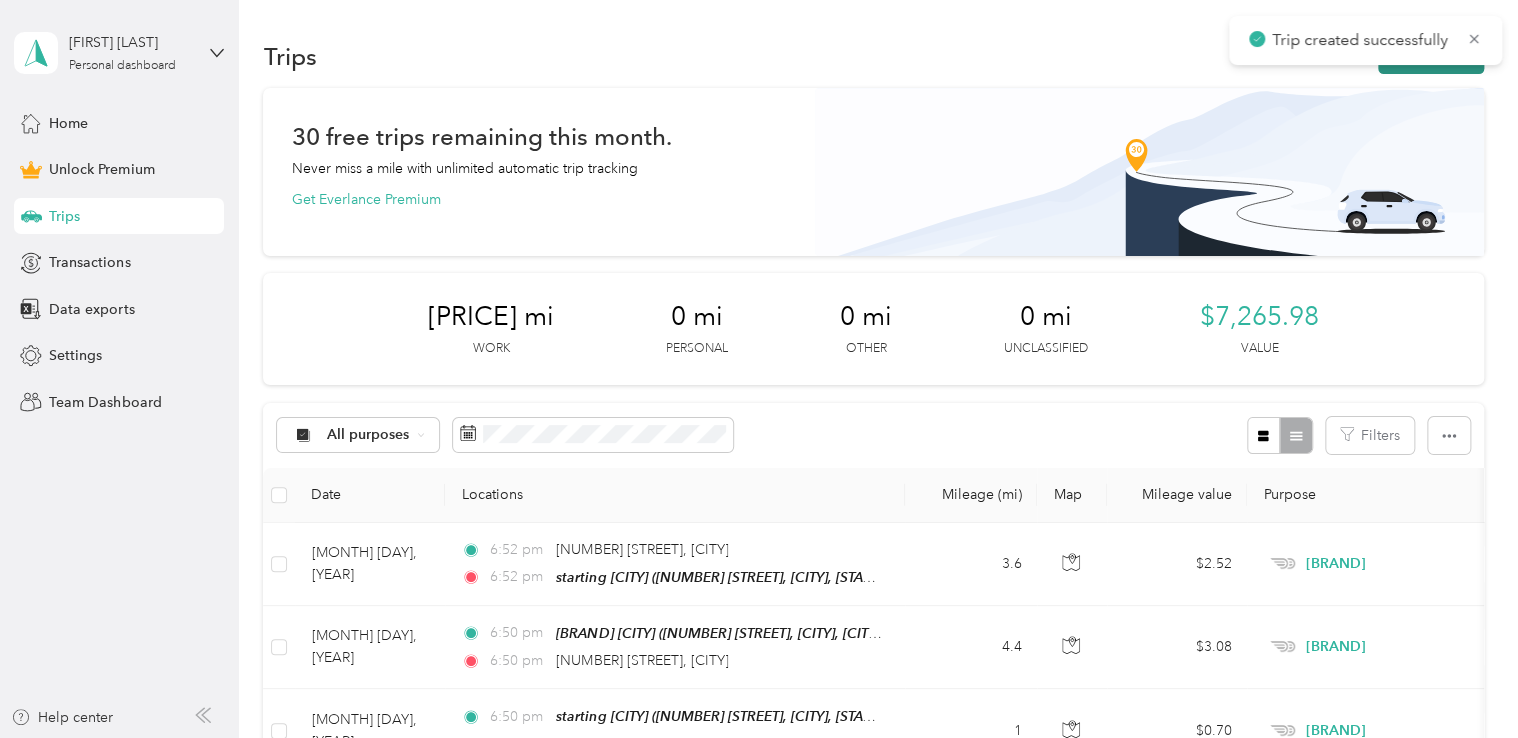 click on "New trip" at bounding box center (1431, 56) 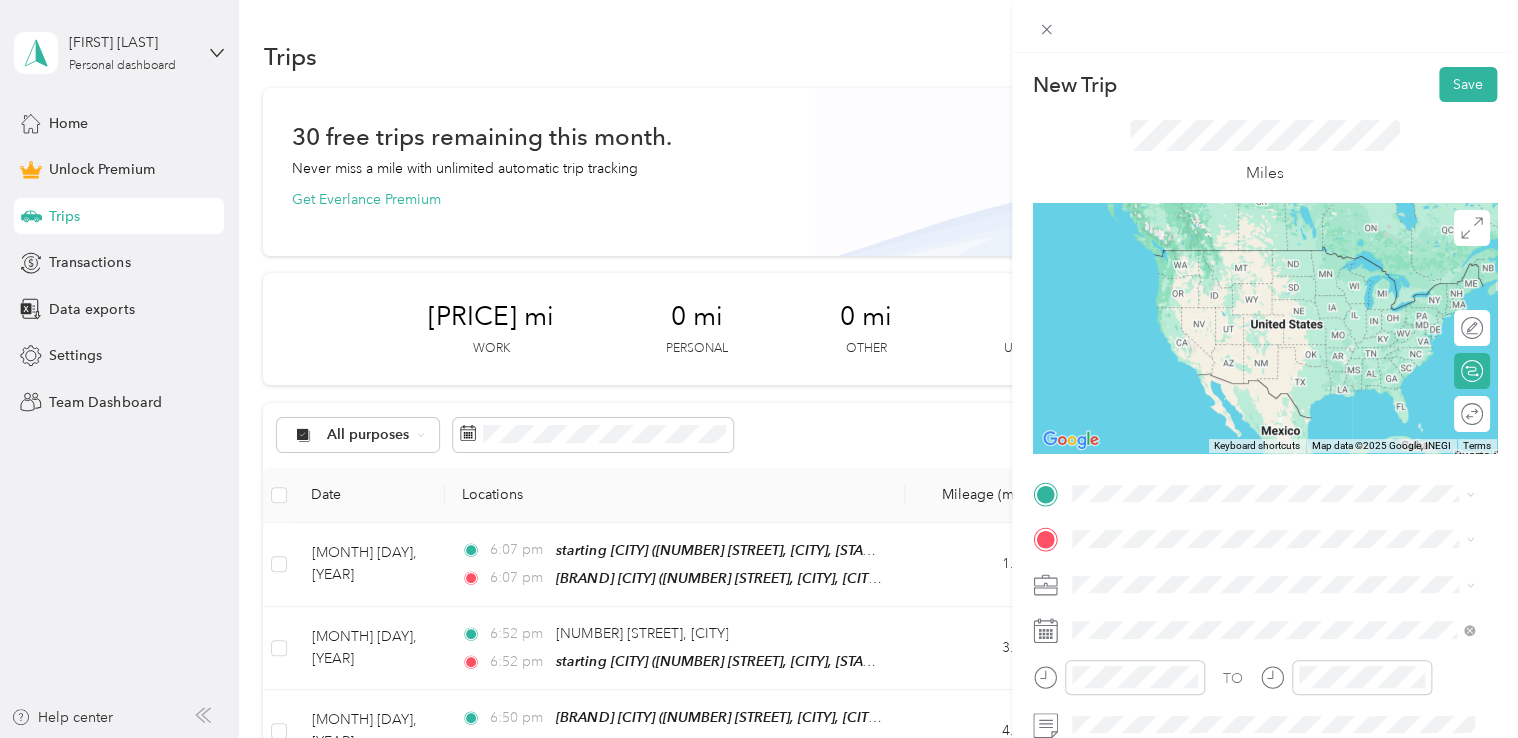 click on "[NUMBER] [STREET], [CITY], [POSTAL_CODE], [CITY], [STATE], [COUNTRY]" at bounding box center (1278, 289) 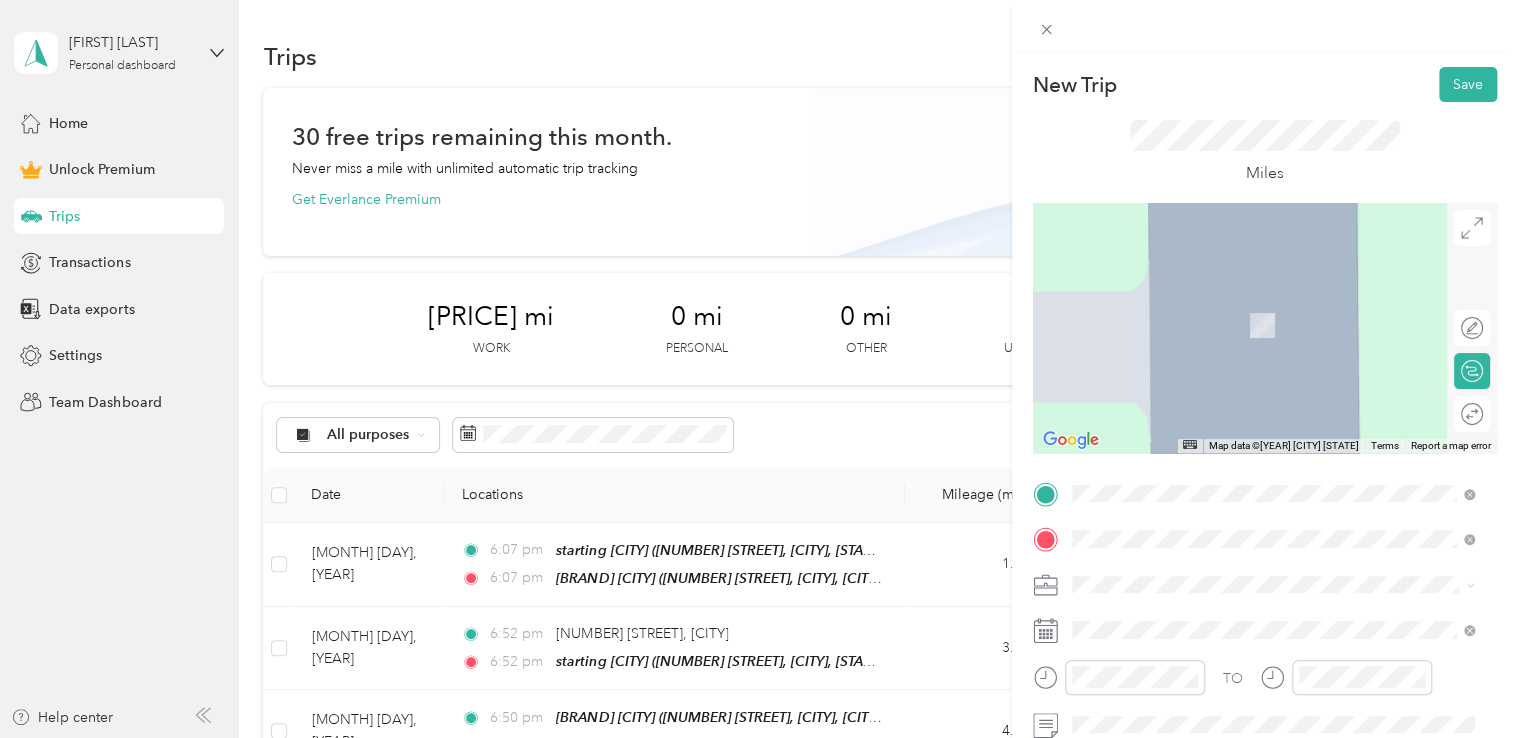 click on "[NUMBER] [STREET]
[CITY], [STATE] [POSTAL_CODE], [COUNTRY]" at bounding box center [1253, 304] 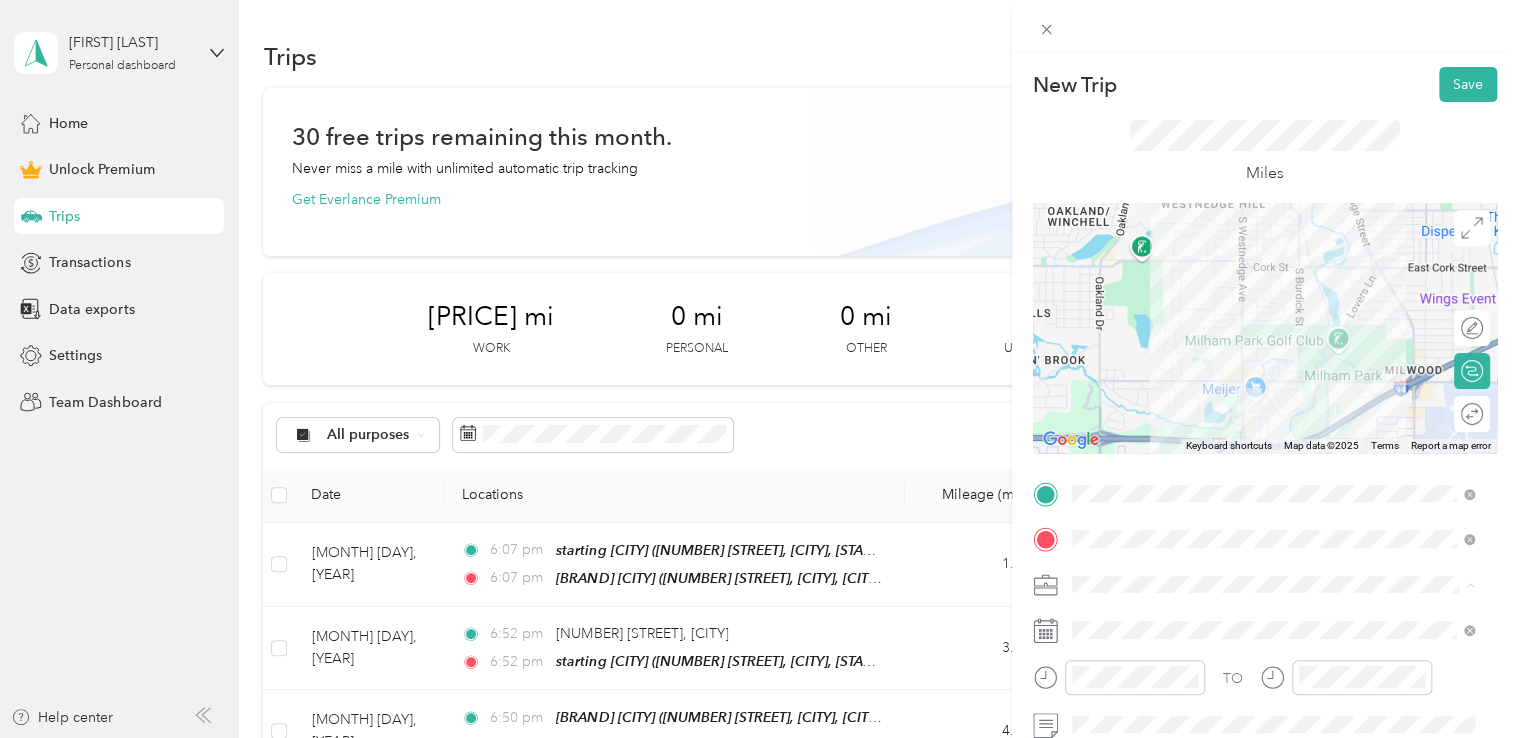 click on "[BRAND]" at bounding box center [1107, 374] 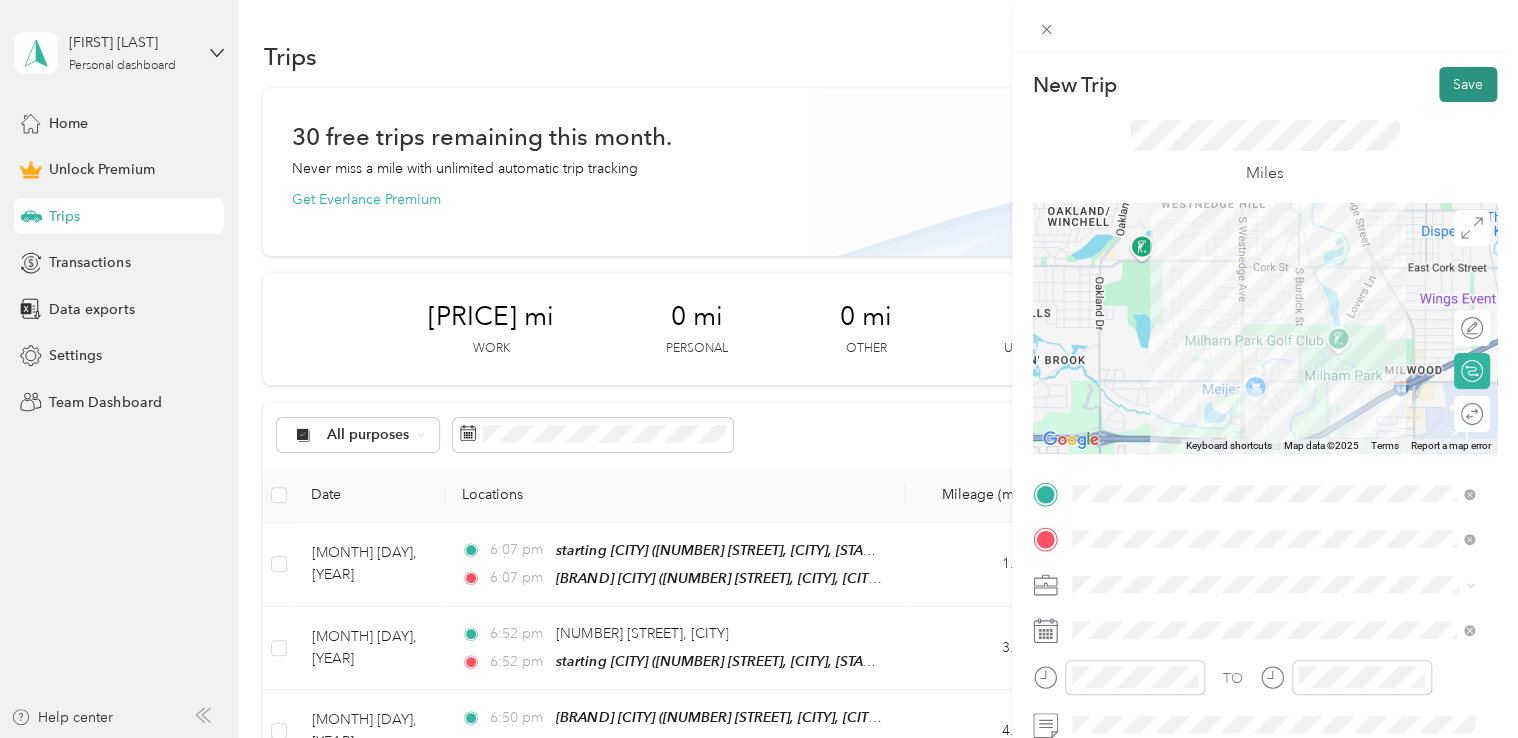 click on "Save" at bounding box center [1468, 84] 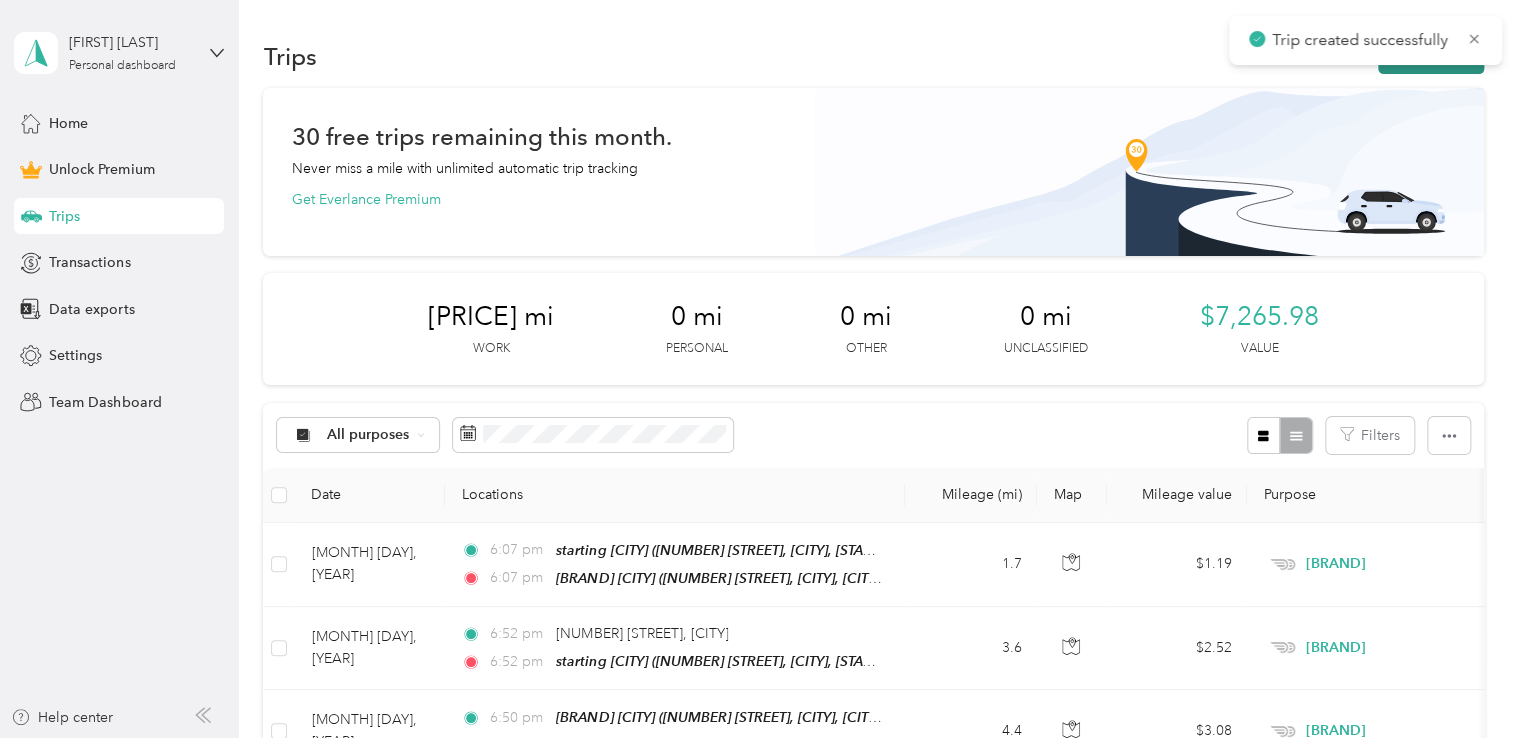click 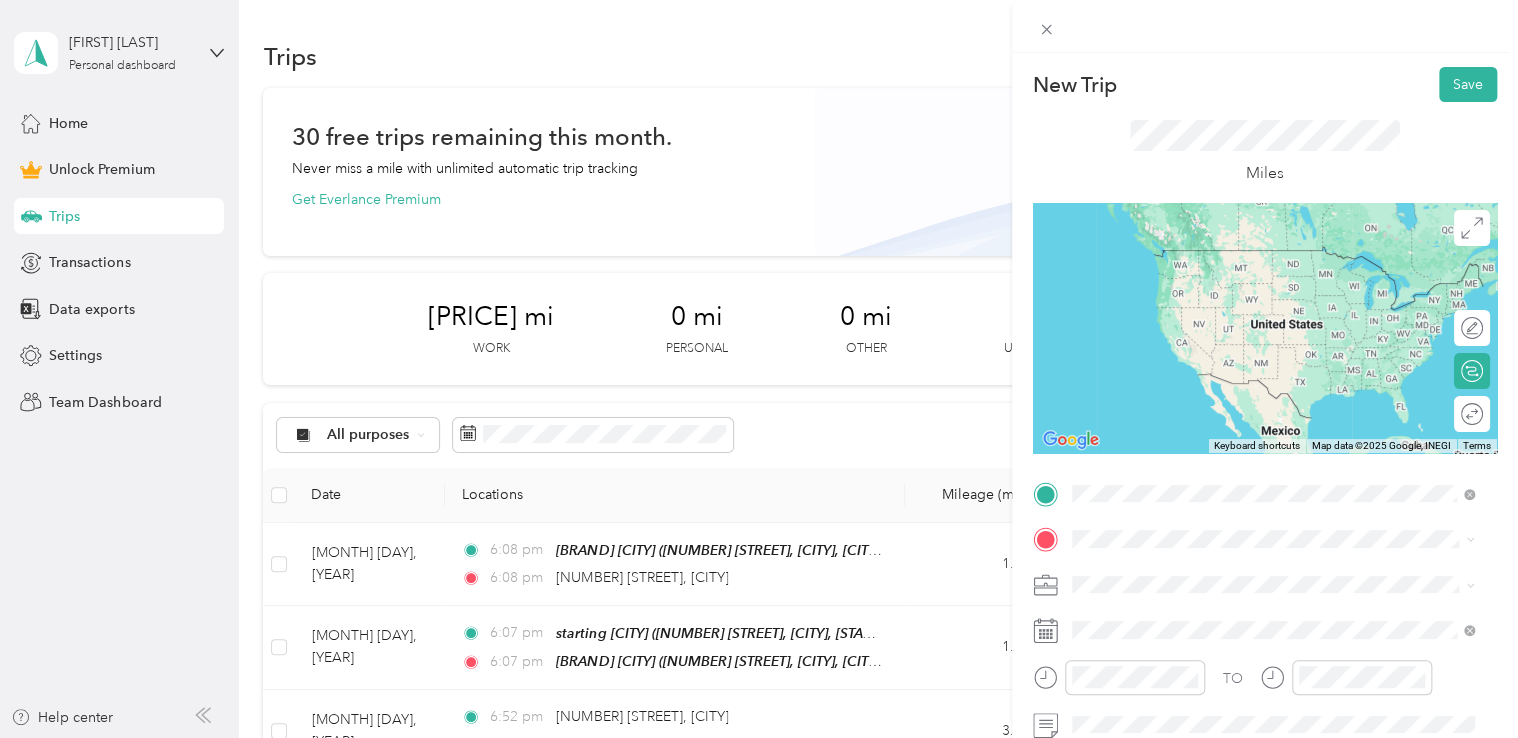 click on "[NUMBER] [STREET]
[CITY], [STATE] [POSTAL_CODE], [COUNTRY]" at bounding box center [1253, 258] 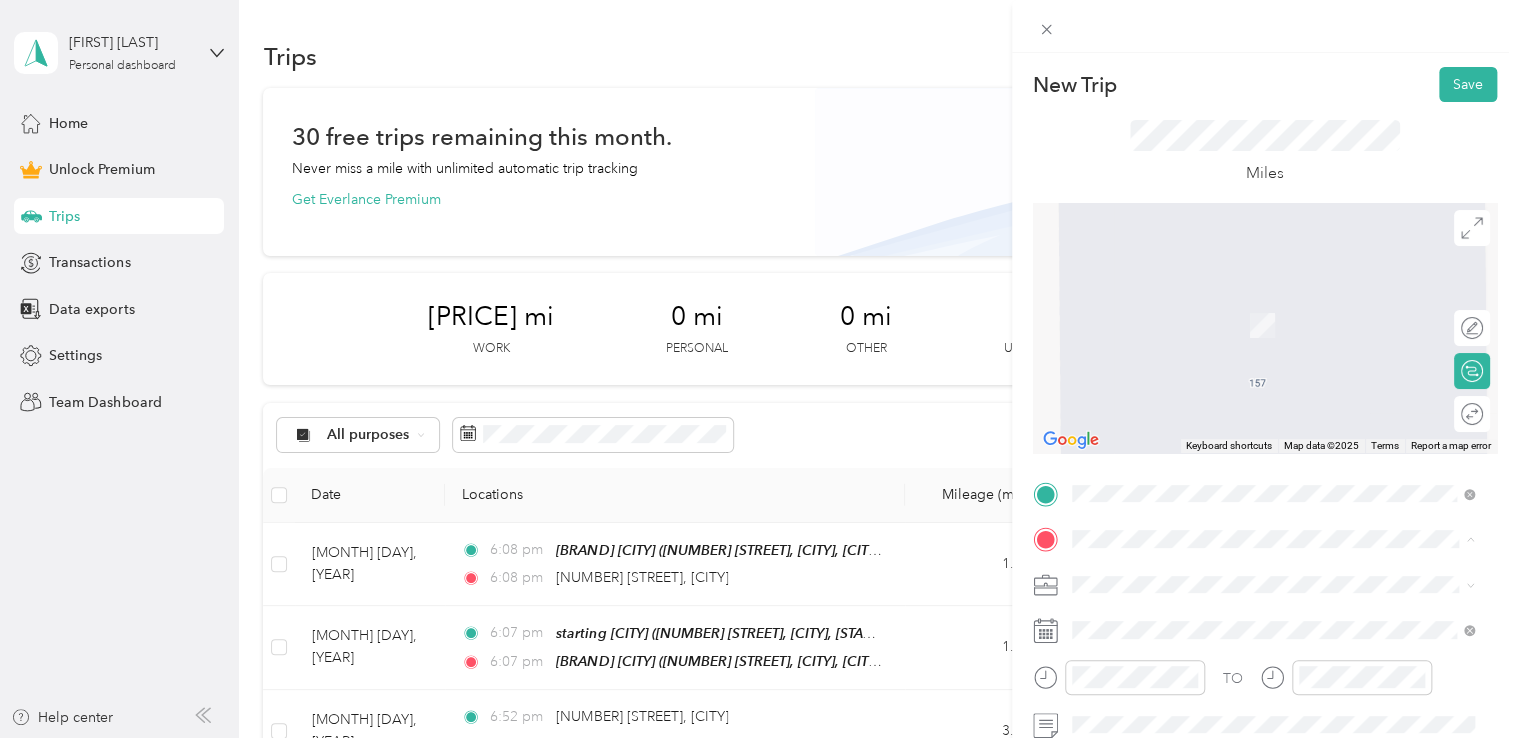 click on "starting [CITY]" at bounding box center [1156, 303] 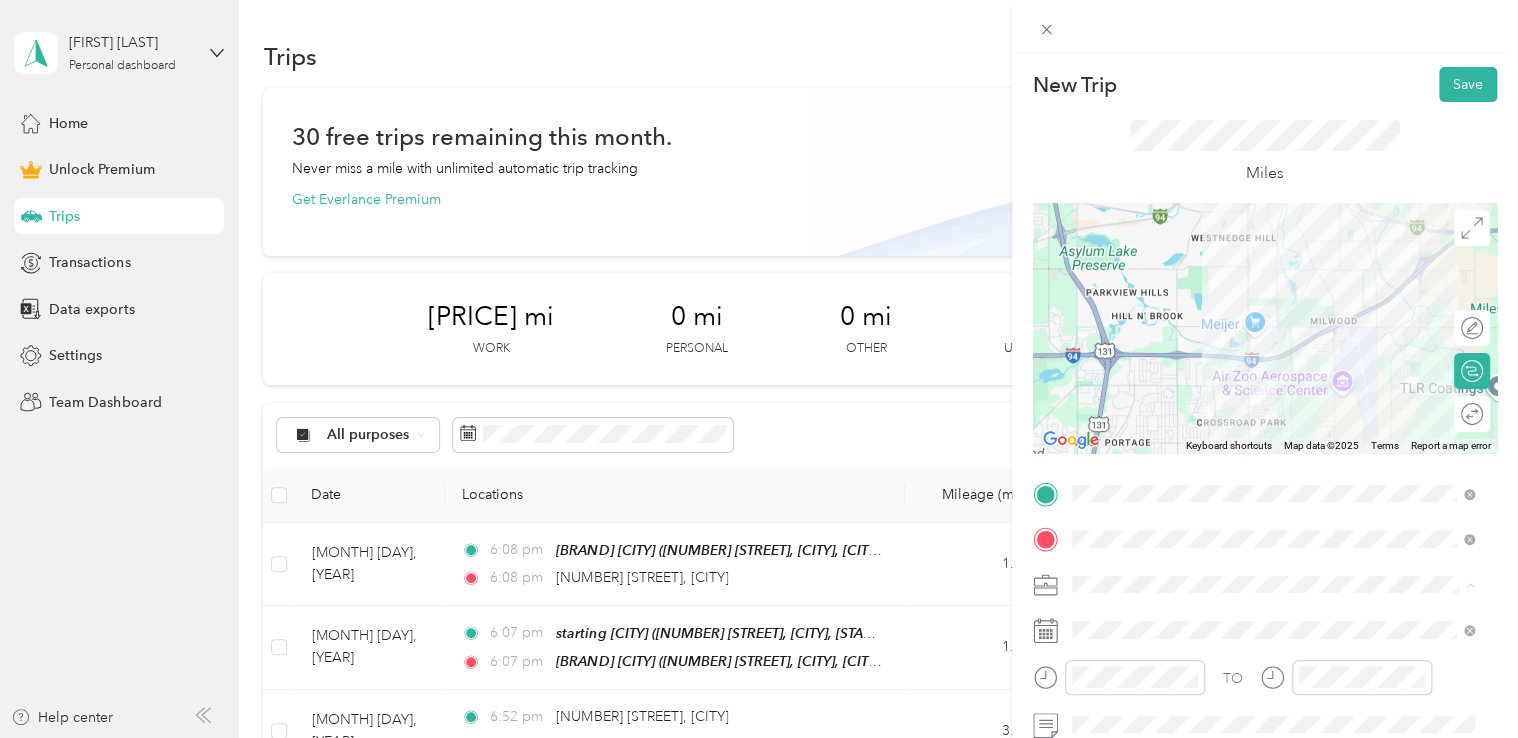 click on "[BRAND]" at bounding box center (1273, 374) 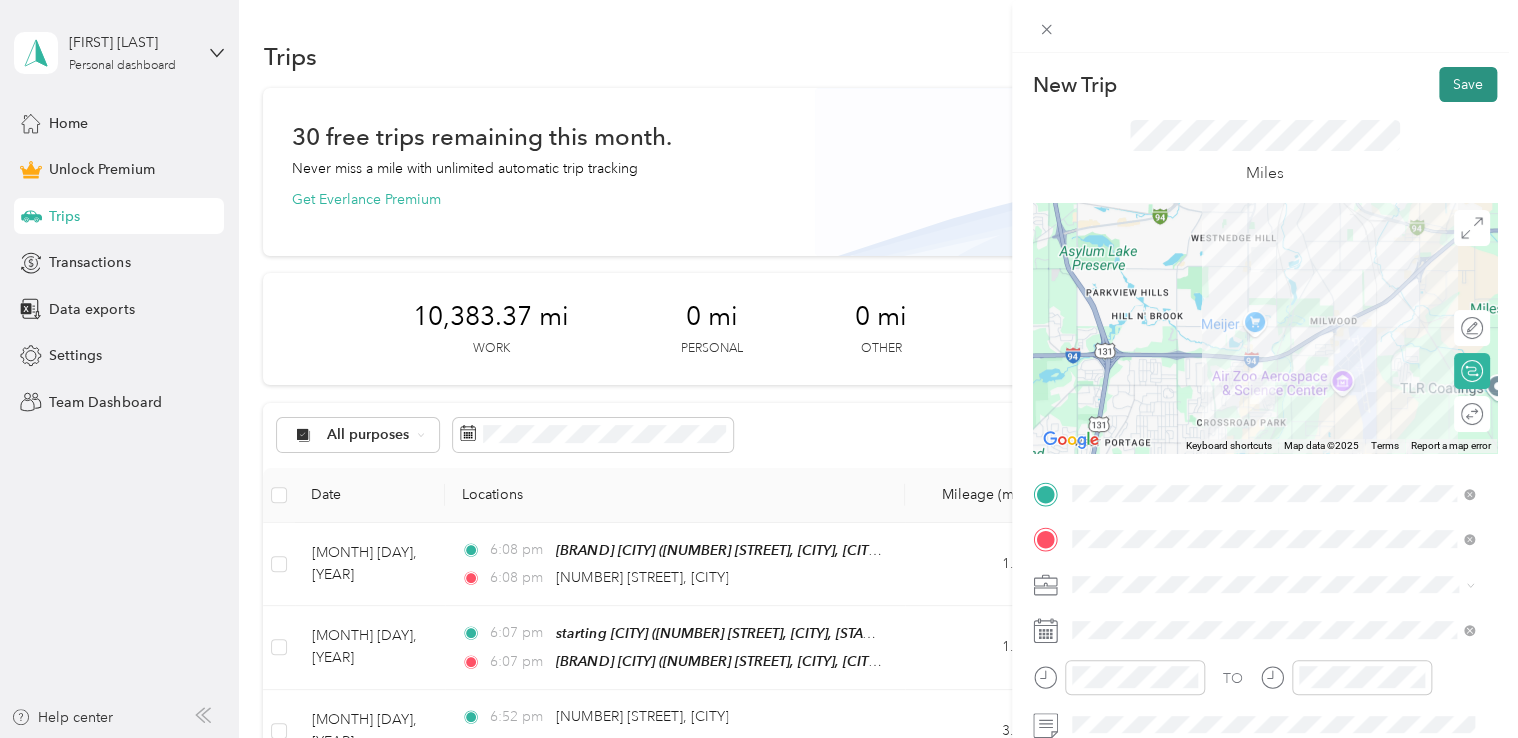 click on "Save" at bounding box center (1468, 84) 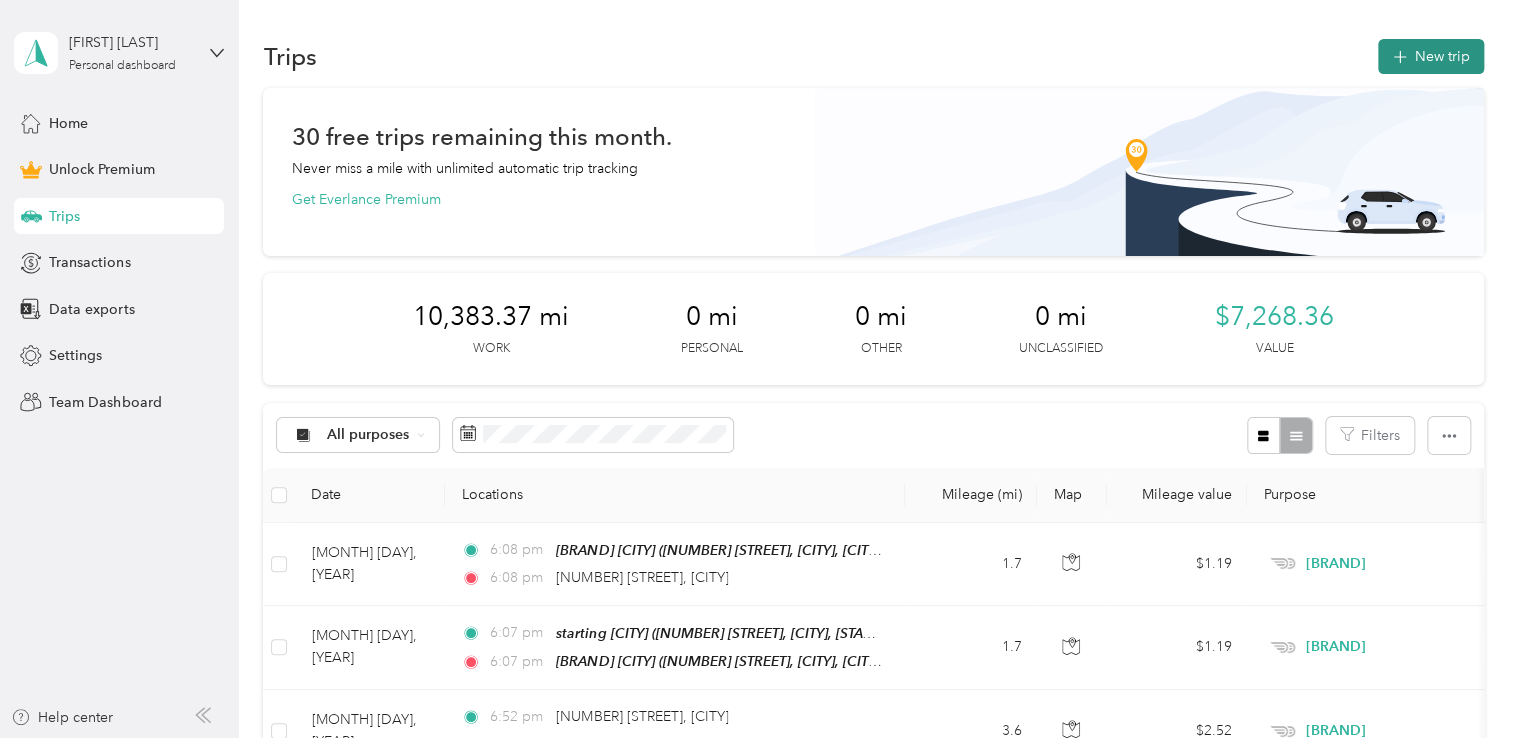 click on "New trip" at bounding box center (1431, 56) 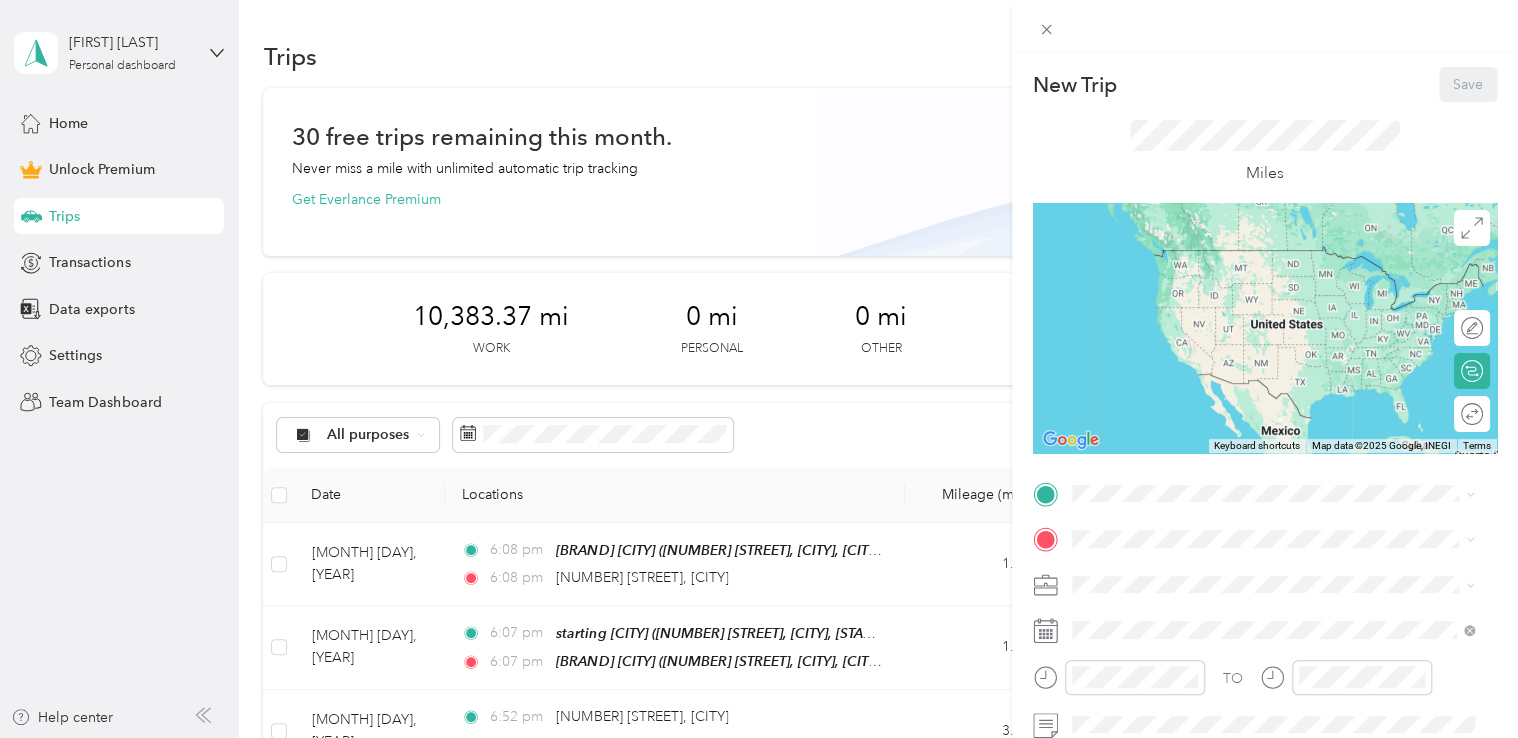 click on "starting [CITY] [NUMBER] [STREET], [CITY], [POSTAL_CODE], [CITY], [STATE], [COUNTRY]" at bounding box center [1288, 277] 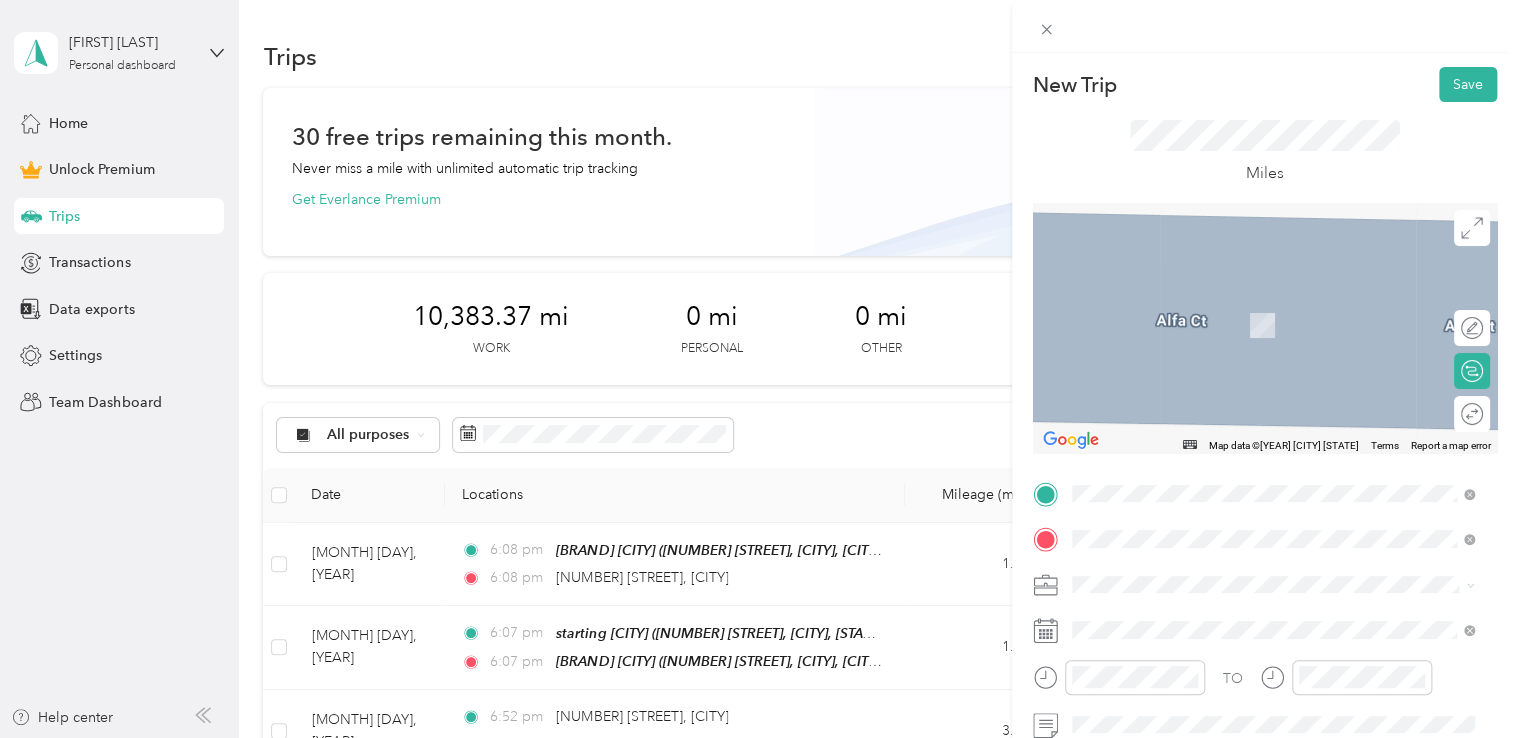click on "[NUMBER] [STREET]
[CITY], [STATE] [POSTAL_CODE], [COUNTRY]" at bounding box center [1253, 325] 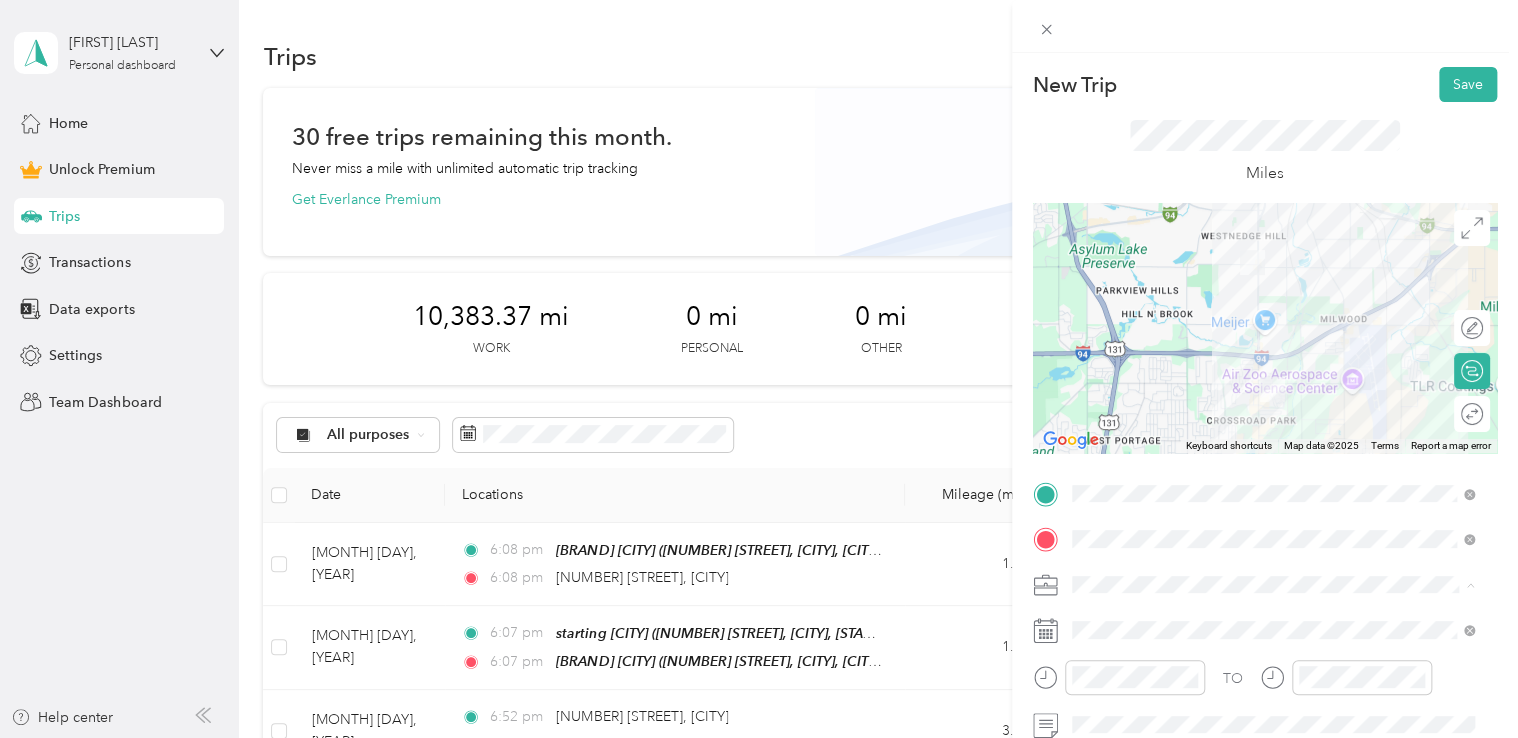 click on "[BRAND]" at bounding box center (1273, 374) 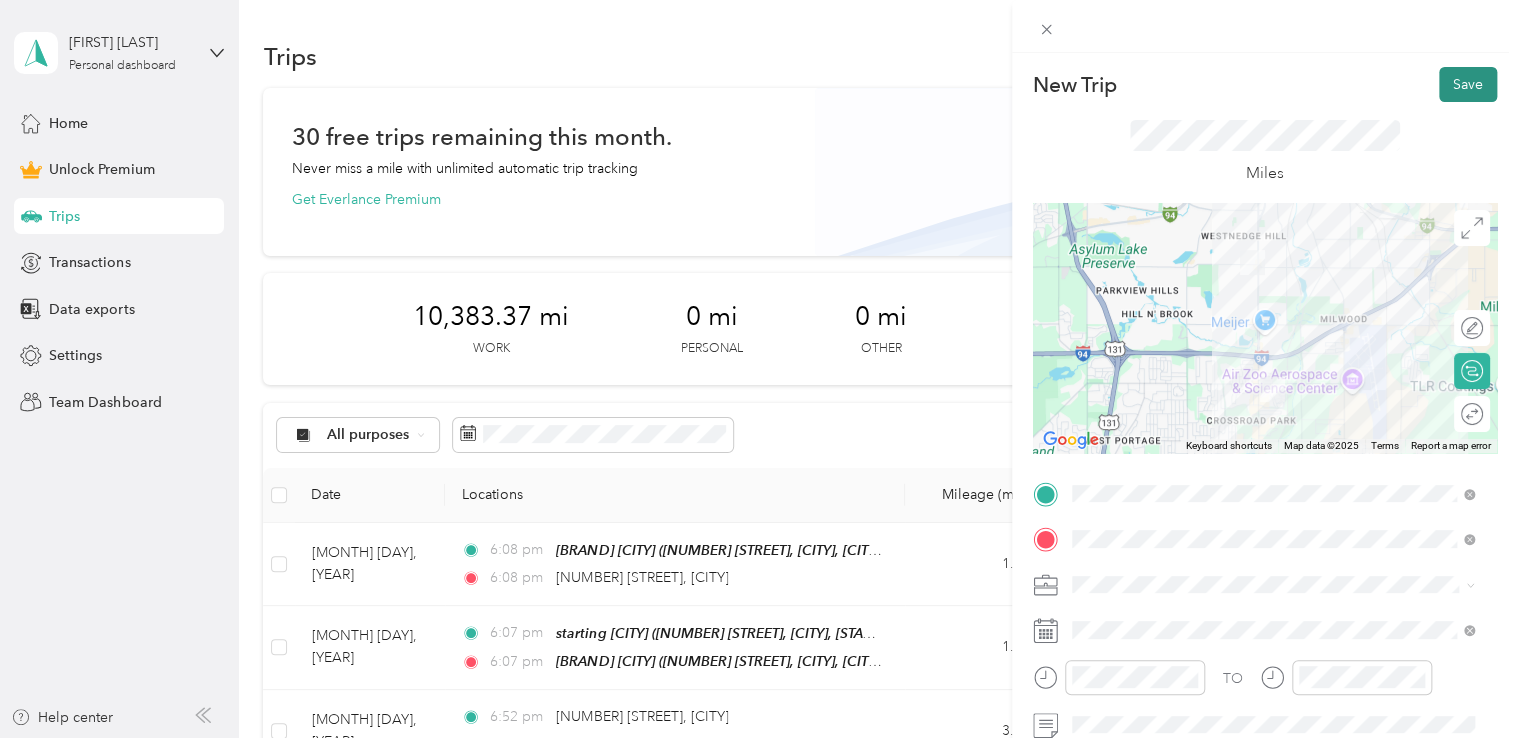 click on "Save" at bounding box center (1468, 84) 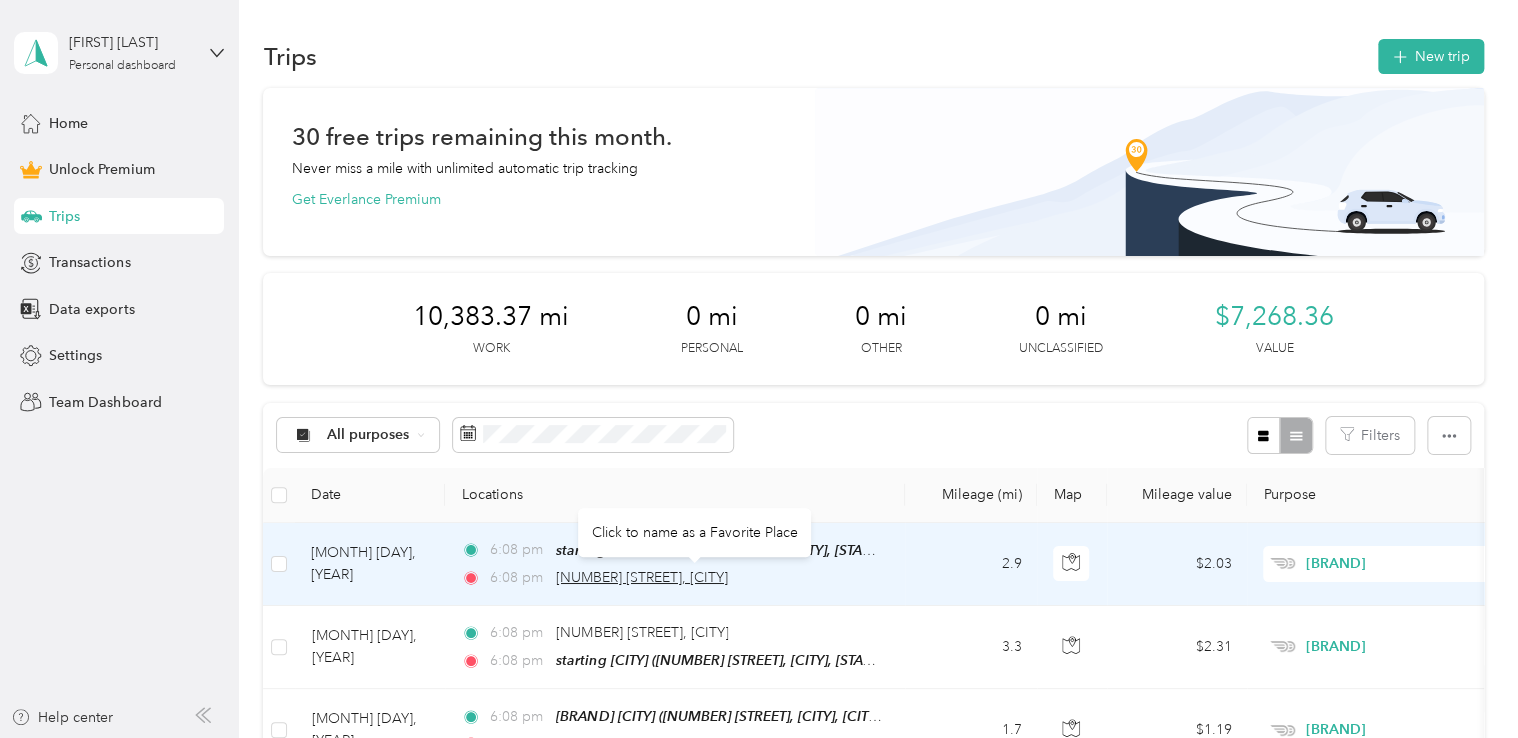 click on "[NUMBER] [STREET], [CITY]" at bounding box center (642, 577) 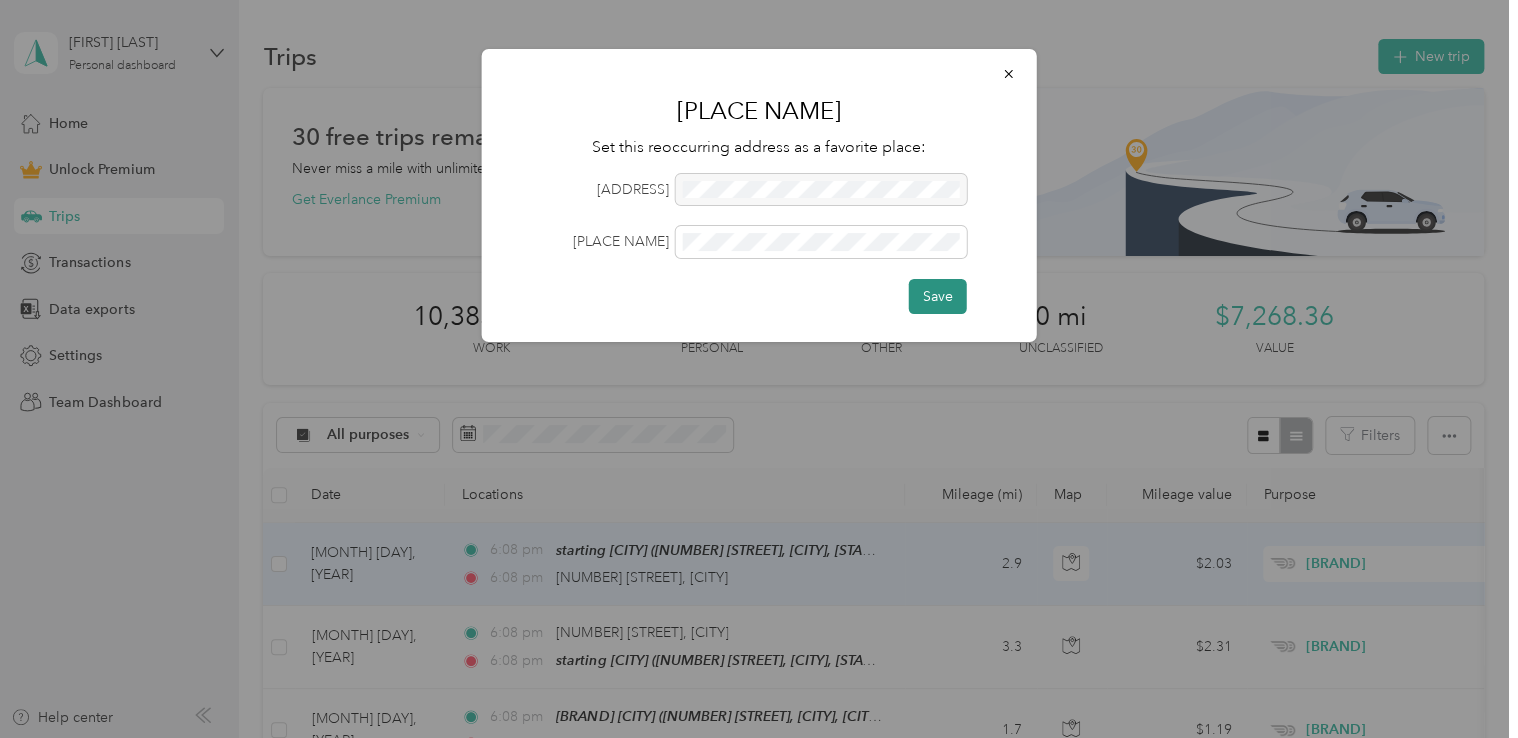 click on "Save" at bounding box center [938, 296] 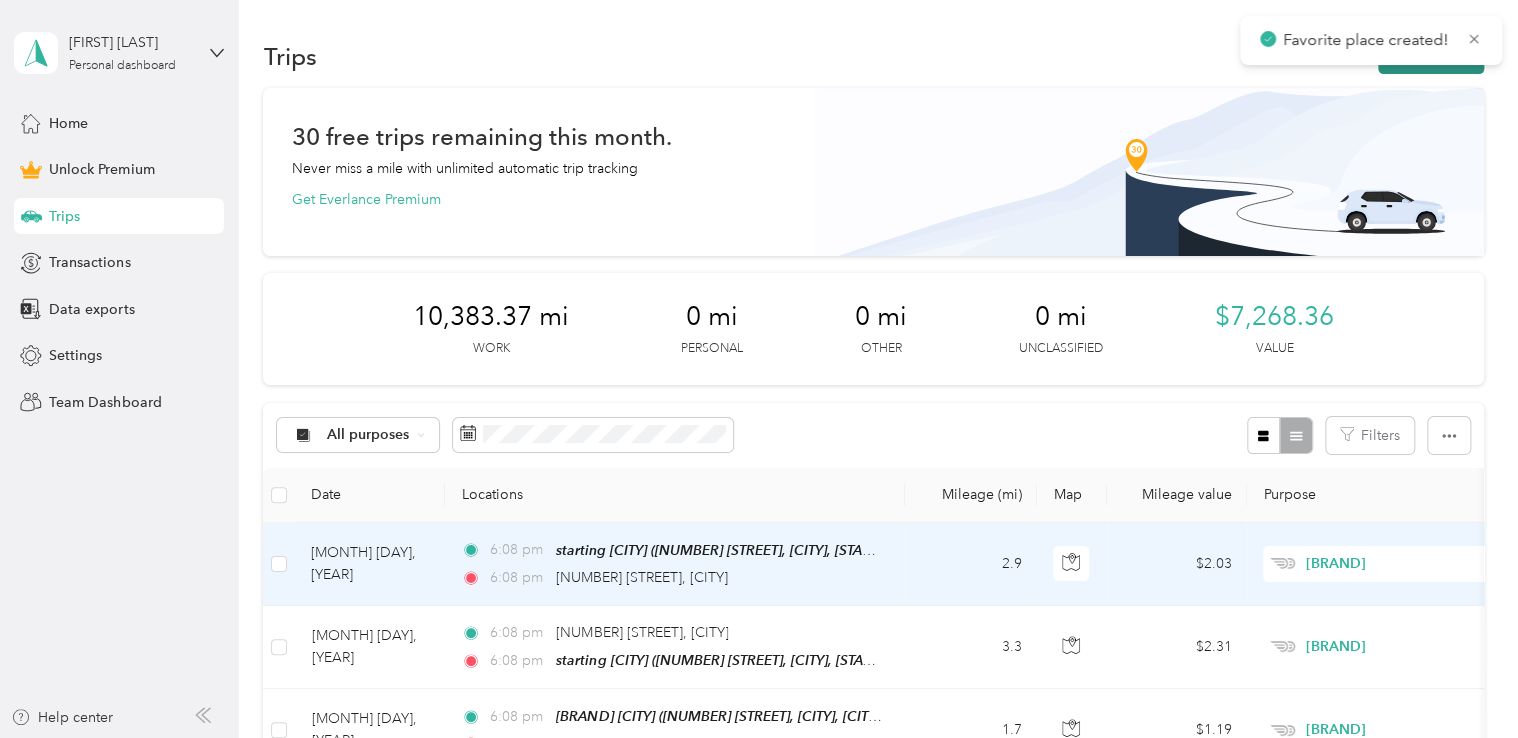 click on "New trip" at bounding box center [1431, 56] 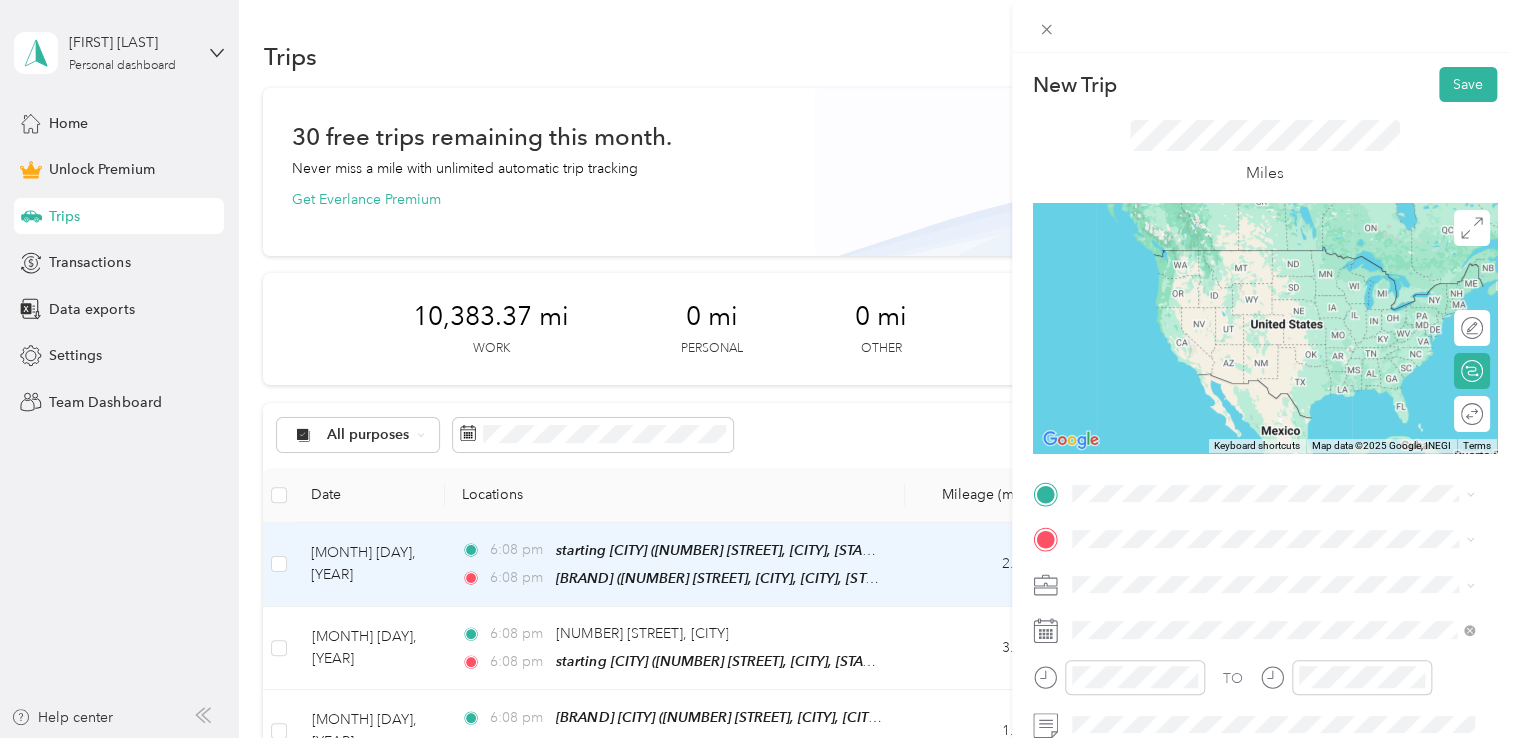 click on "dunkin donuts" at bounding box center (1156, 256) 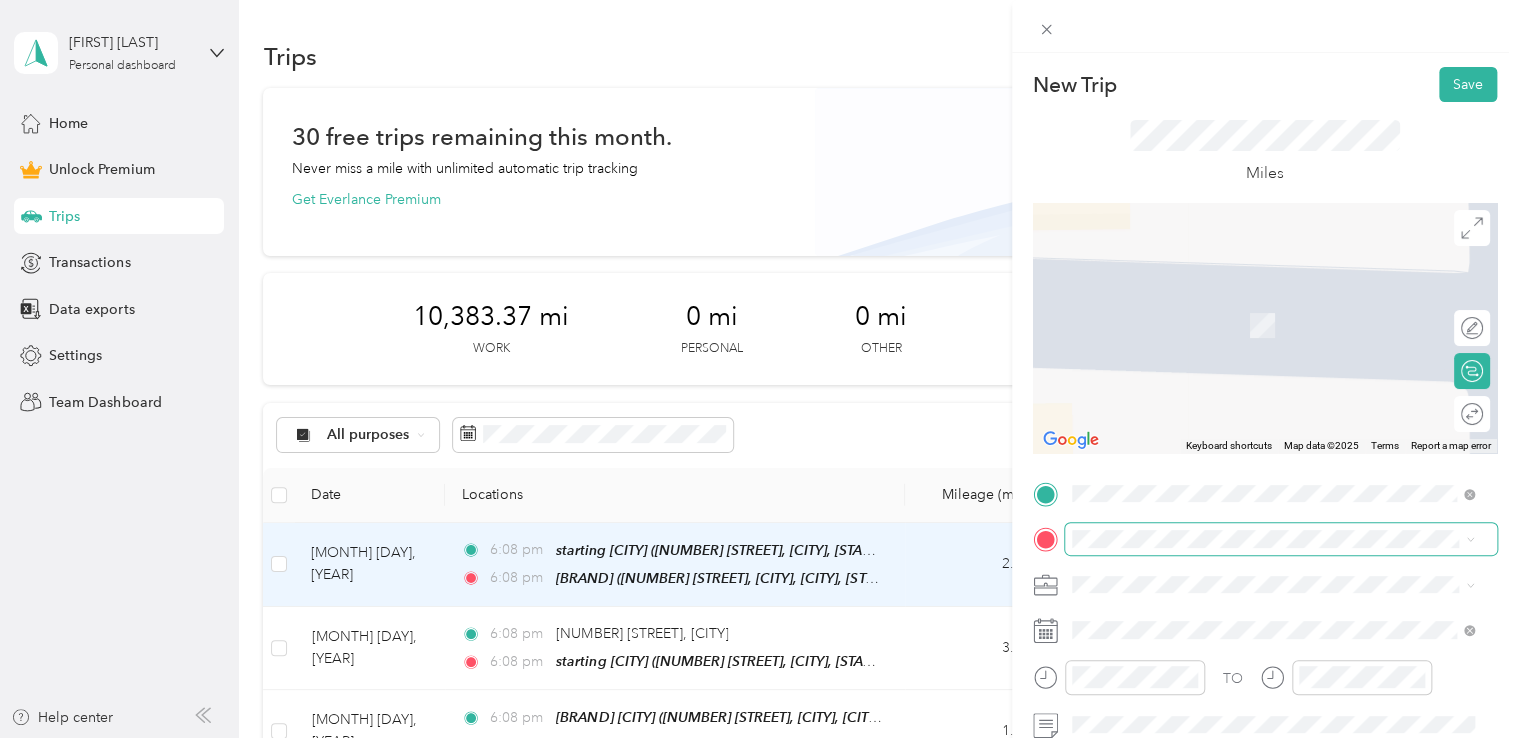 click at bounding box center (1281, 539) 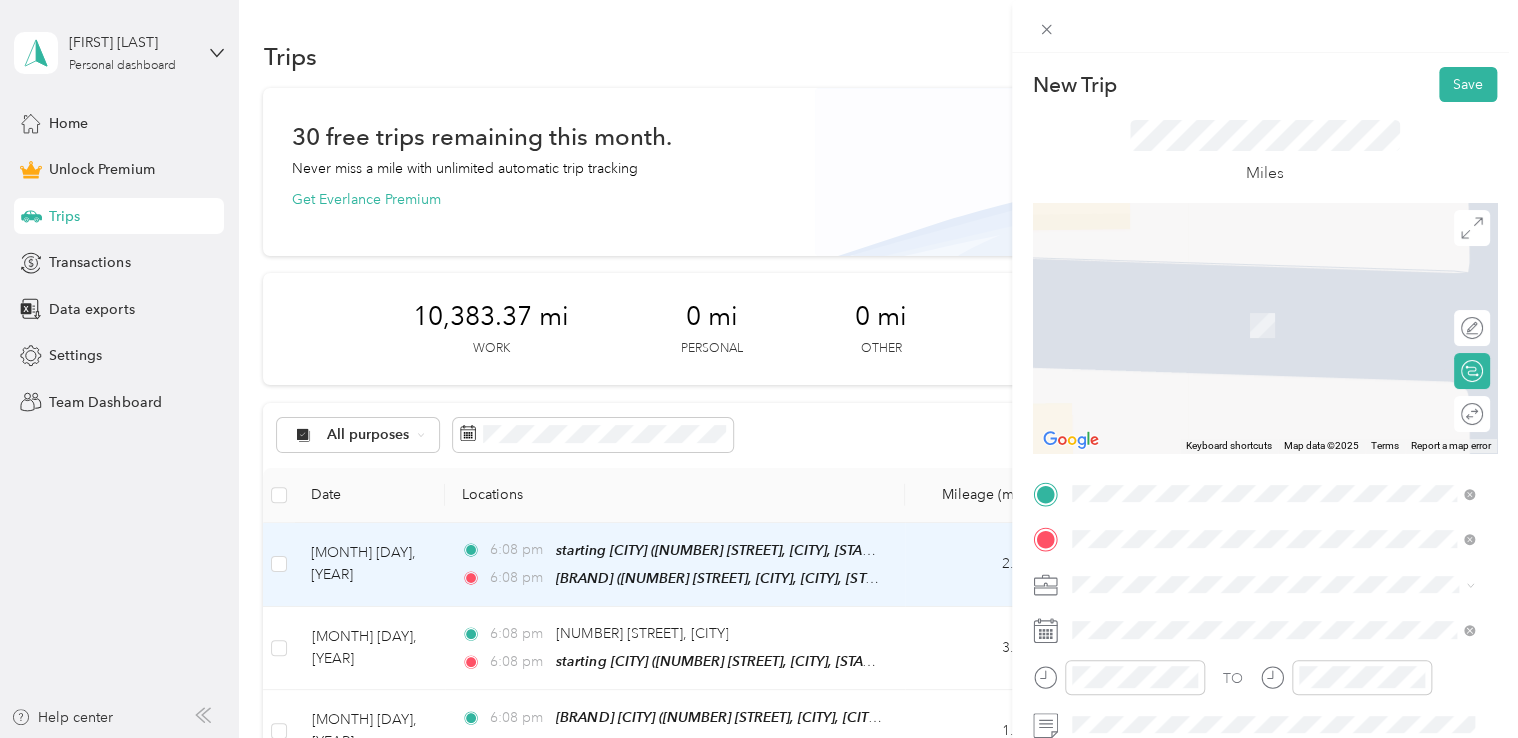 click on "[NUMBER] [STREET]
[CITY], [STATE] [POSTAL_CODE], [COUNTRY]" at bounding box center (1253, 304) 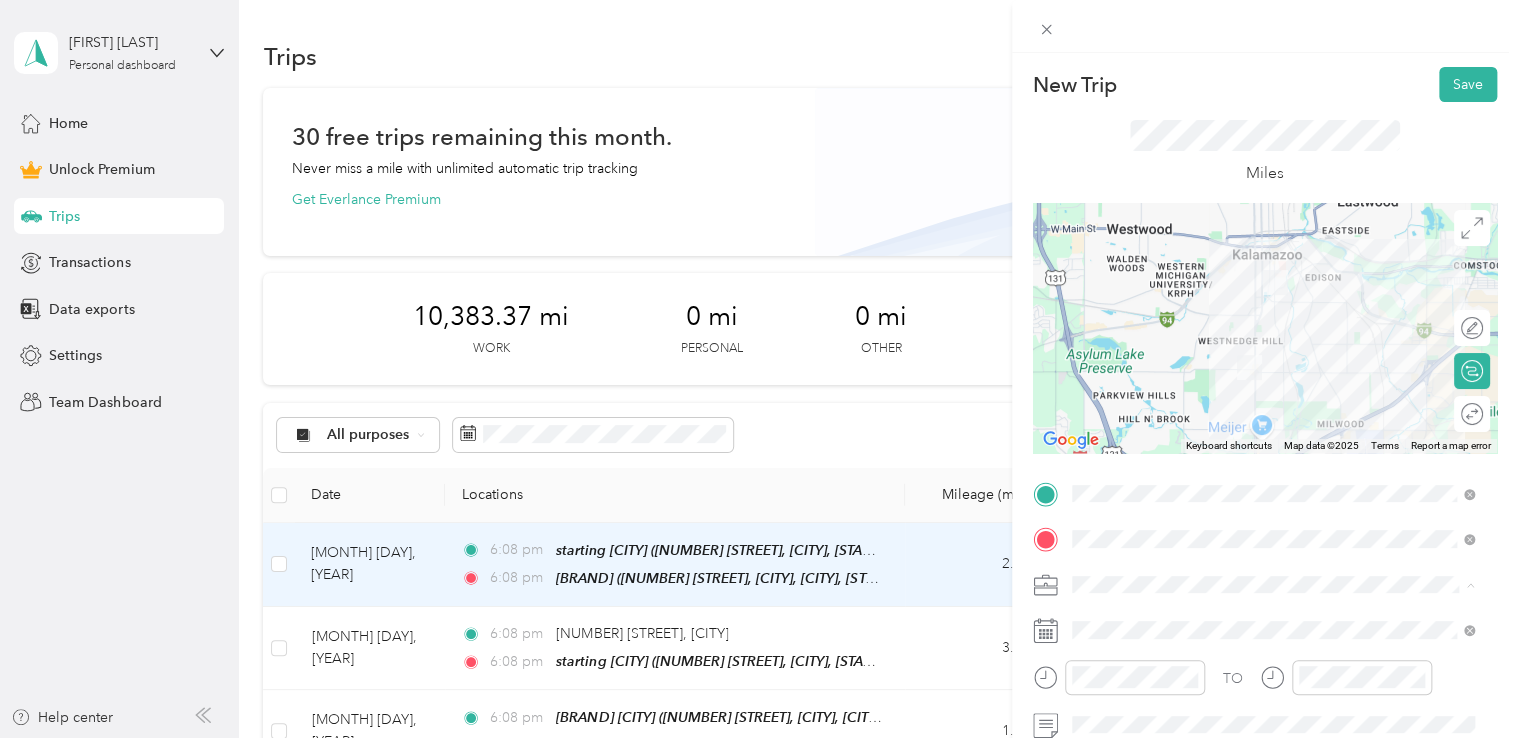 click on "[BRAND]" at bounding box center (1273, 374) 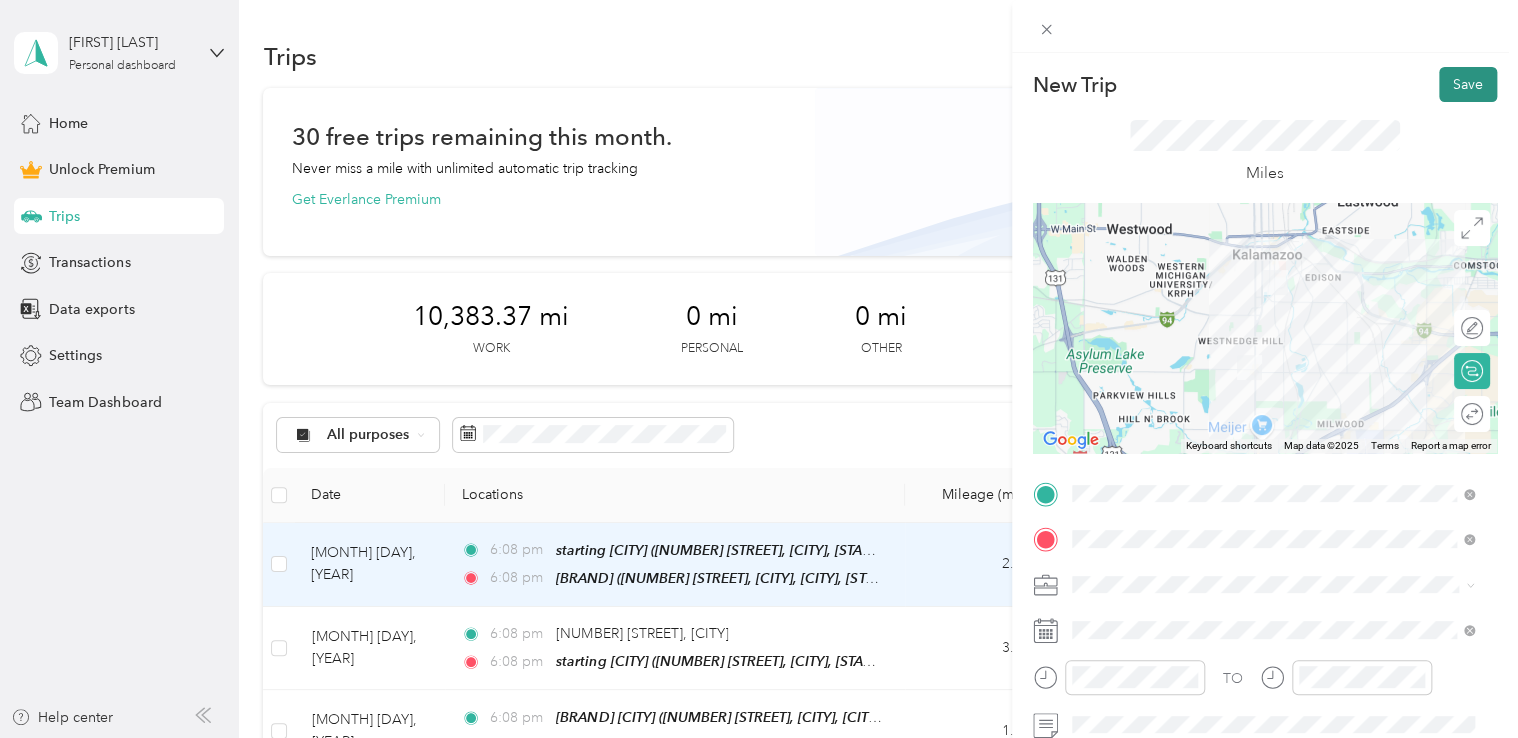 click on "Save" at bounding box center (1468, 84) 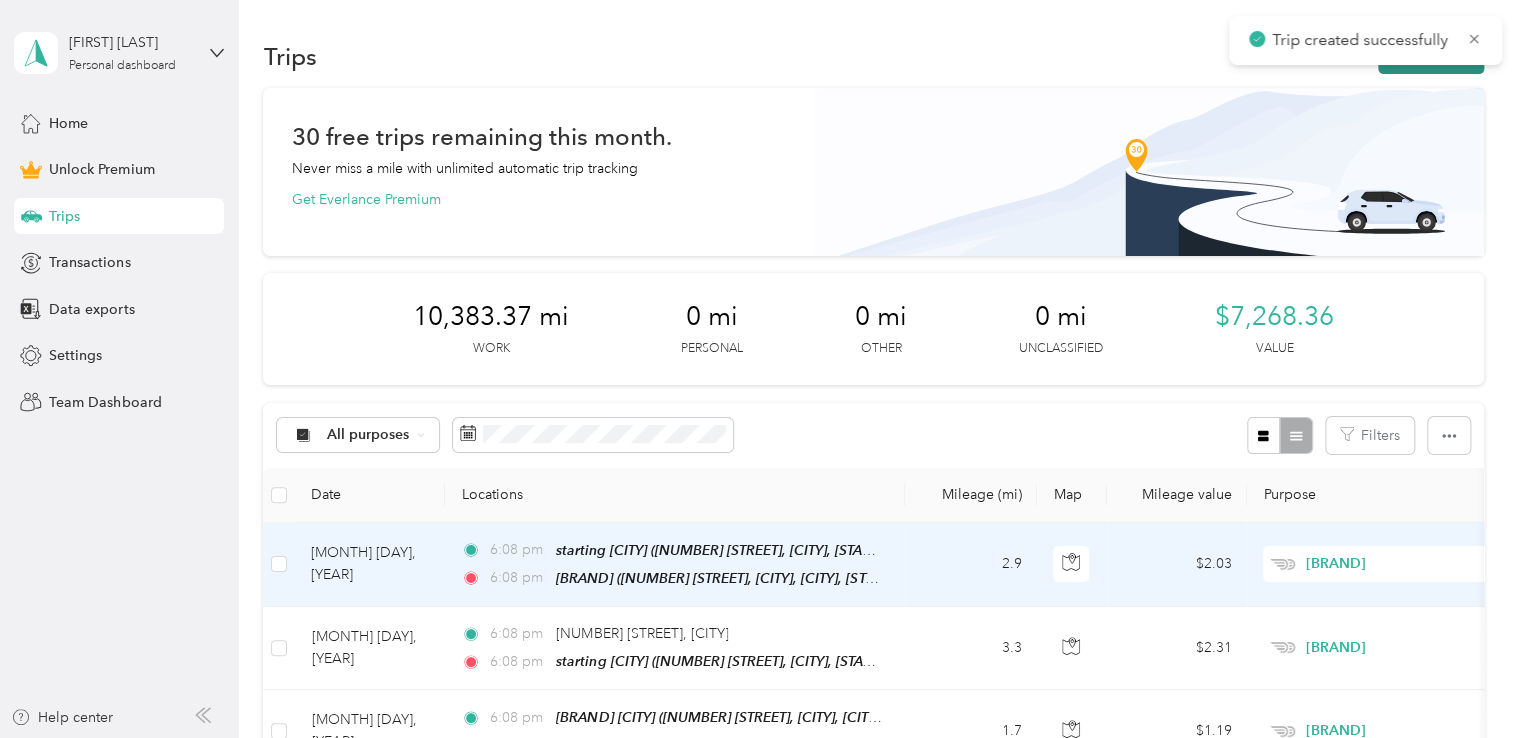 click on "New trip" at bounding box center [1431, 56] 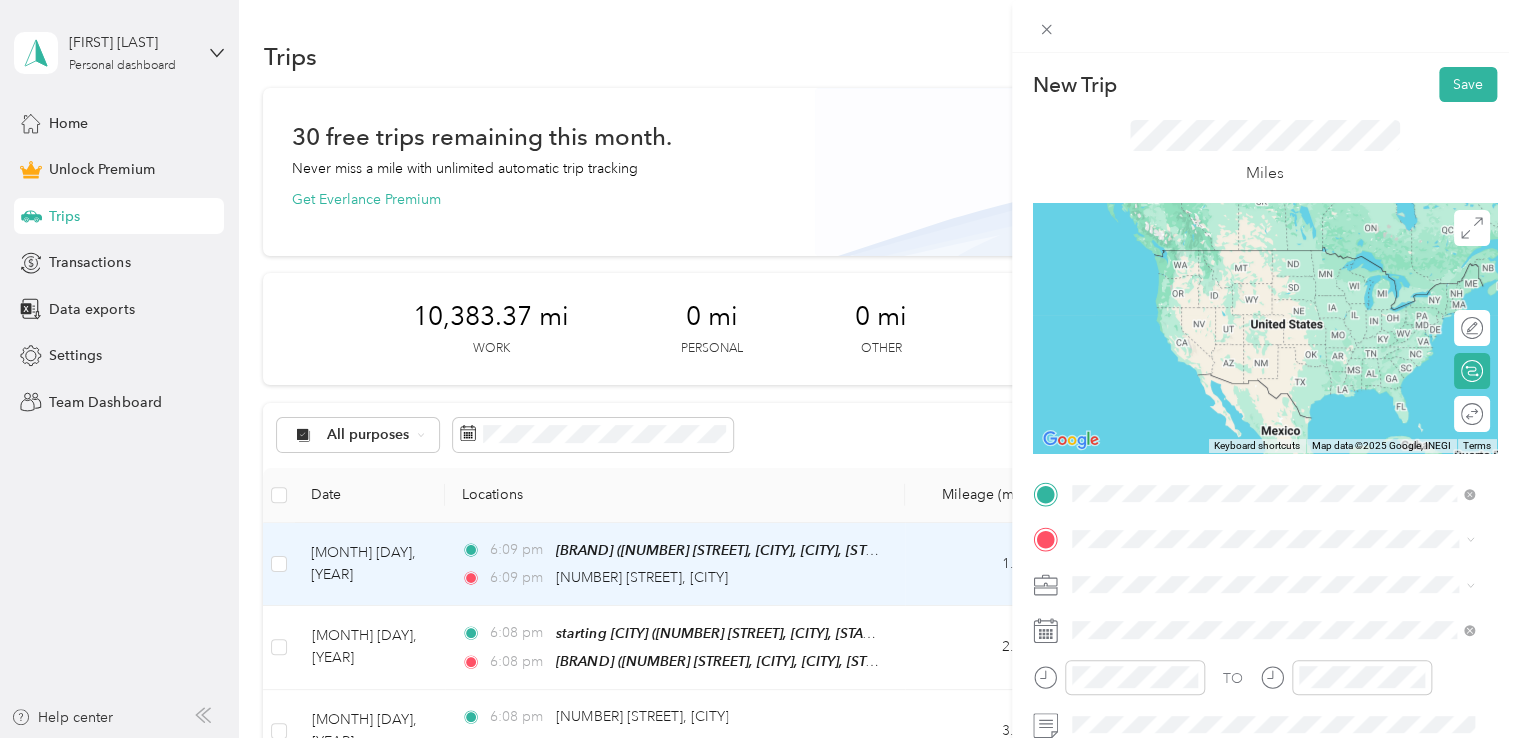 click on "[NUMBER] [STREET]
[CITY], [STATE] [POSTAL_CODE], [COUNTRY]" at bounding box center (1273, 259) 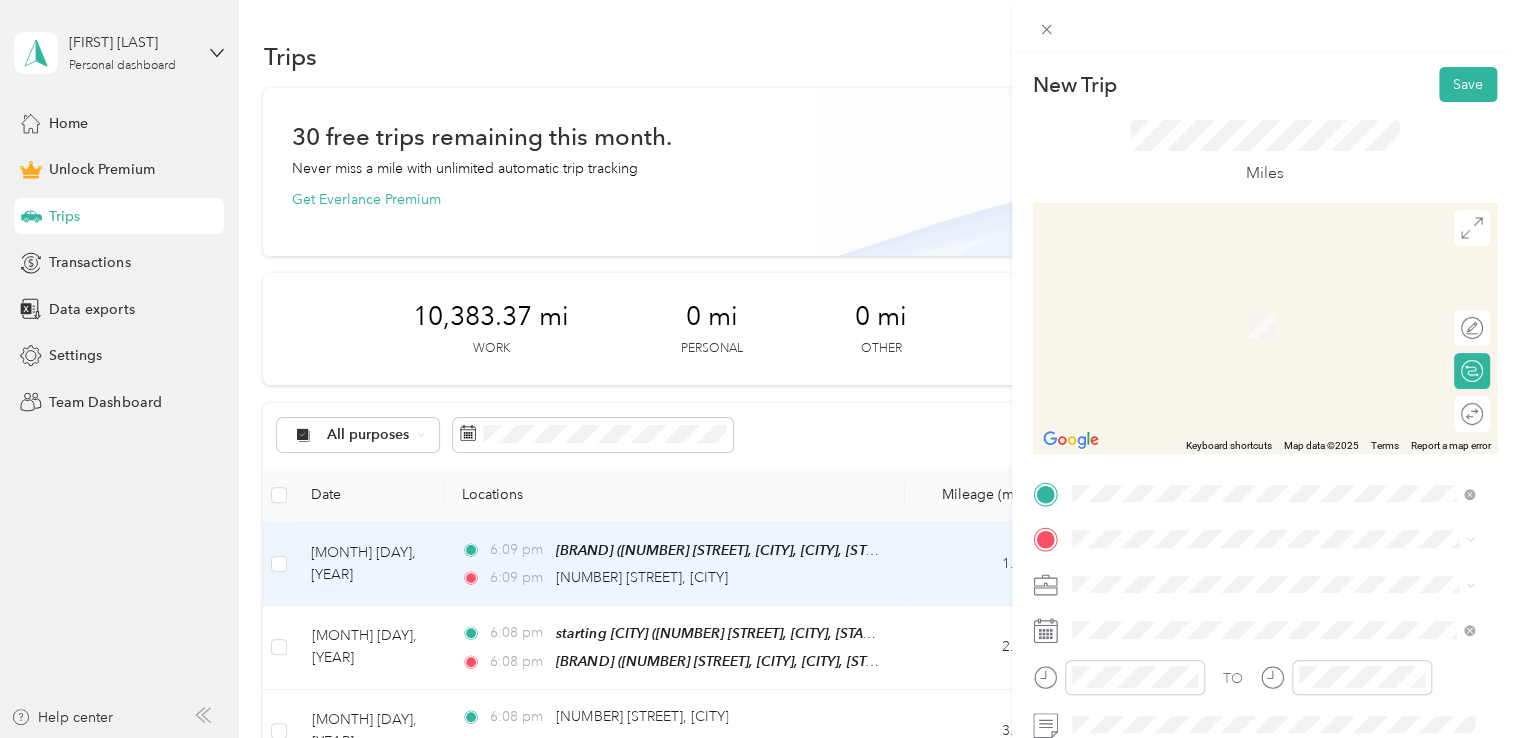 click on "starting [CITY] [NUMBER] [STREET], [CITY], [POSTAL_CODE], [CITY], [STATE], [COUNTRY]" at bounding box center (1288, 322) 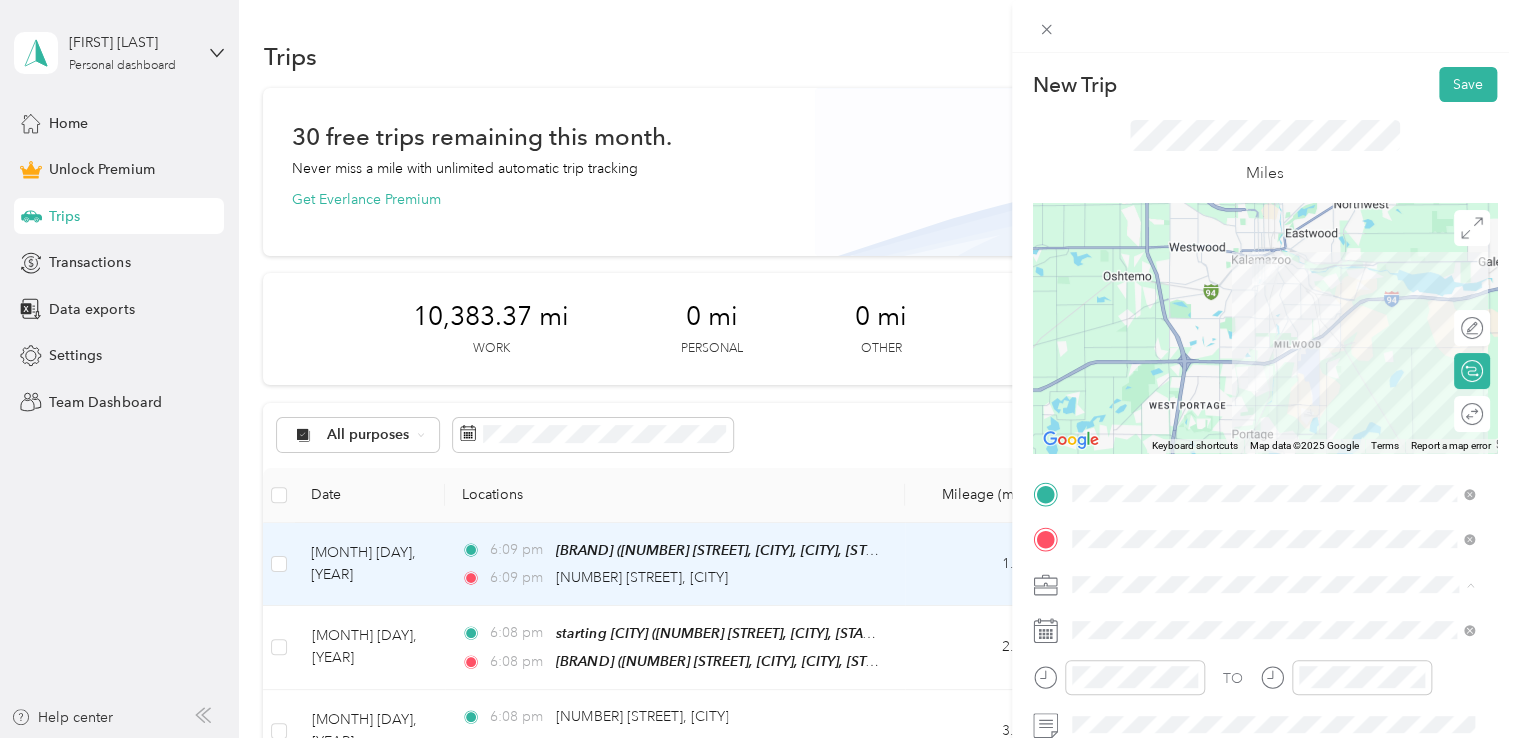 click on "[BRAND]" at bounding box center (1273, 374) 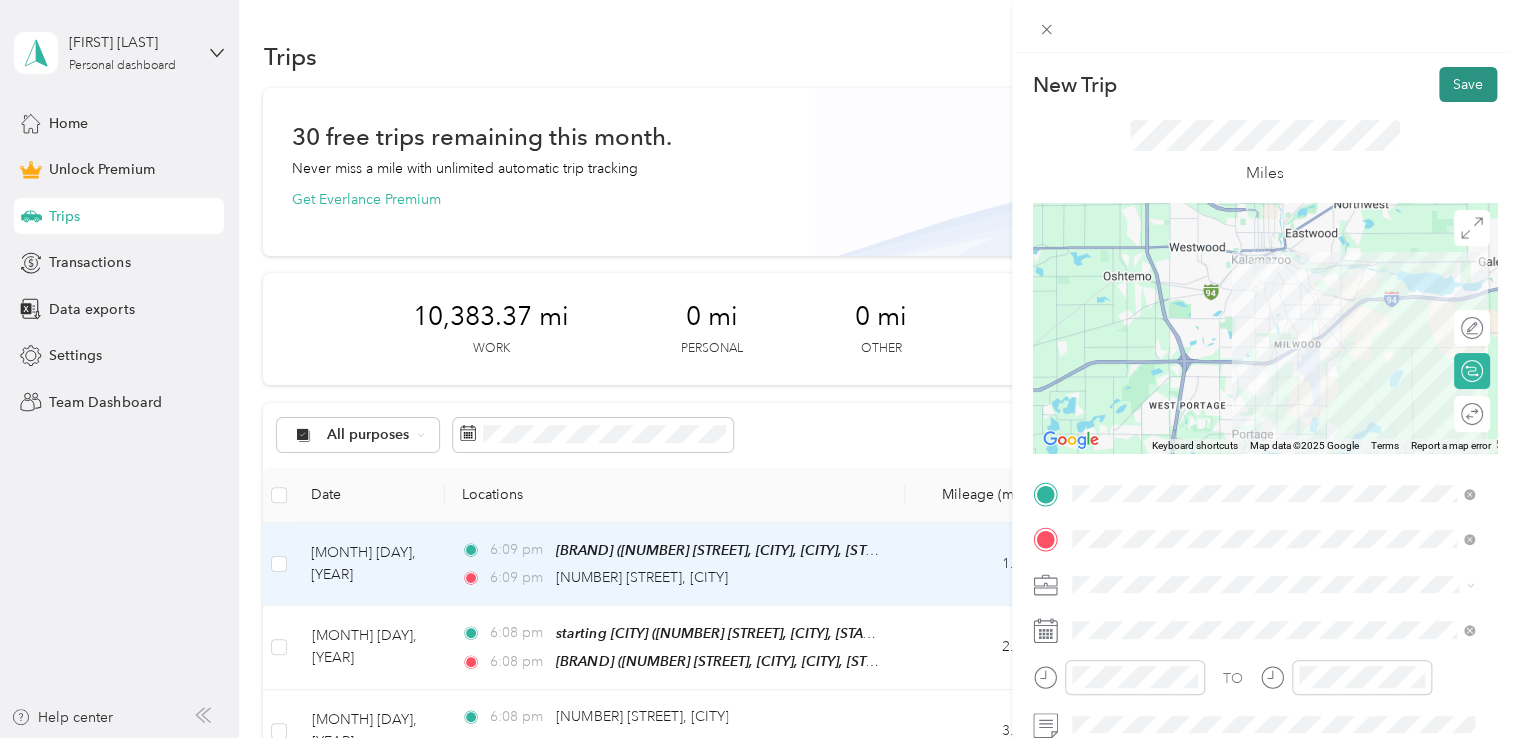 click on "Save" at bounding box center [1468, 84] 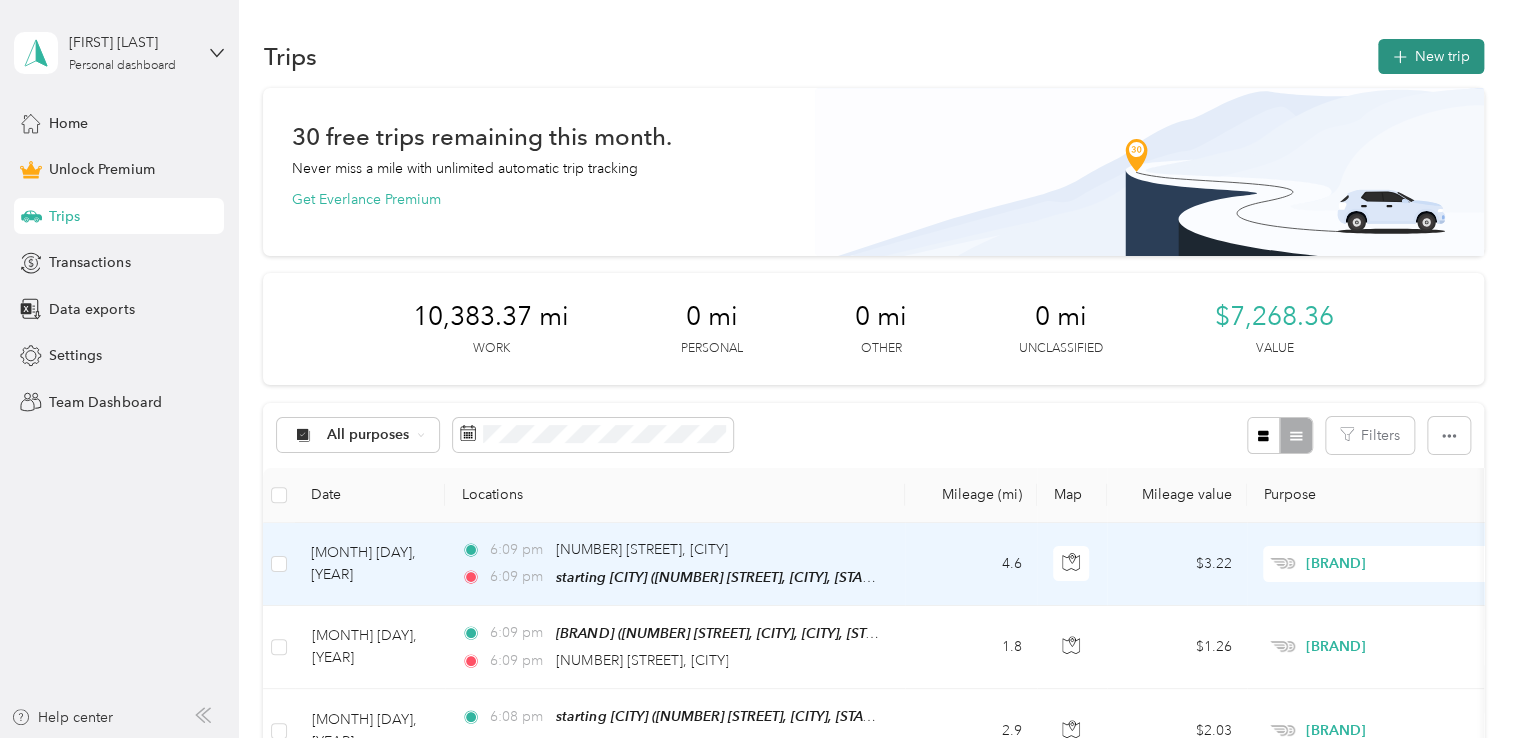click on "New trip" at bounding box center (1431, 56) 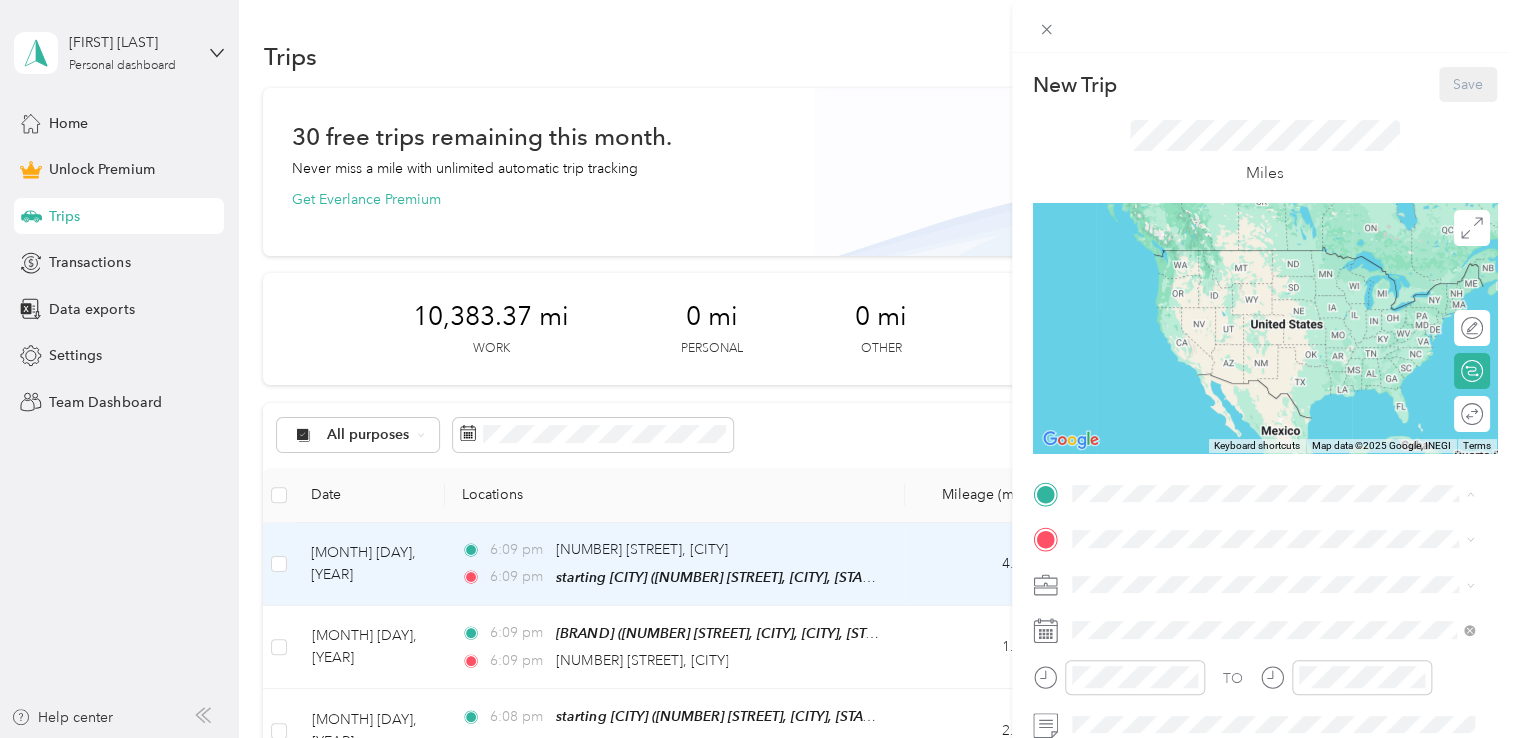 click on "[NUMBER] [STREET], [CITY], [POSTAL_CODE], [CITY], [STATE], [COUNTRY]" at bounding box center (1278, 290) 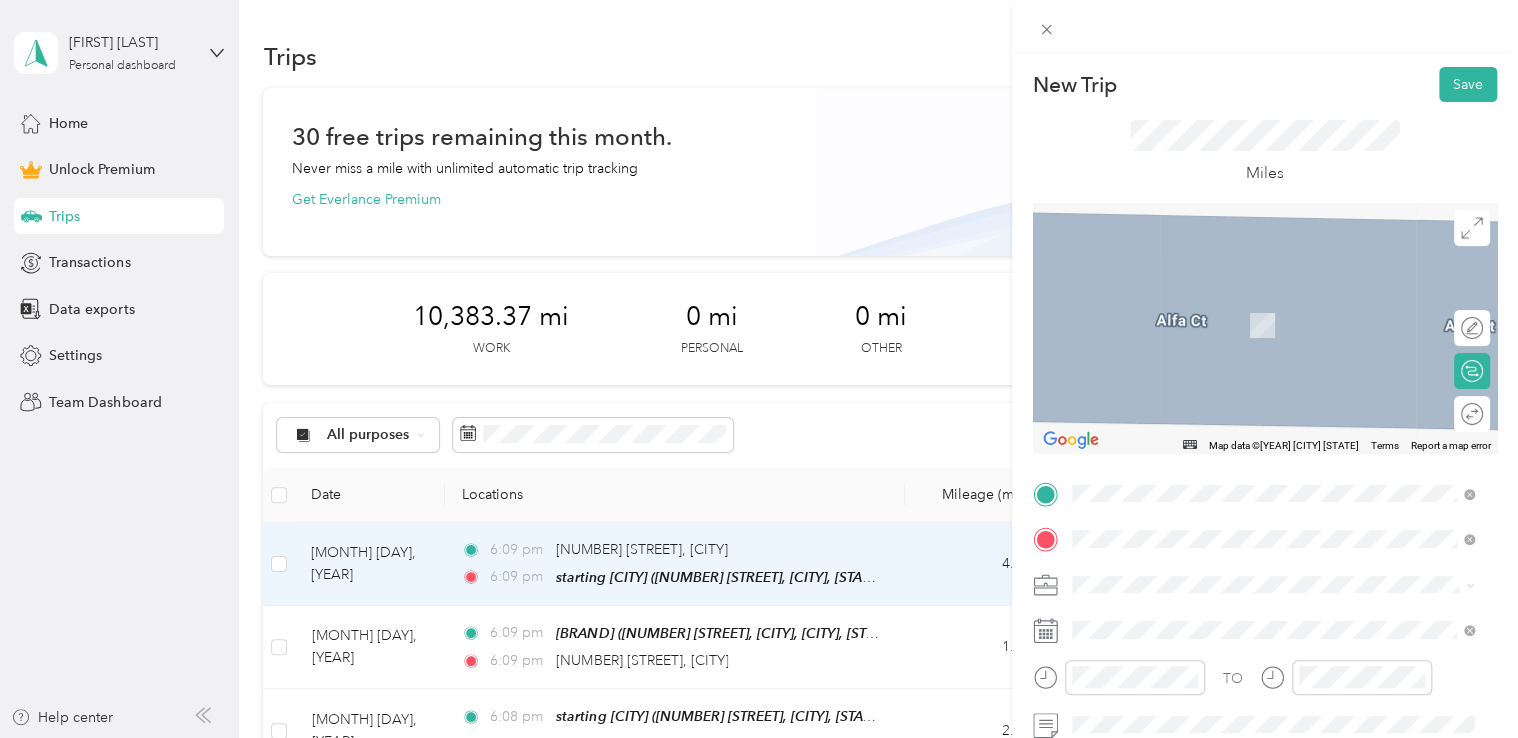 click on "meijer portage" at bounding box center [1158, 303] 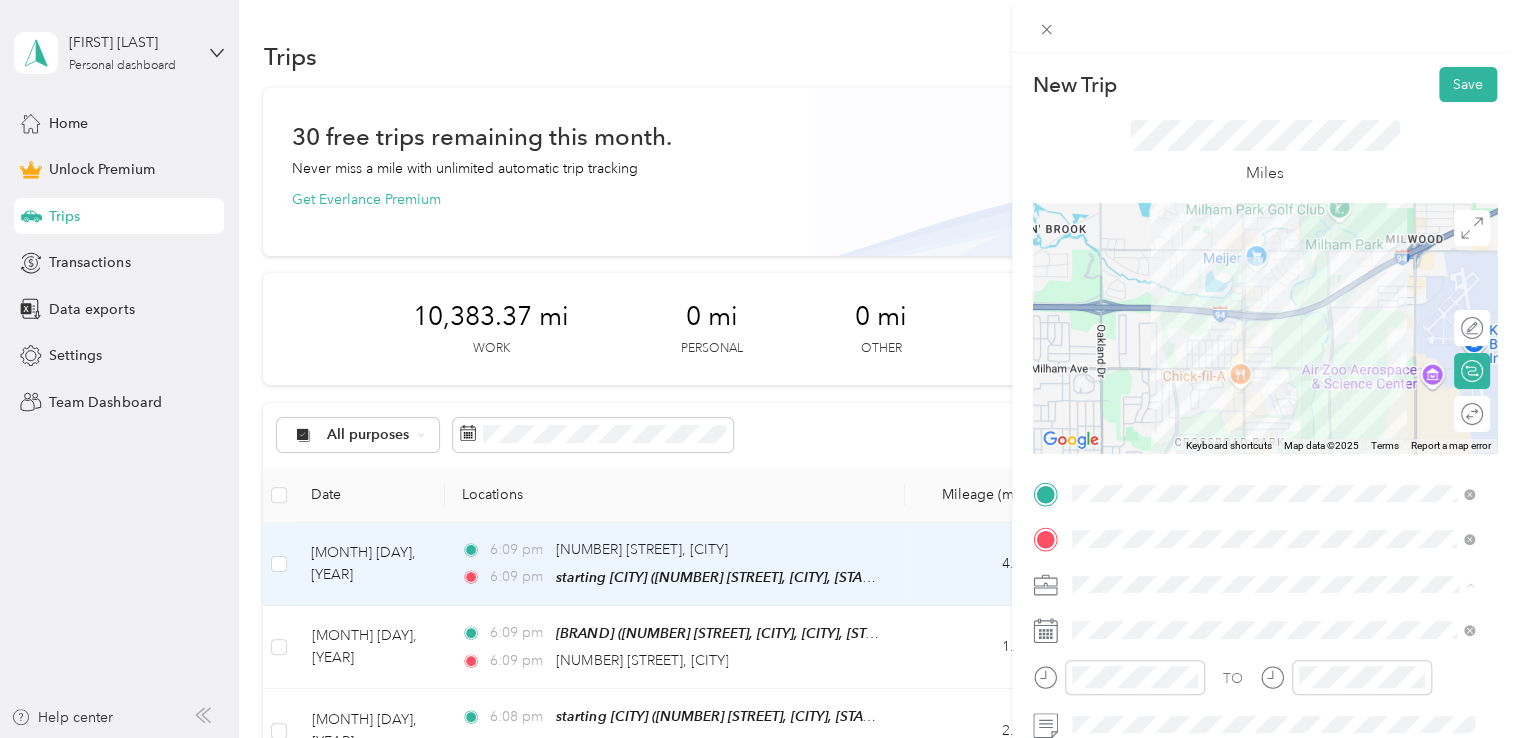 click on "[BRAND]" at bounding box center (1273, 374) 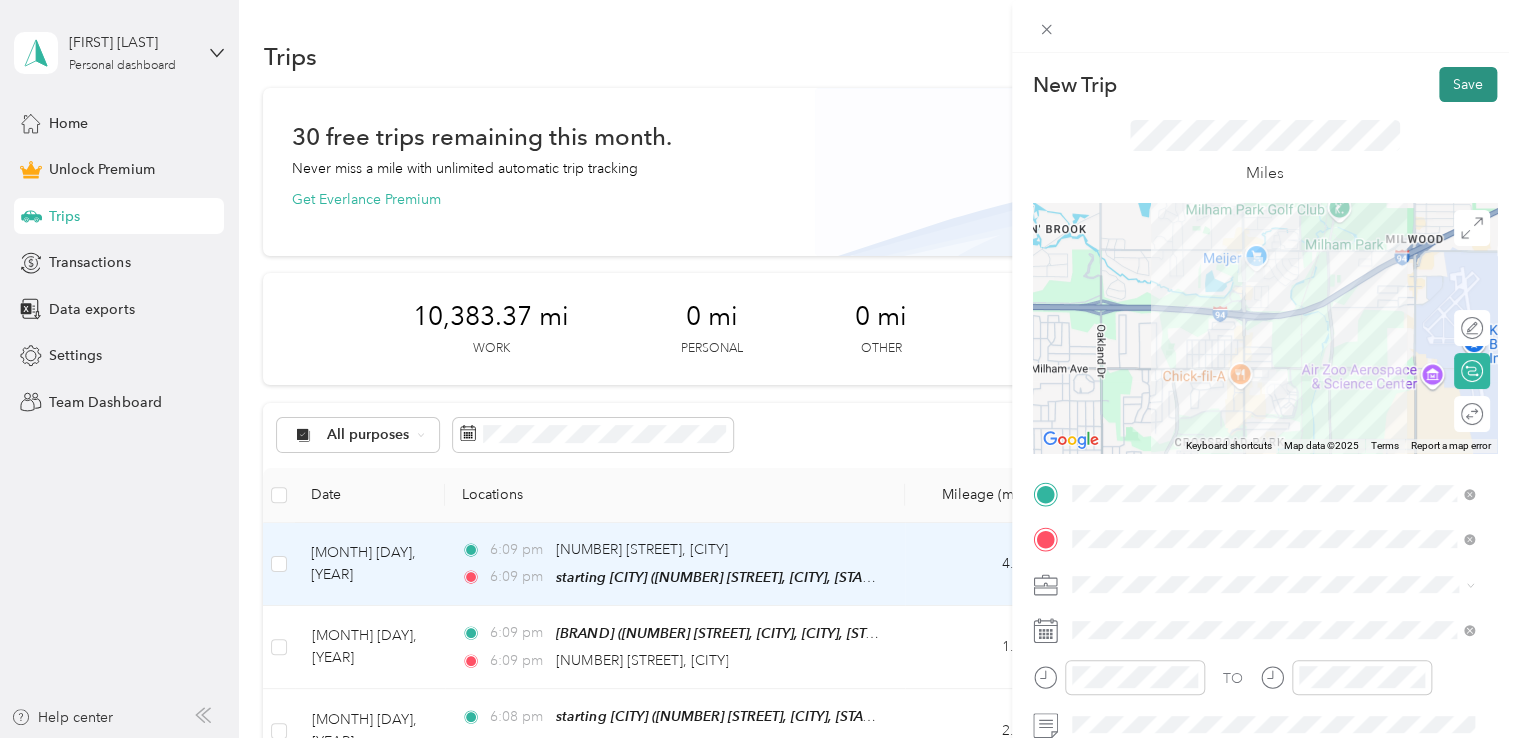 click on "Save" at bounding box center (1468, 84) 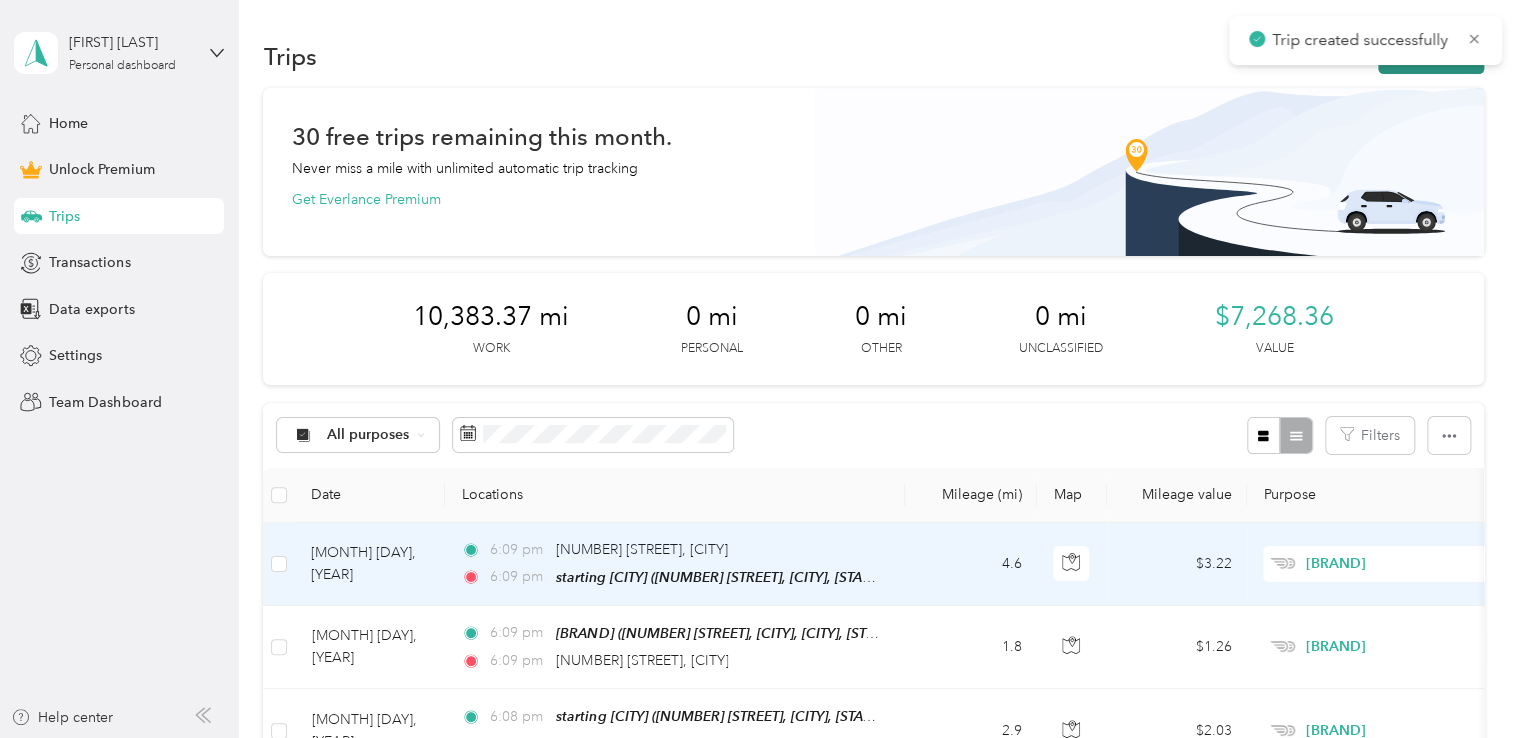 click on "New trip" at bounding box center [1431, 56] 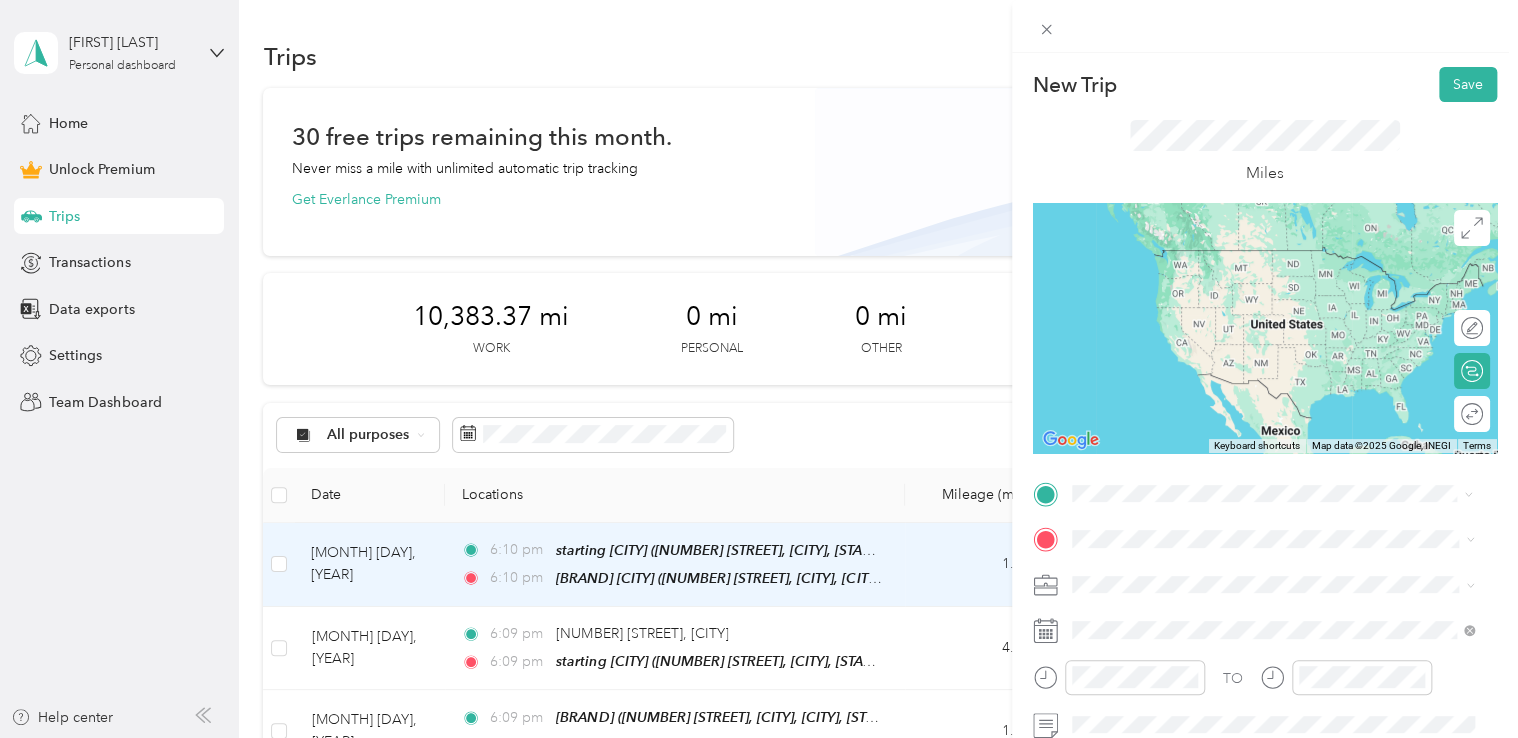 click on "[NUMBER] [STREET], [CITY], [POSTAL_CODE], [CITY], [STATE], [COUNTRY]" at bounding box center [1278, 290] 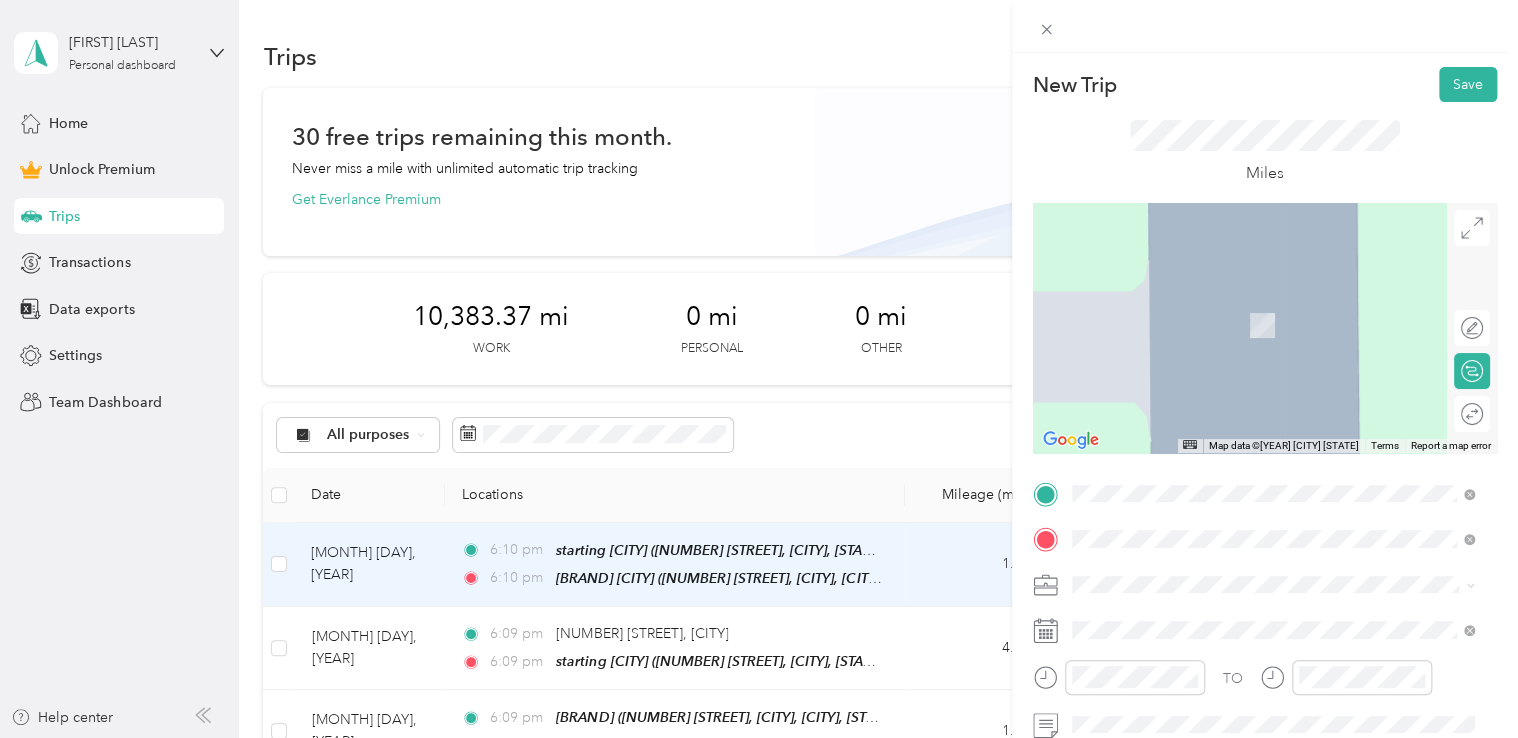click on "[NUMBER] [STREET]
[CITY], [STATE] [POSTAL_CODE], [COUNTRY]" at bounding box center (1253, 304) 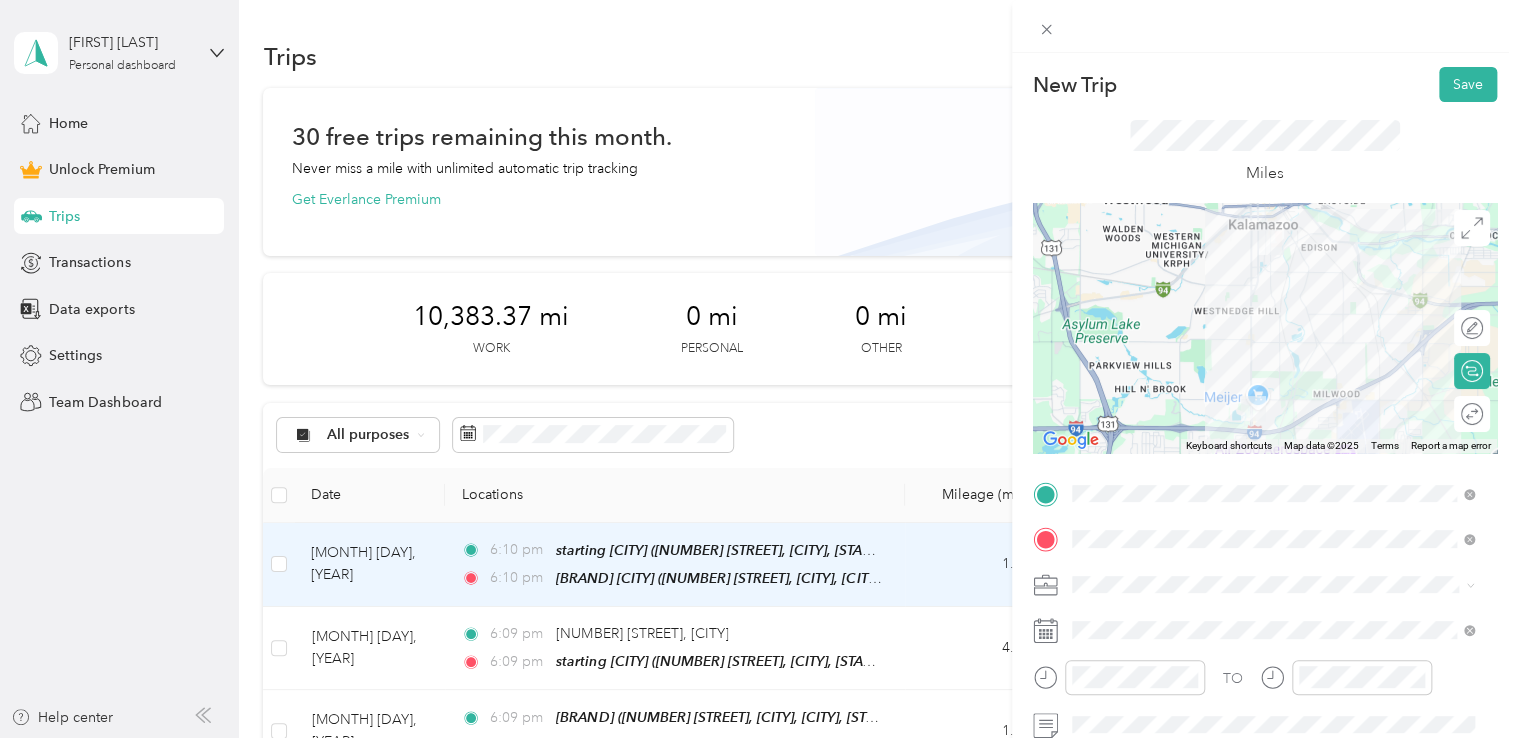 click on "[BRAND]" at bounding box center (1273, 371) 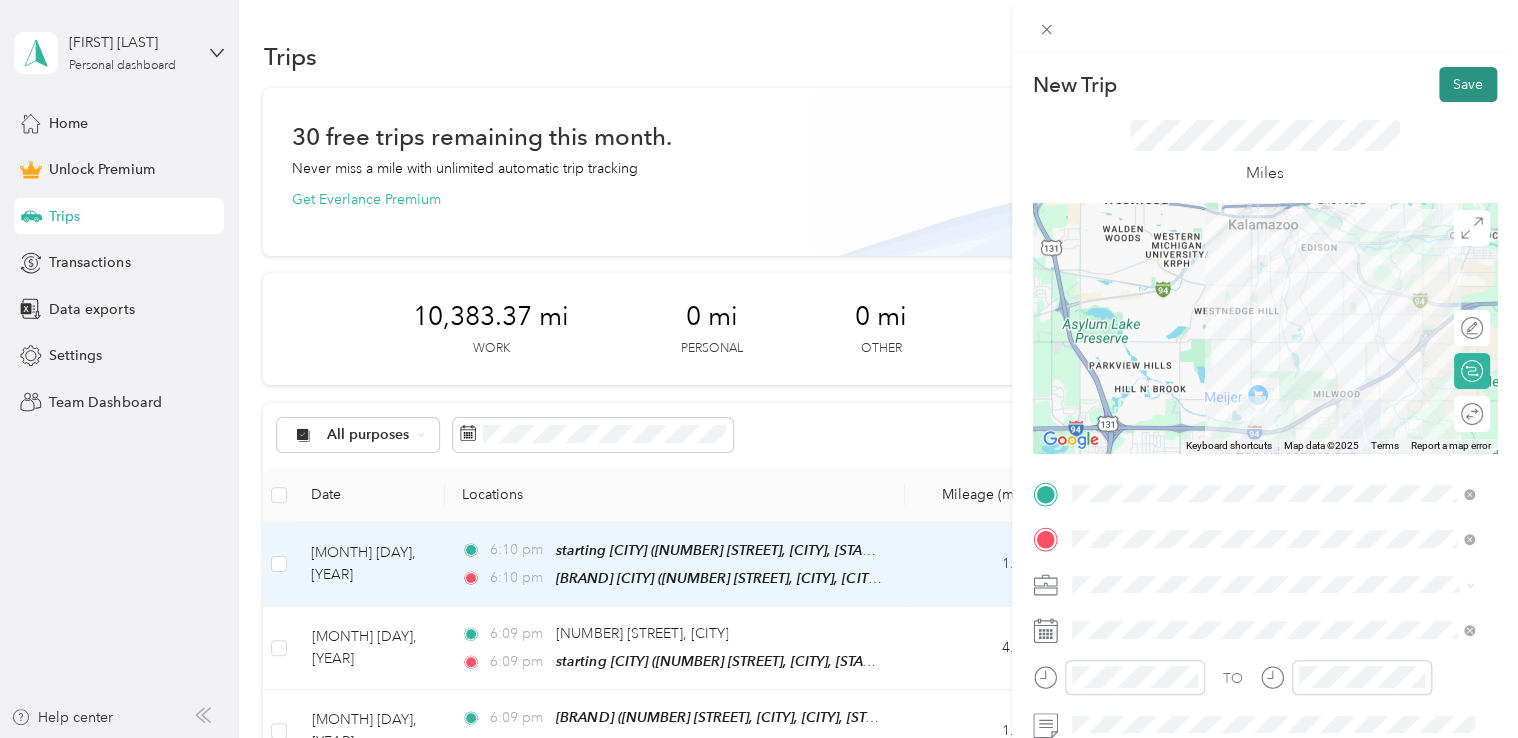 click on "Save" at bounding box center (1468, 84) 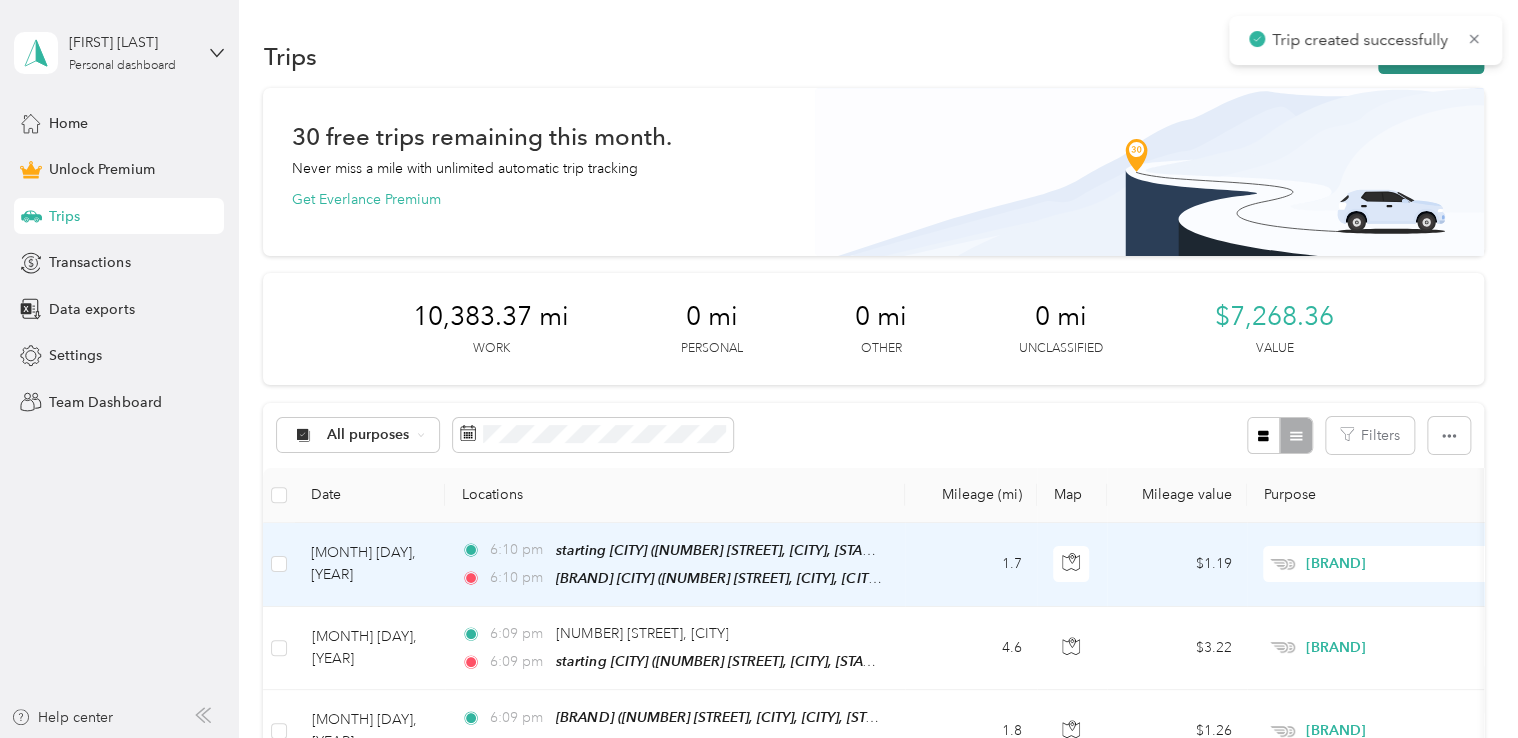 click on "New trip" at bounding box center [1431, 56] 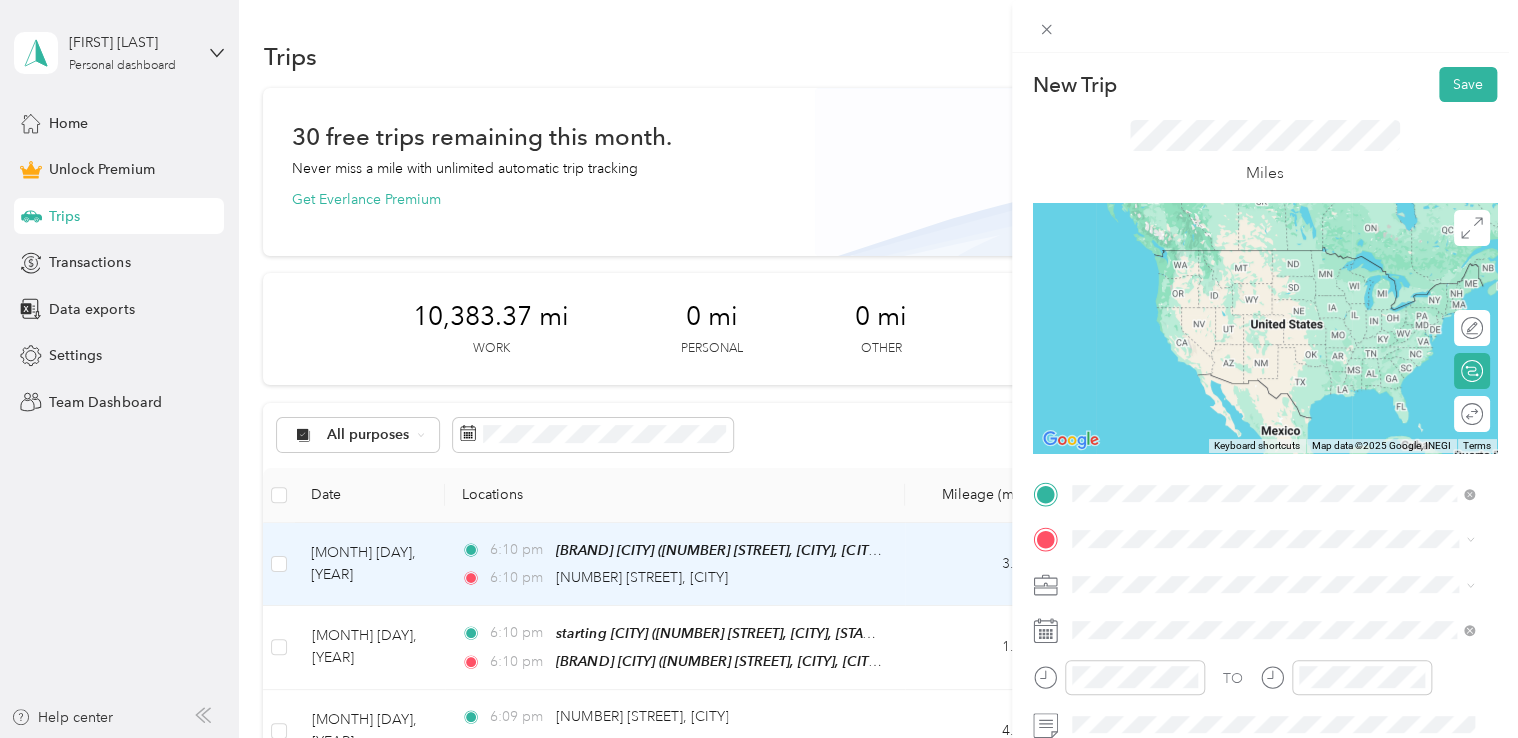 click on "[NUMBER] [STREET]
[CITY], [STATE] [POSTAL_CODE], [COUNTRY]" at bounding box center (1253, 258) 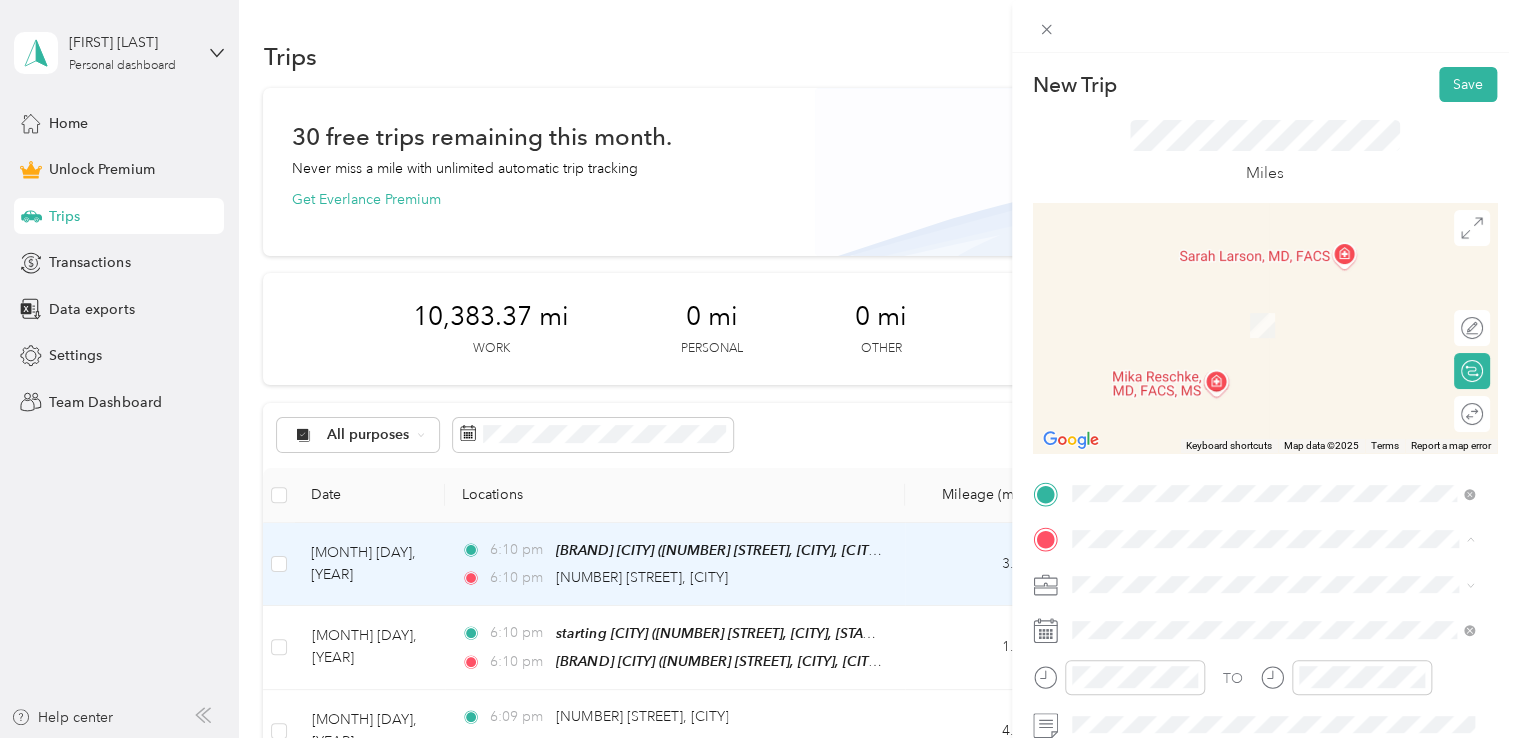 click on "[NUMBER] [STREET], [CITY], [POSTAL_CODE], [CITY], [STATE], [COUNTRY]" at bounding box center (1278, 336) 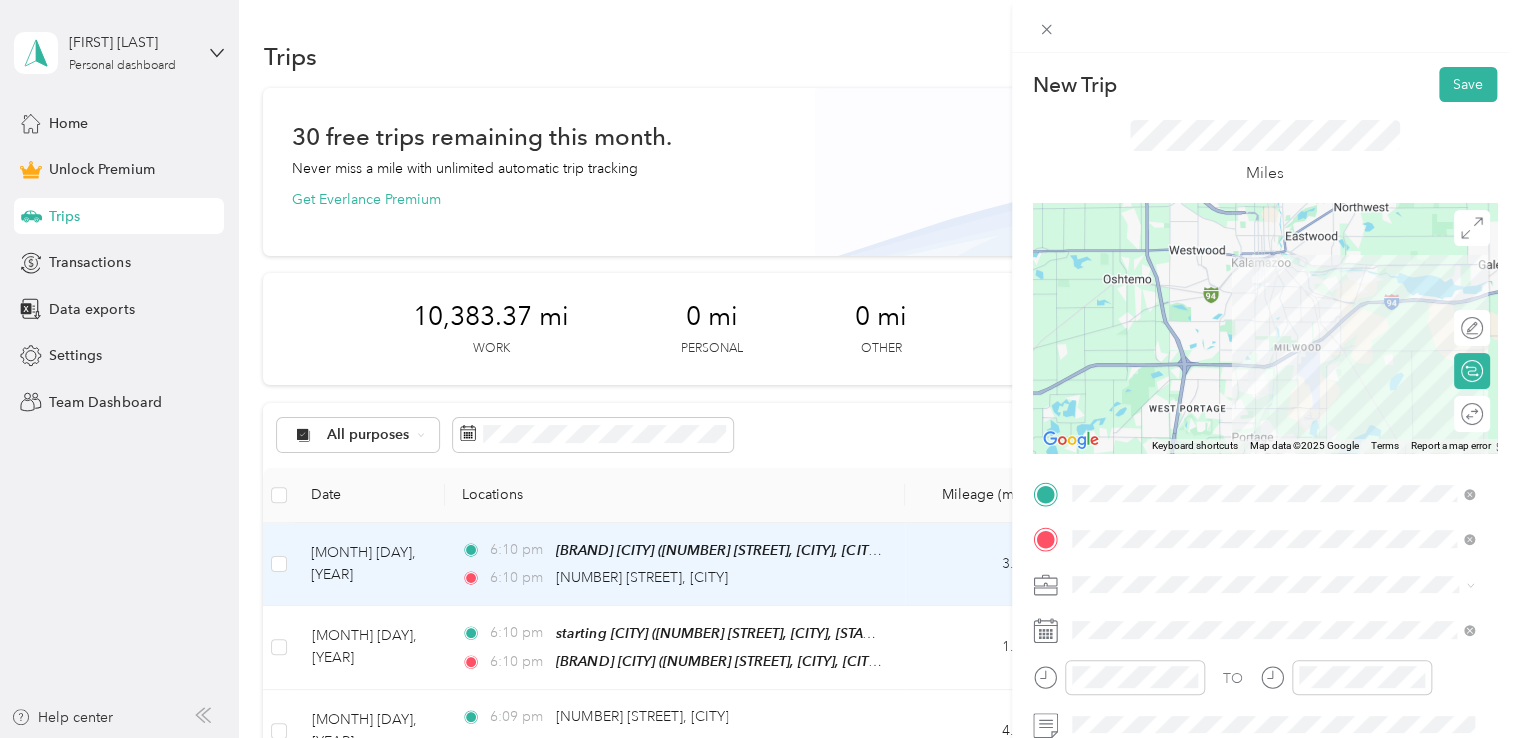 click on "[BRAND]" at bounding box center [1273, 372] 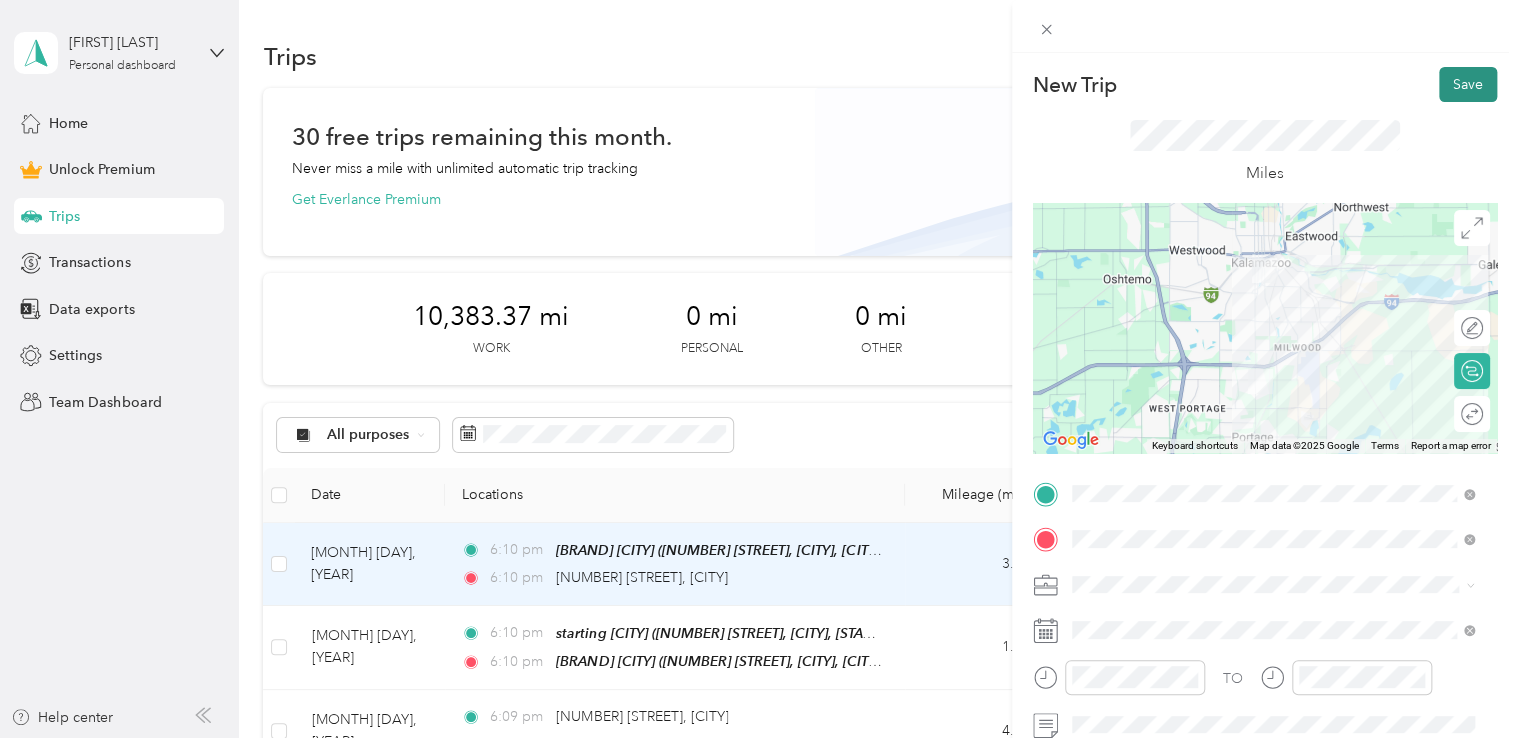 click on "Save" at bounding box center (1468, 84) 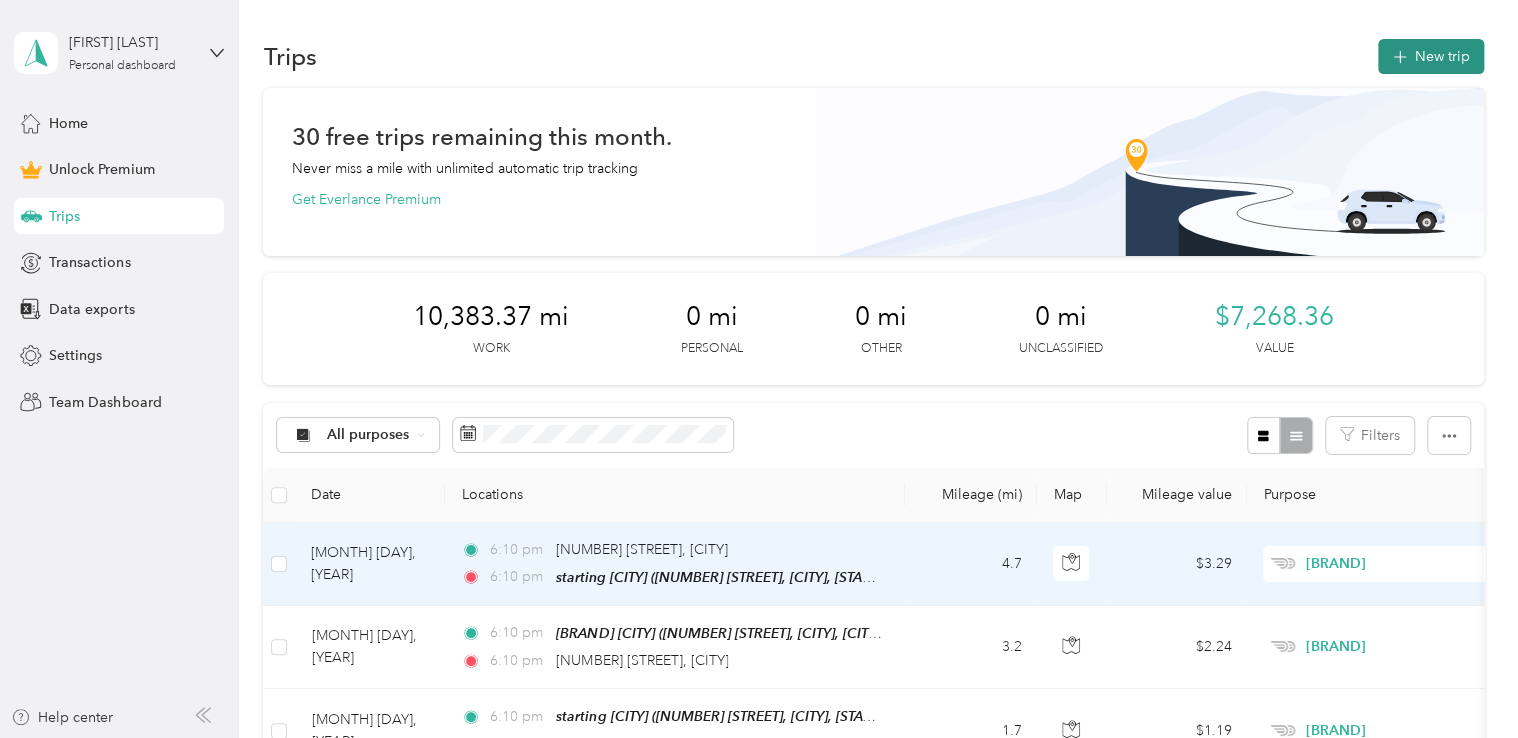 click on "New trip" at bounding box center (1431, 56) 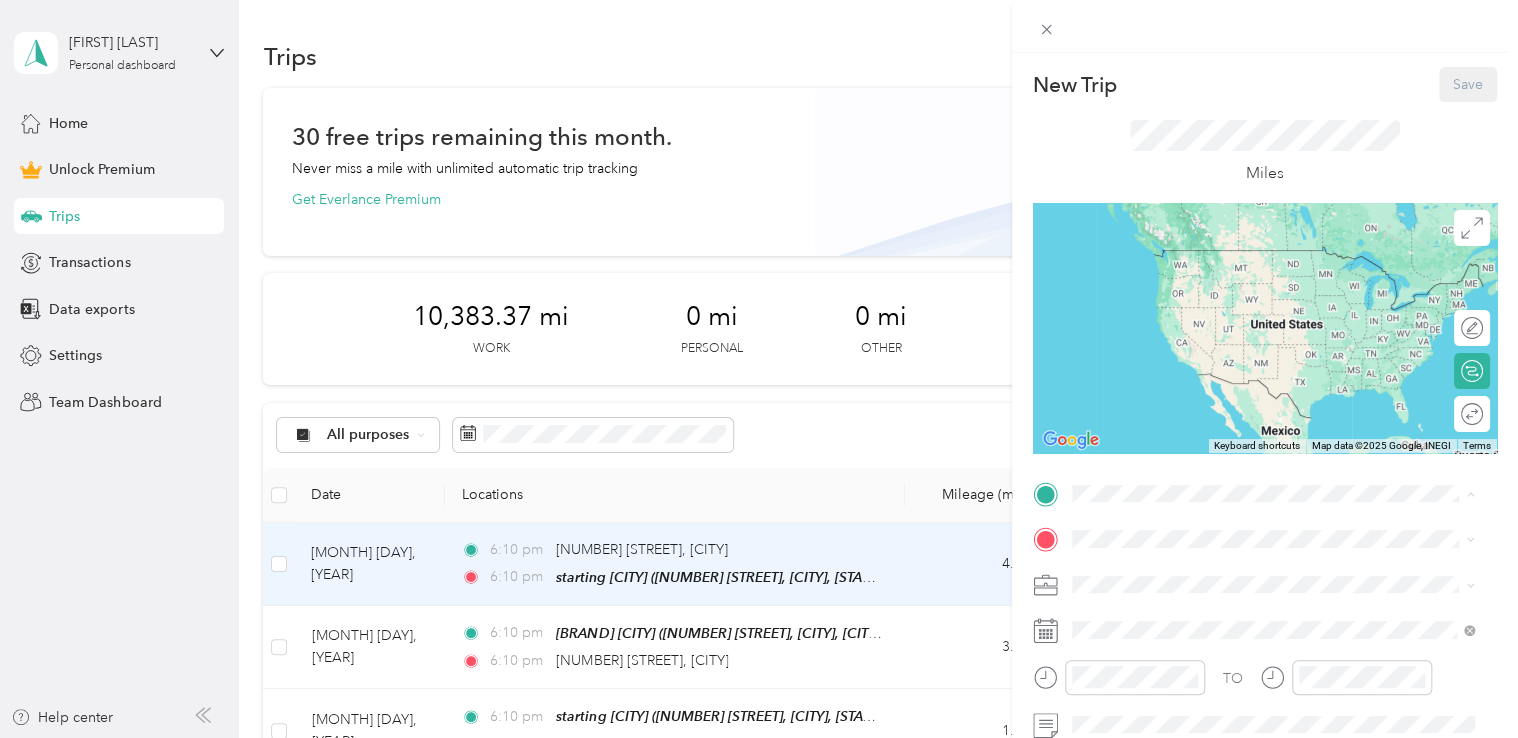 click on "starting [CITY] [NUMBER] [STREET], [CITY], [POSTAL_CODE], [CITY], [STATE], [COUNTRY]" at bounding box center (1288, 279) 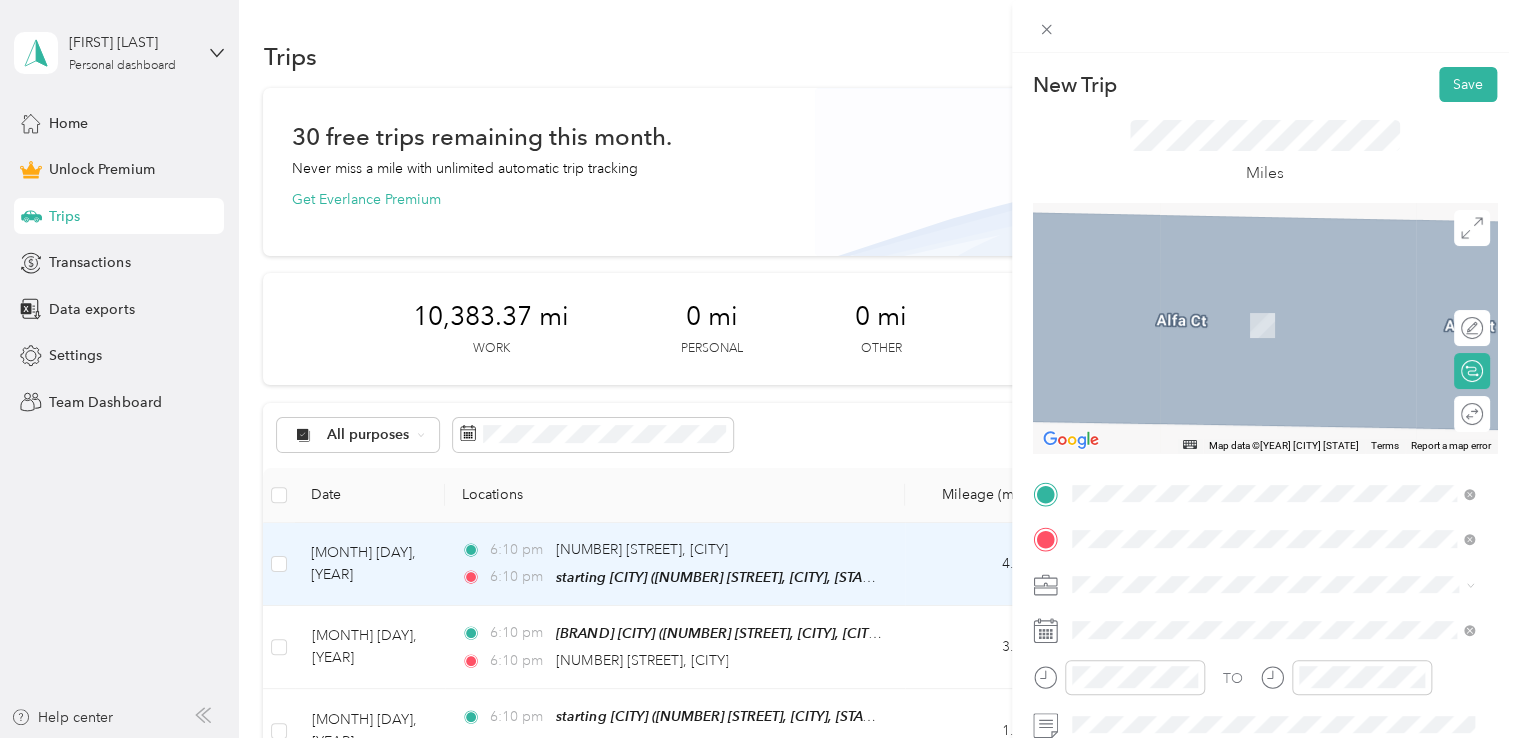click on "[NUMBER] [STREET], [CITY], [POSTAL_CODE], [CITY], [STATE], [COUNTRY]" at bounding box center (1278, 336) 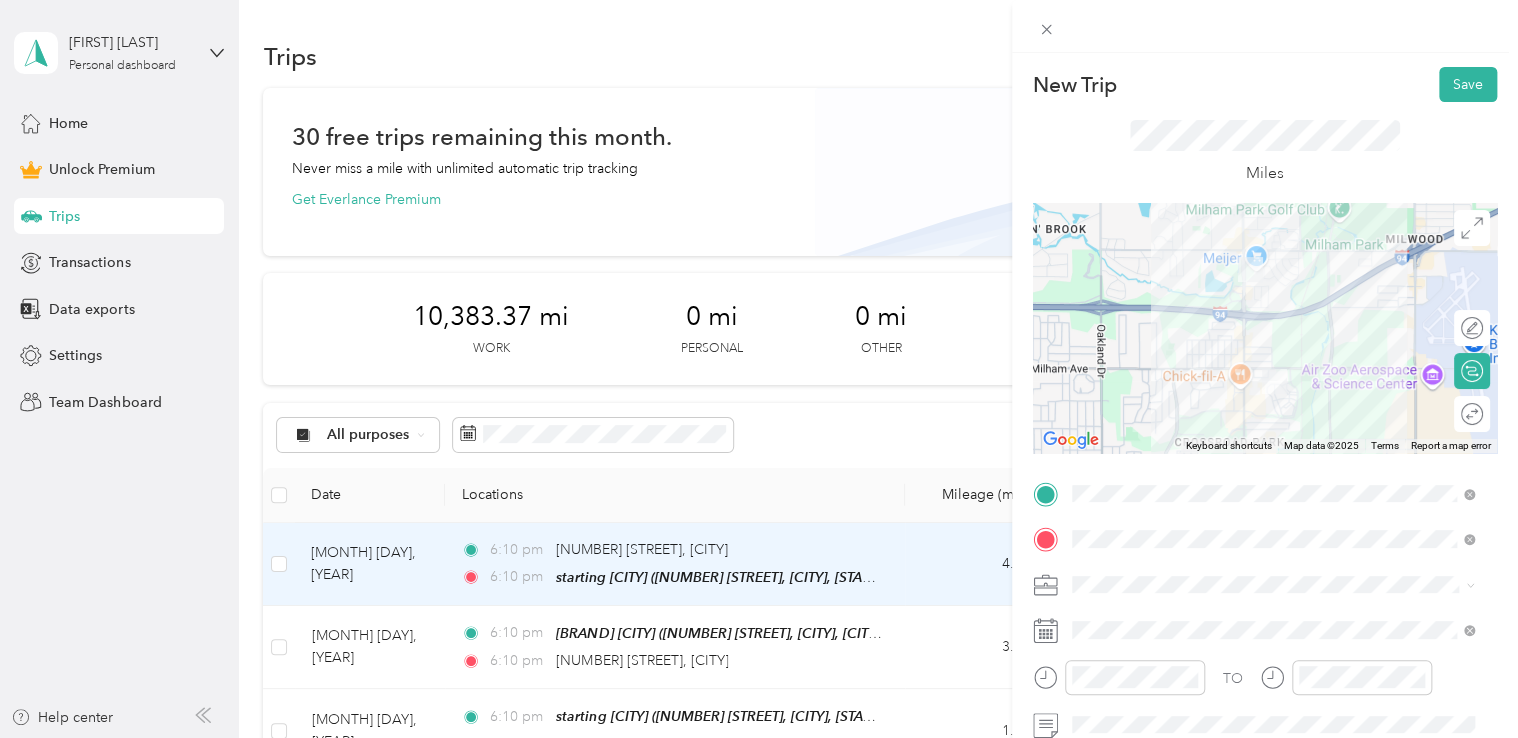 click on "[BRAND]" at bounding box center (1273, 373) 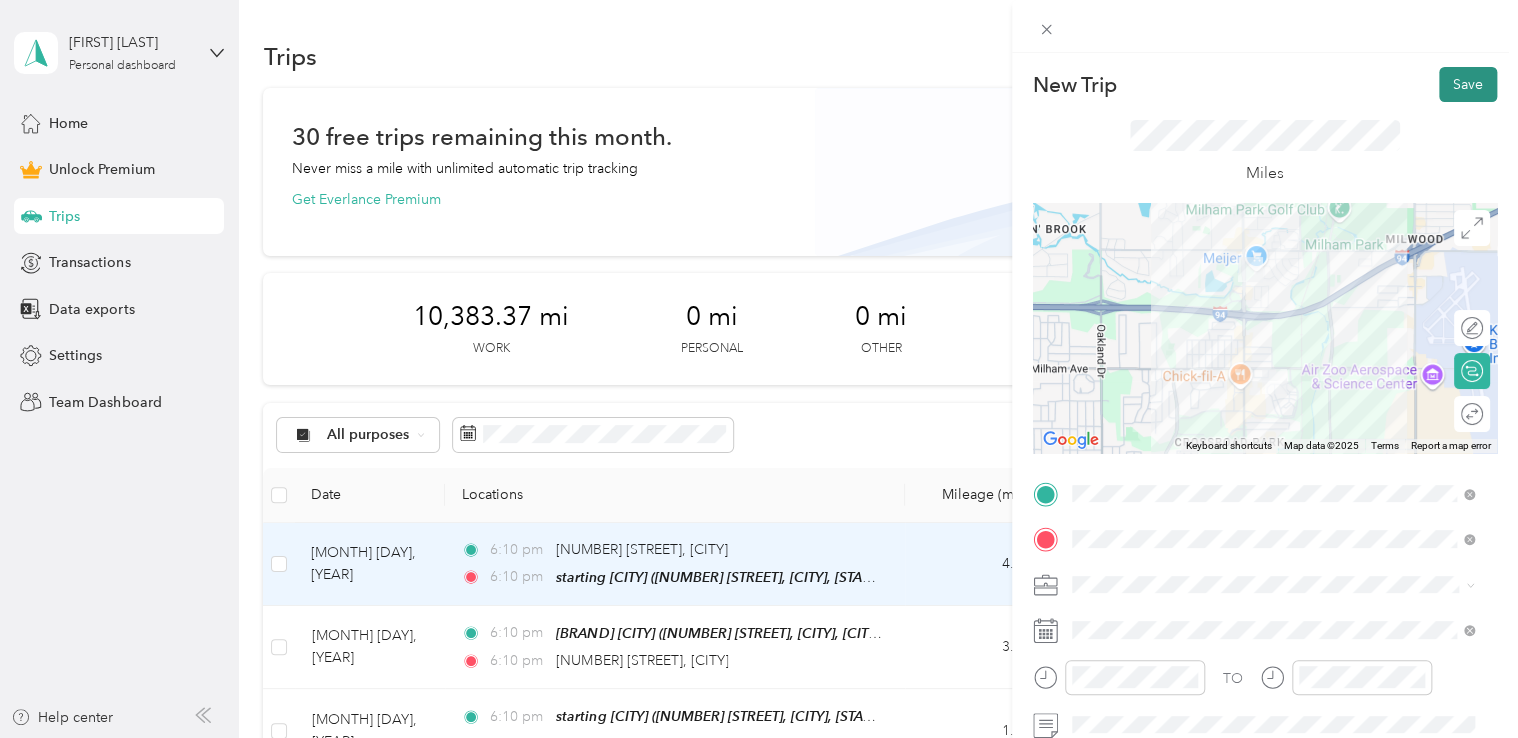 click on "Save" at bounding box center [1468, 84] 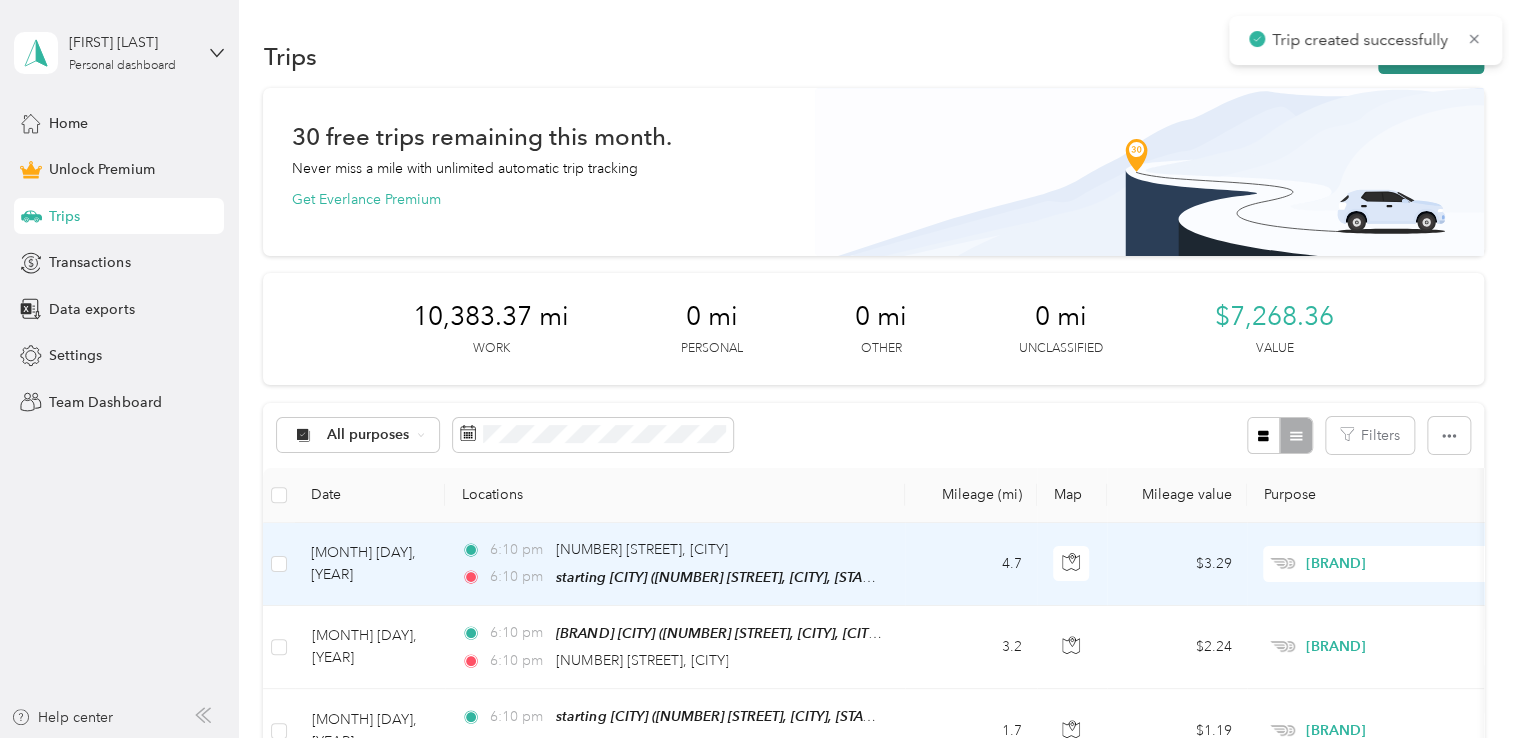 click on "New trip" at bounding box center (1431, 56) 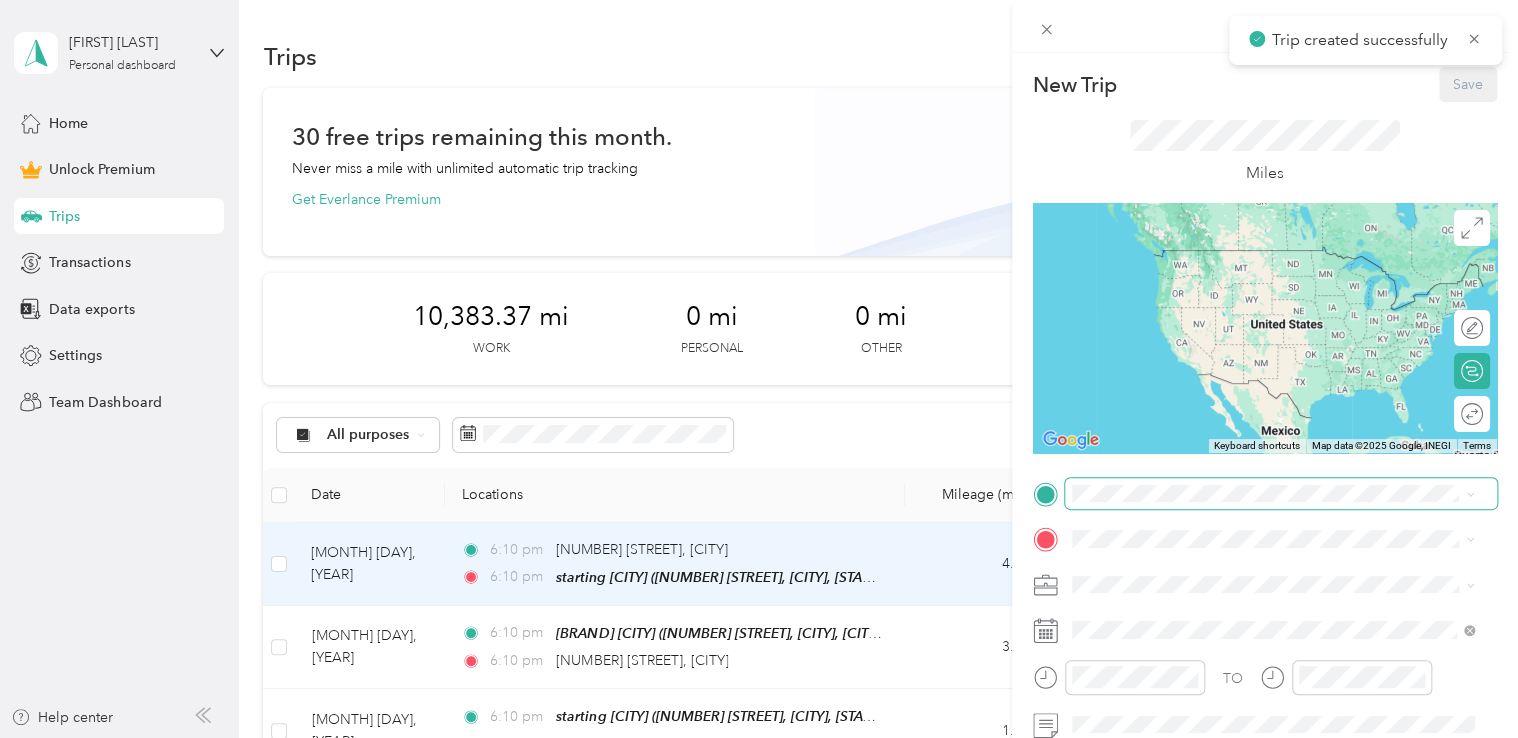 click at bounding box center (1281, 494) 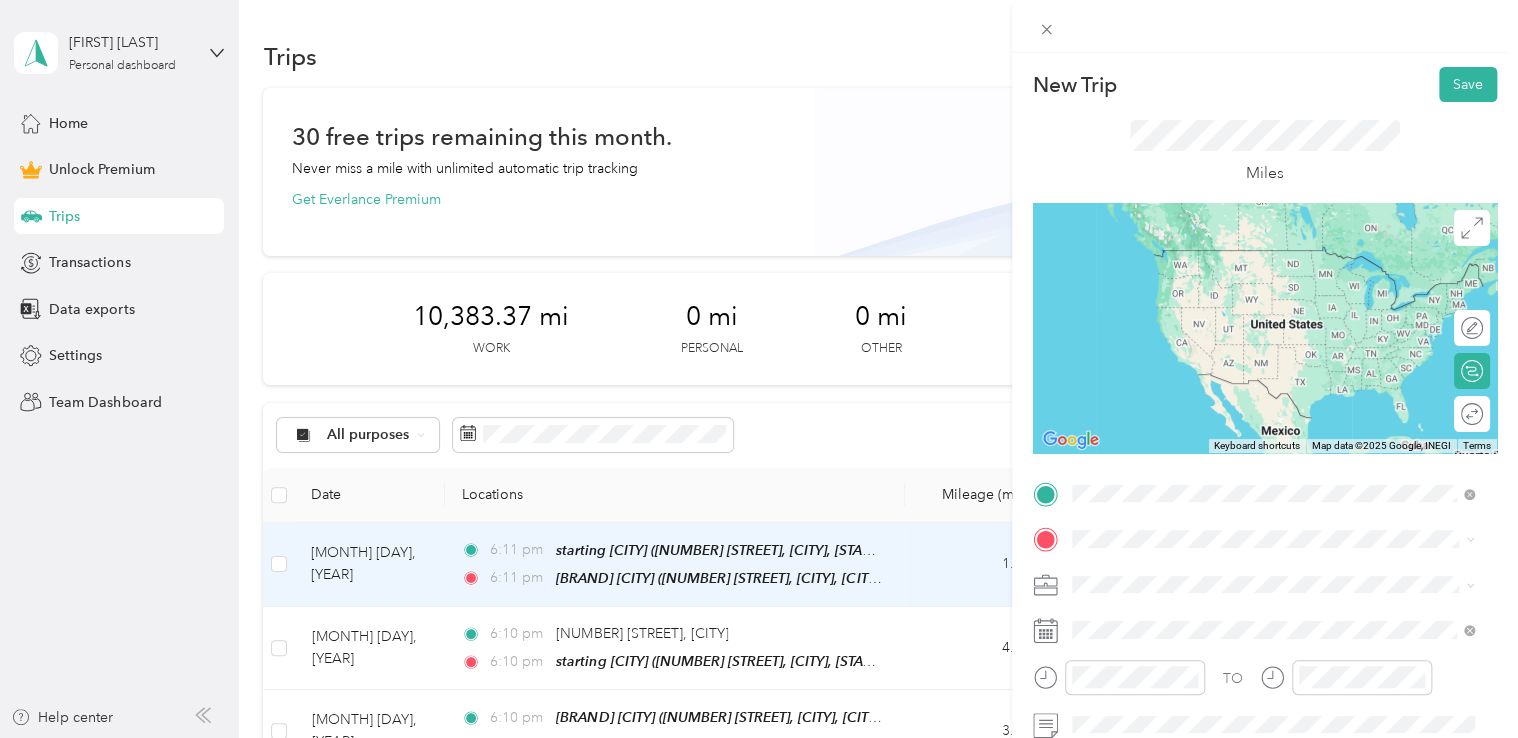 click on "[NUMBER] [STREET], [CITY], [POSTAL_CODE], [CITY], [STATE], [COUNTRY]" at bounding box center (1278, 290) 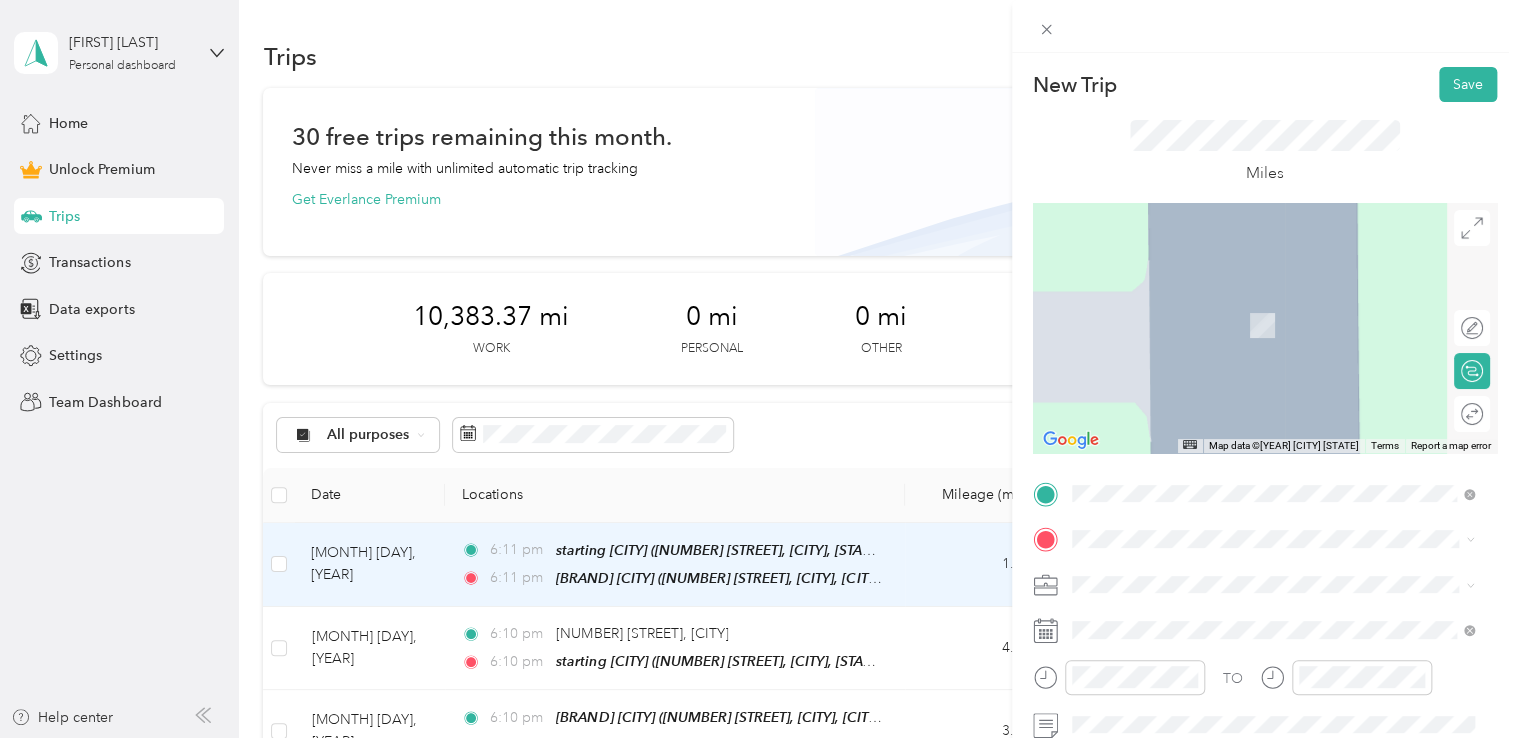 click on "[NUMBER] [STREET]
[CITY], [STATE] [POSTAL_CODE], [COUNTRY]" at bounding box center (1253, 617) 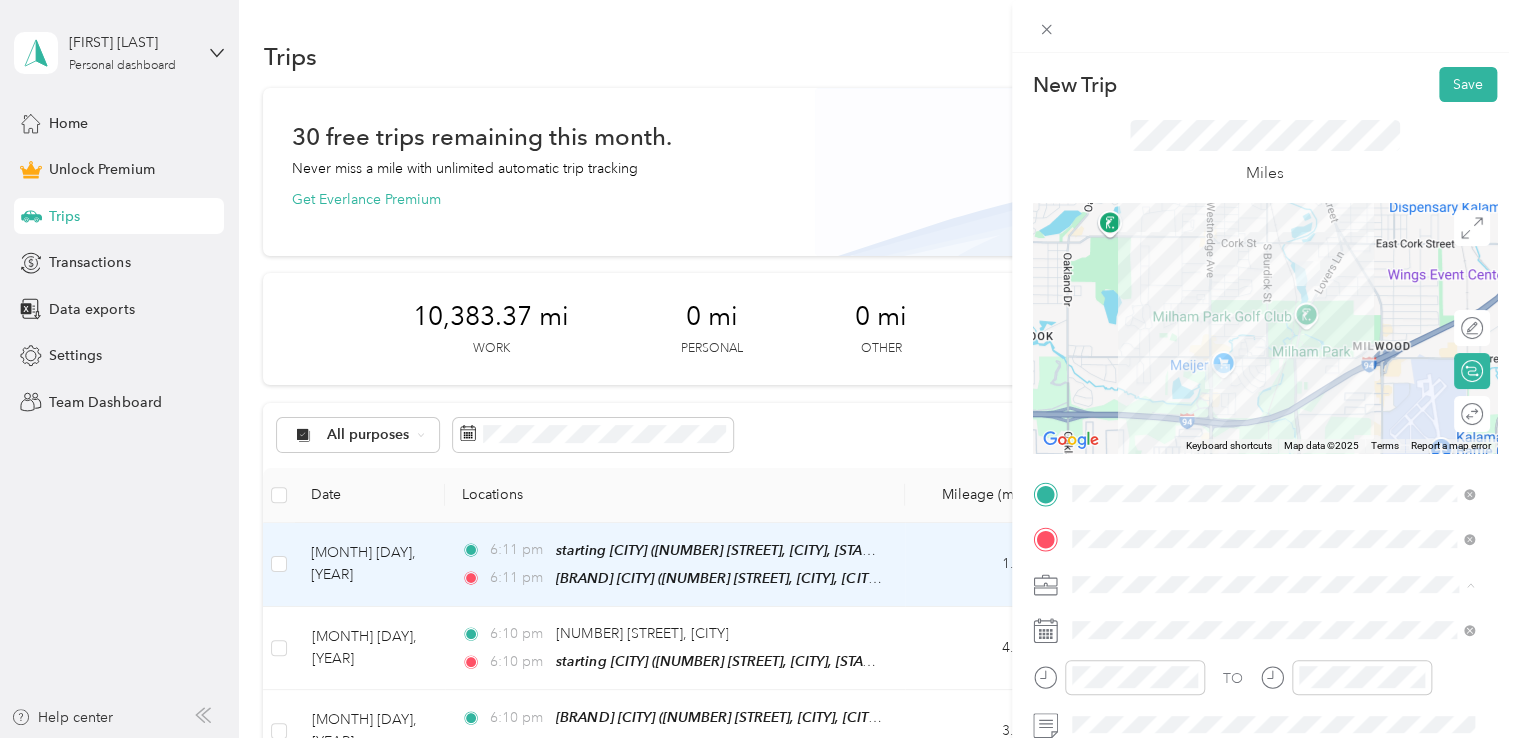 click on "[BRAND]" at bounding box center (1273, 374) 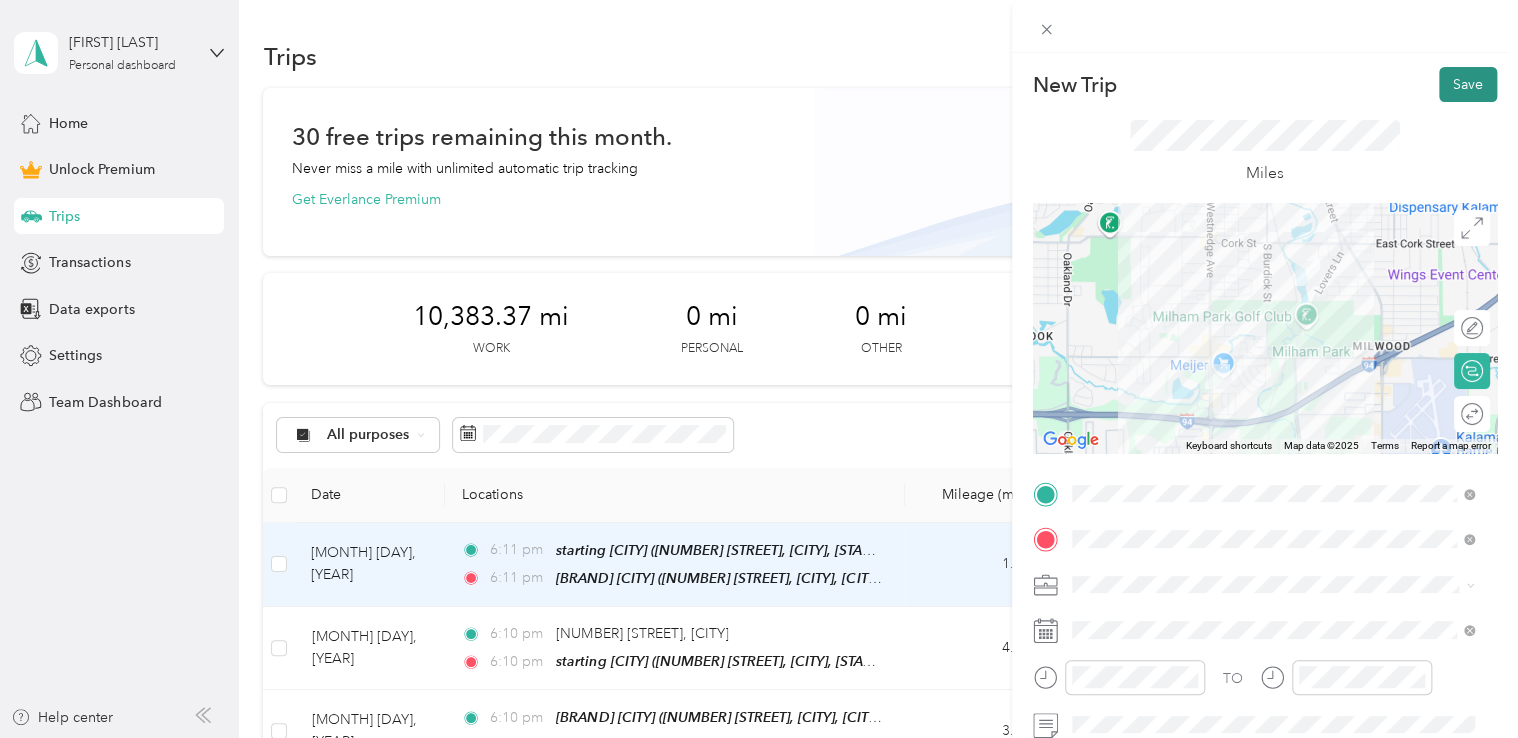 click on "Save" at bounding box center [1468, 84] 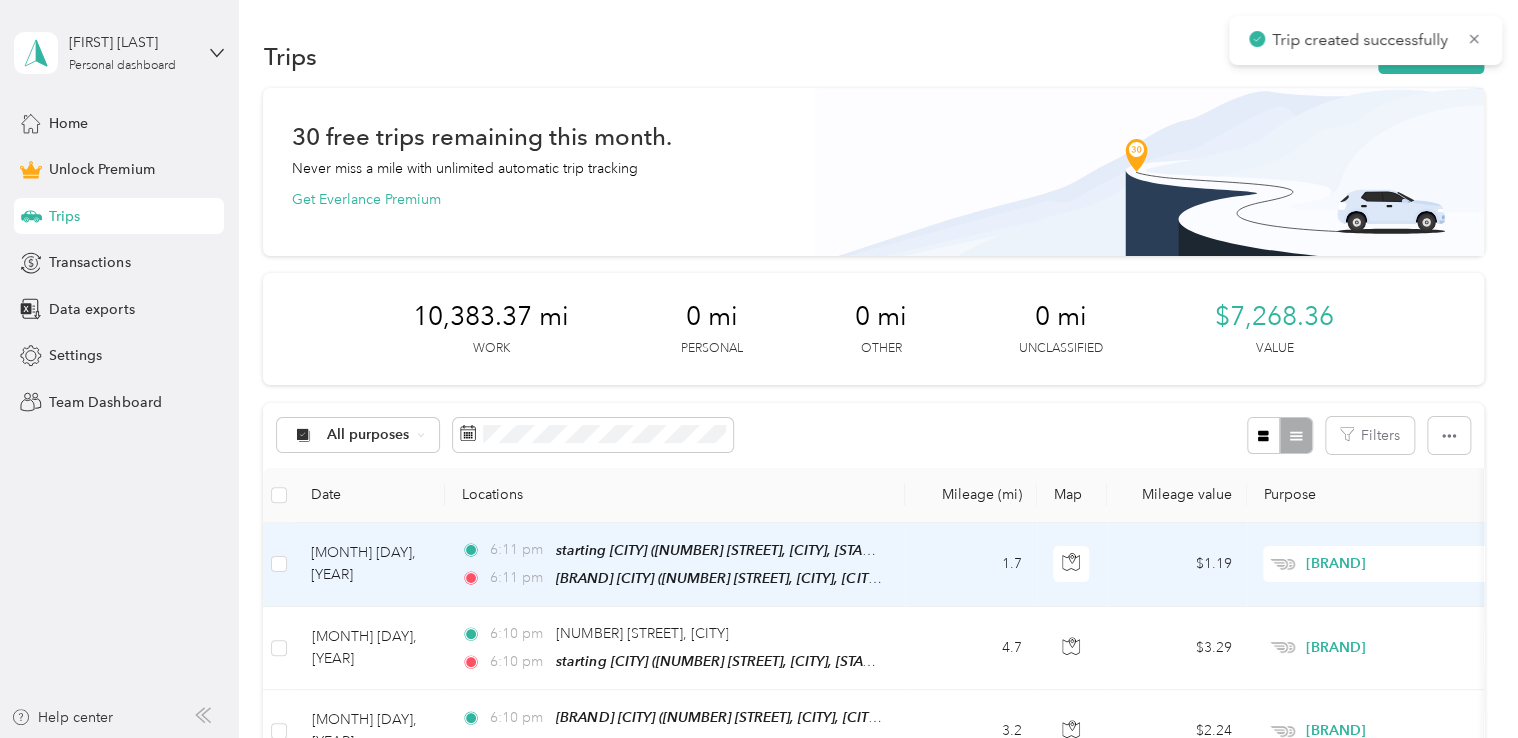 click on "Trip created successfully" at bounding box center [1365, 40] 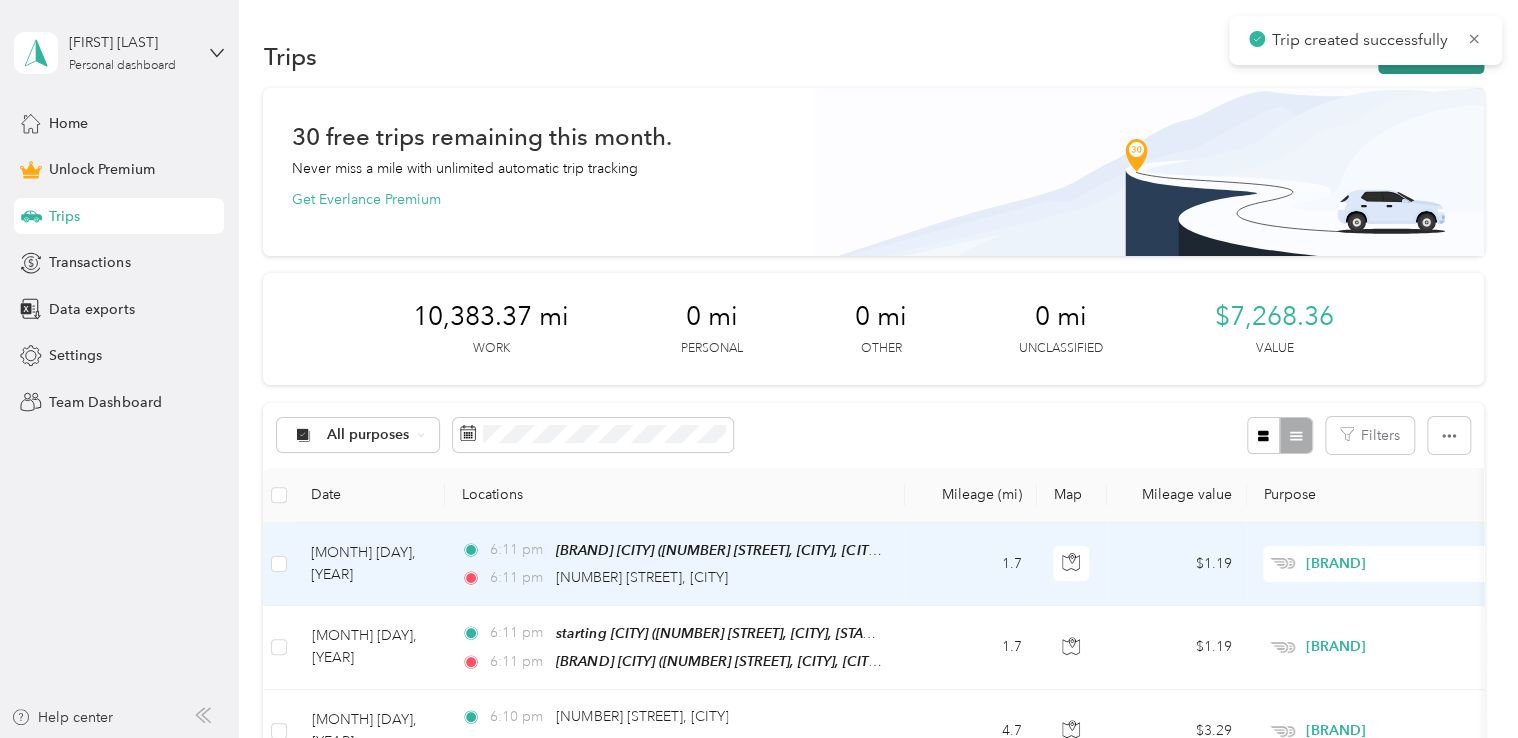 click on "New trip" at bounding box center (1431, 56) 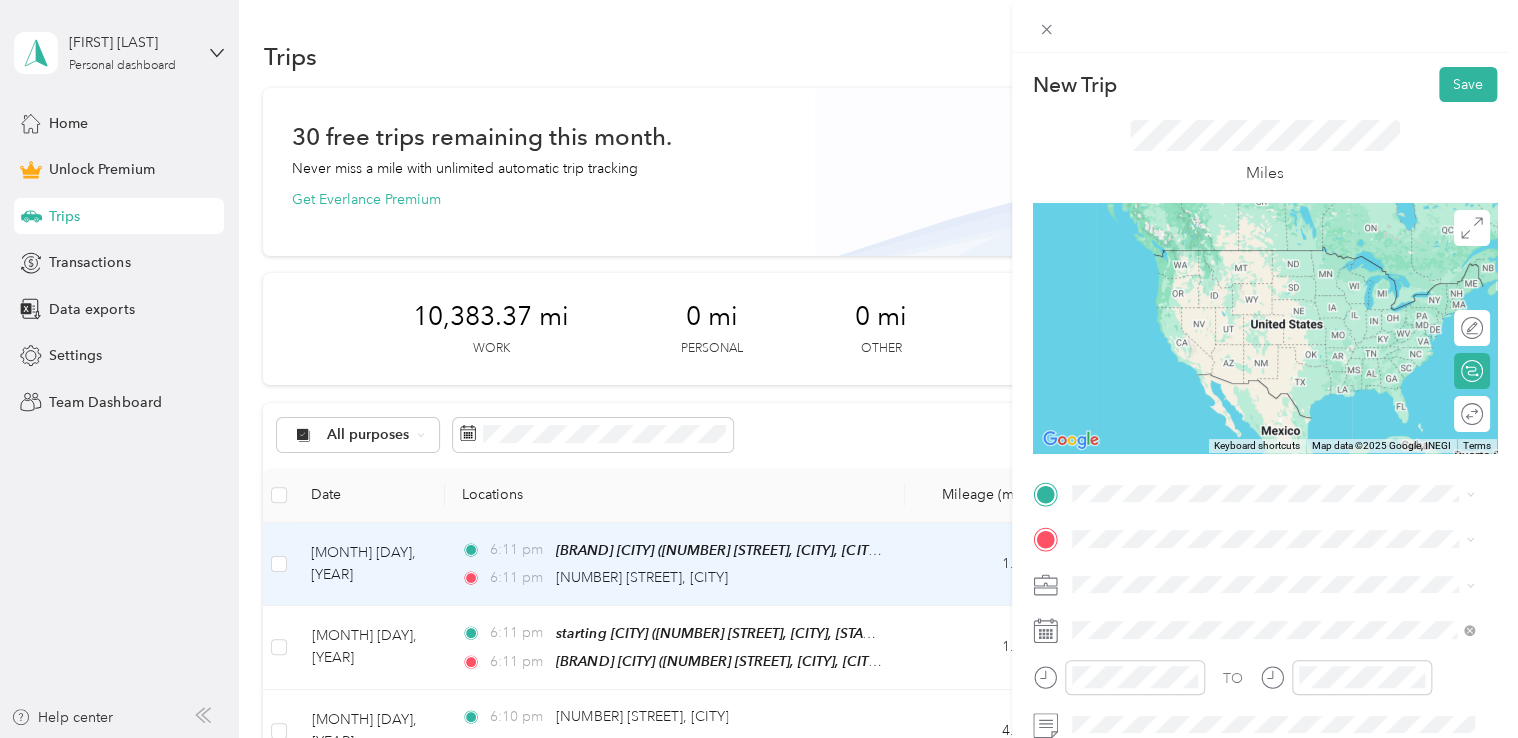 click on "[NUMBER] [STREET]
[CITY], [STATE] [POSTAL_CODE], [COUNTRY]" at bounding box center [1253, 572] 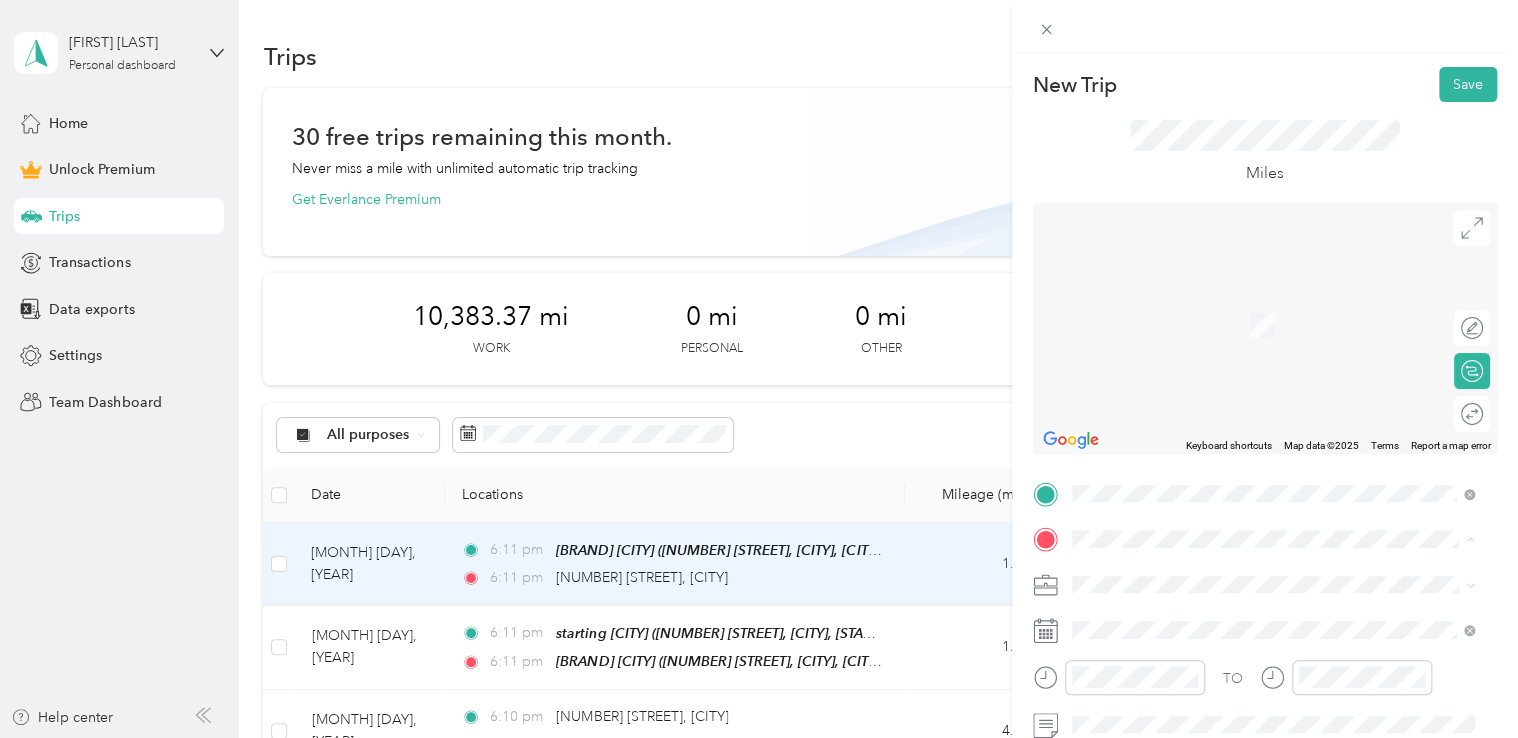 click on "starting [CITY] [NUMBER] [STREET], [CITY], [POSTAL_CODE], [CITY], [STATE], [COUNTRY]" at bounding box center [1288, 325] 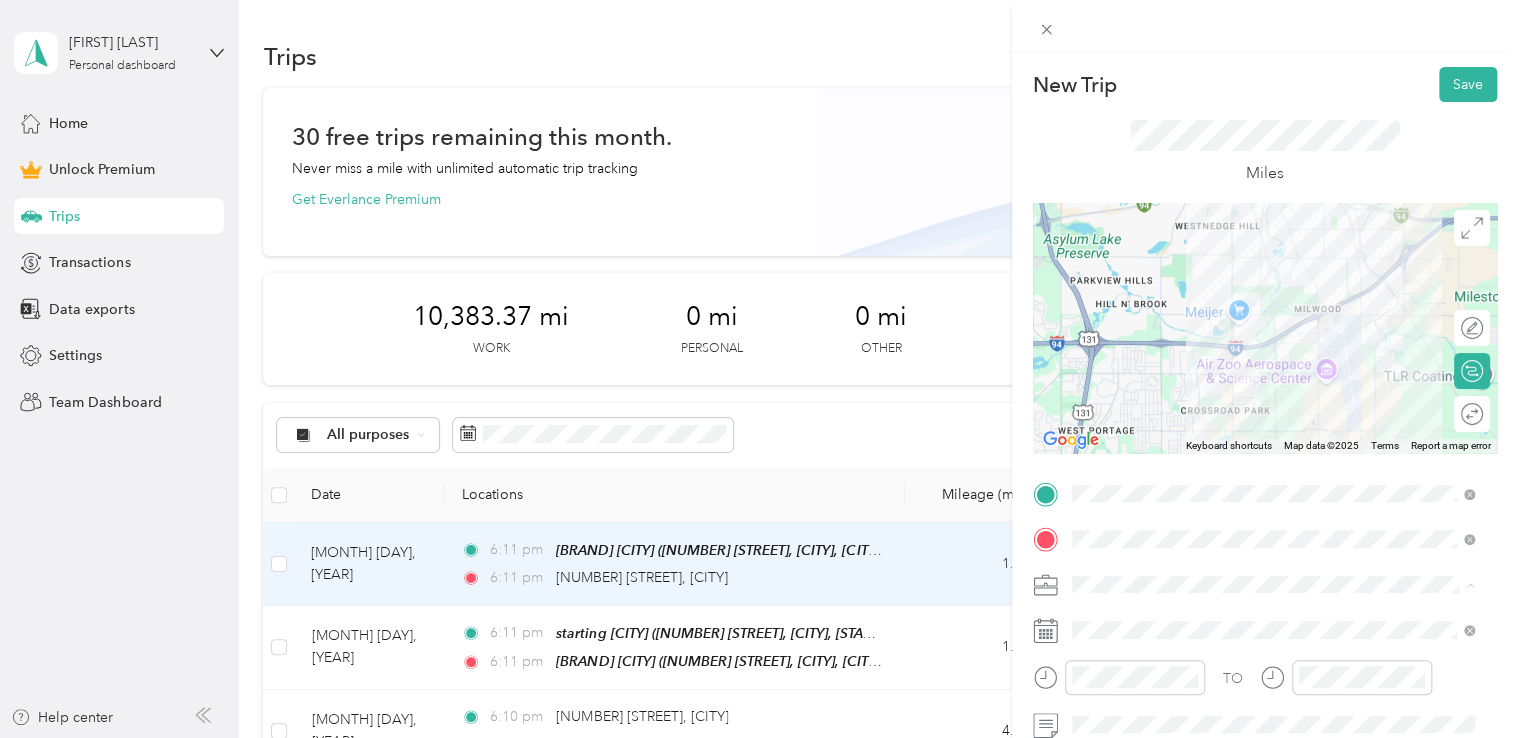 click on "[BRAND]" at bounding box center [1273, 374] 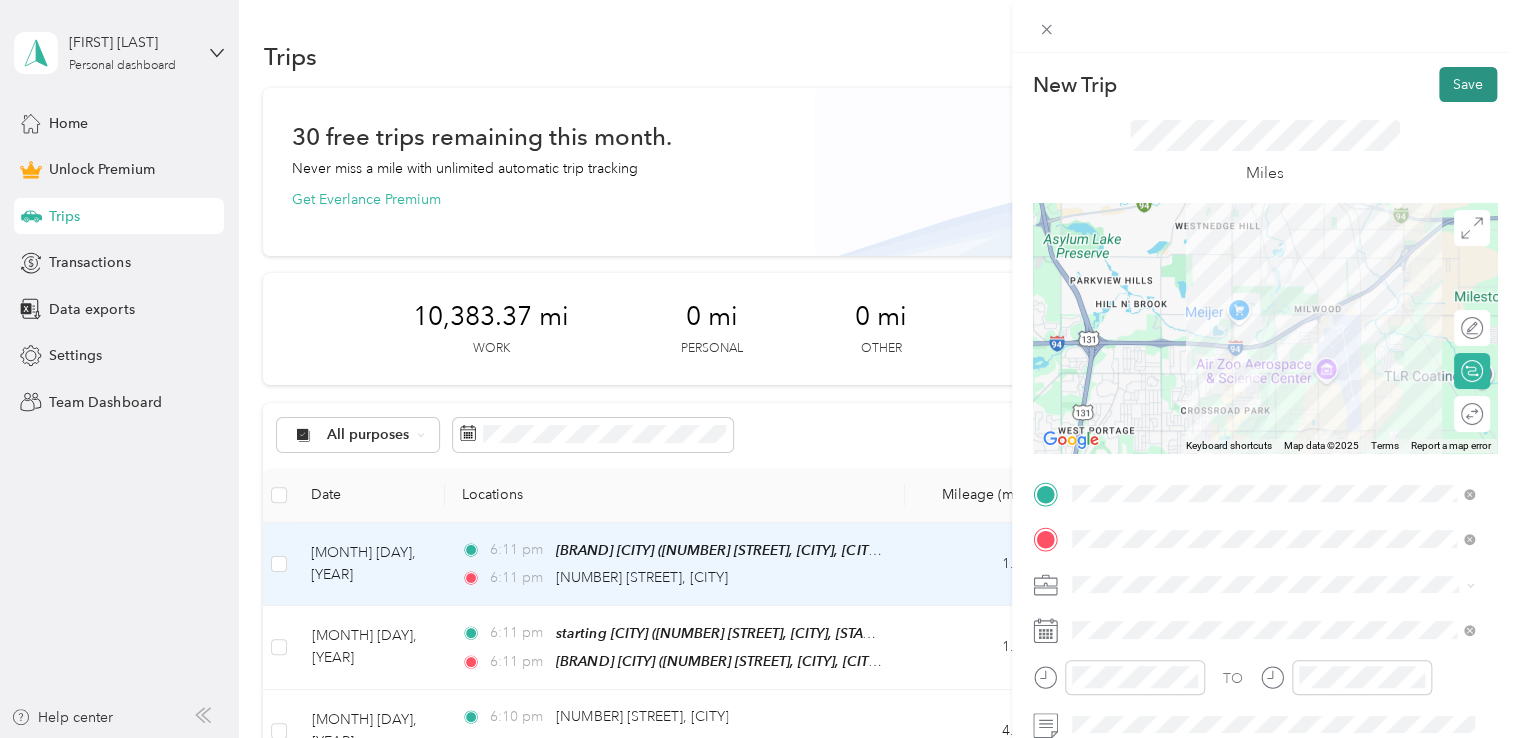 click on "Save" at bounding box center [1468, 84] 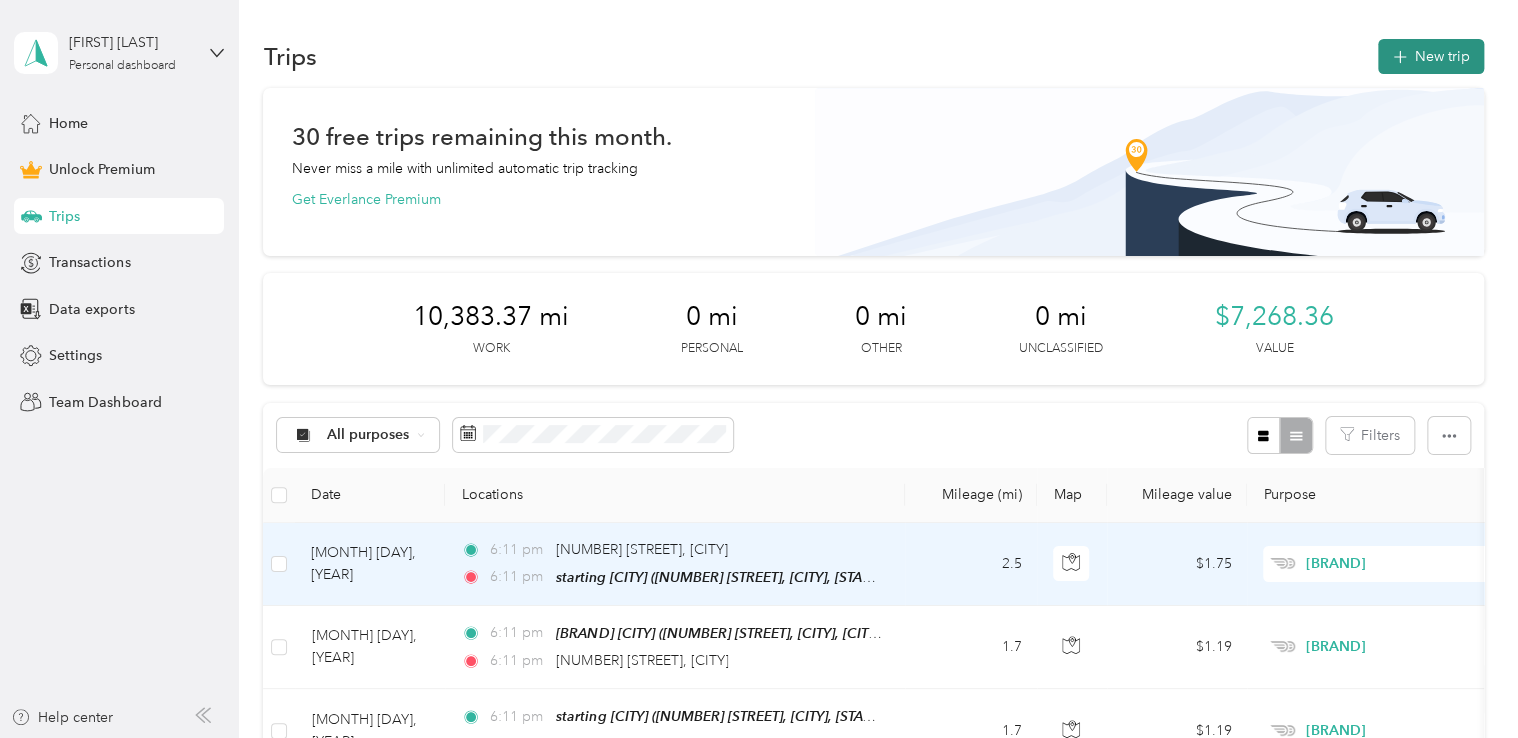 click on "New trip" at bounding box center [1431, 56] 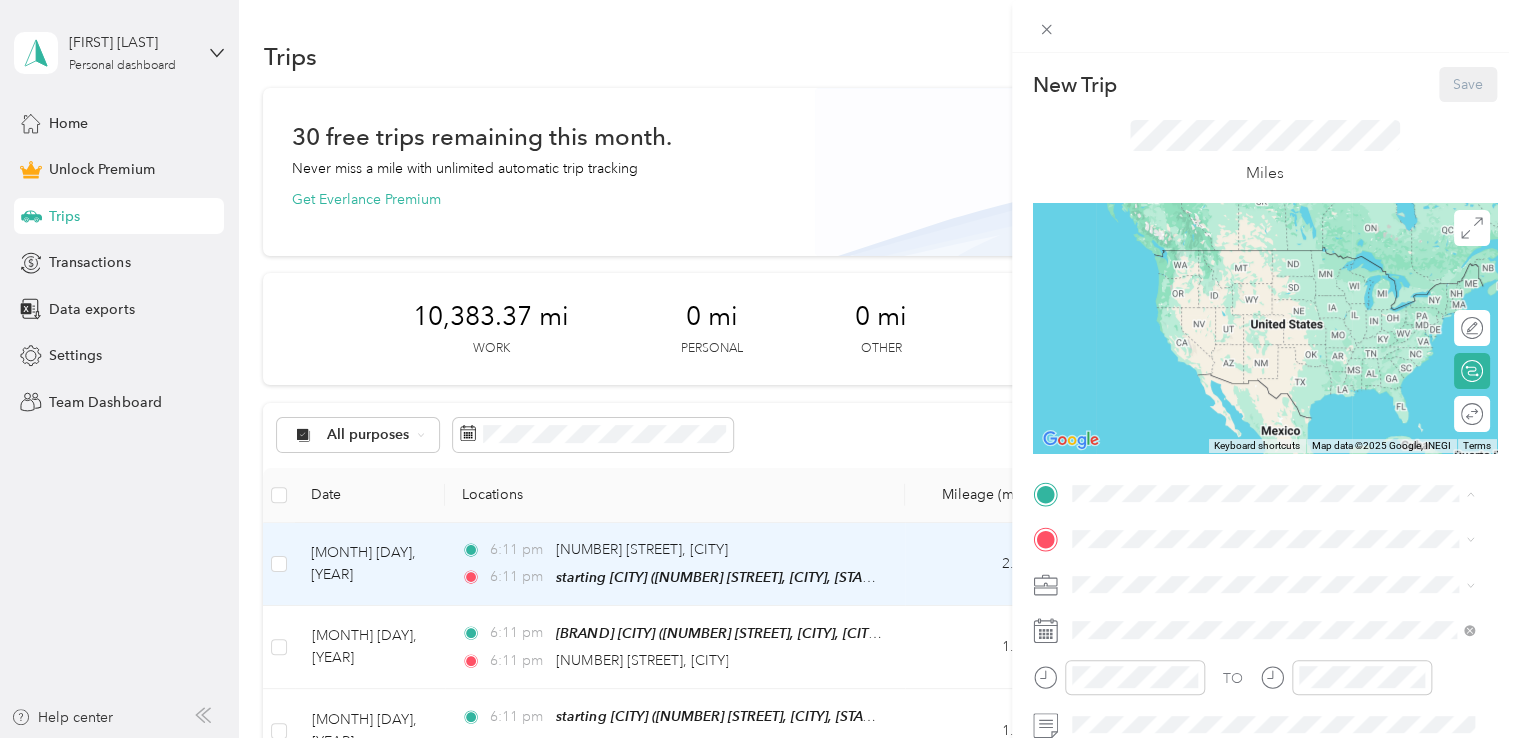 click on "starting [CITY] [NUMBER] [STREET], [CITY], [POSTAL_CODE], [CITY], [STATE], [COUNTRY]" at bounding box center [1288, 279] 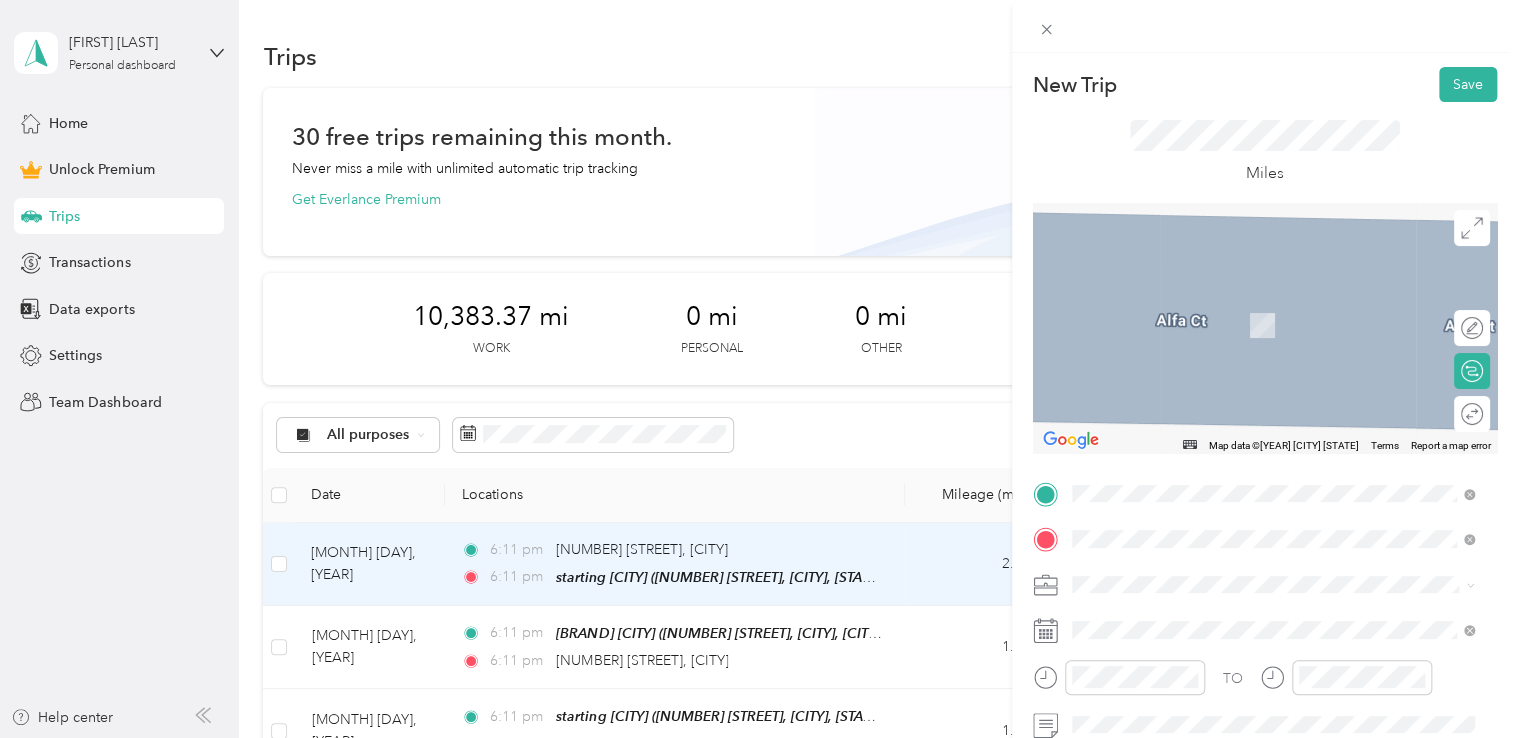 click on "[NUMBER] [STREET], [CITY], [POSTAL_CODE], [CITY], [STATE], [COUNTRY]" at bounding box center [1278, 336] 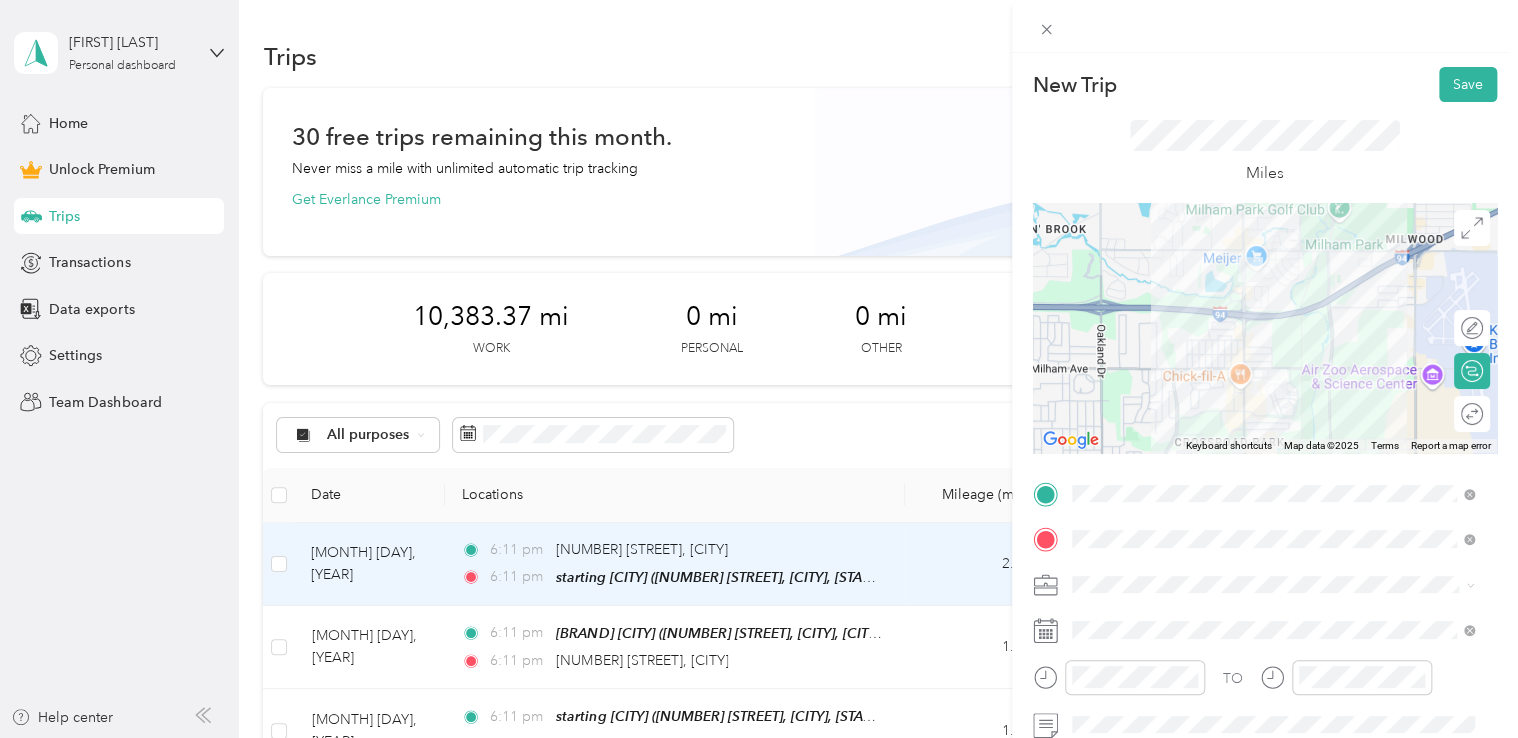 click on "[BRAND]" at bounding box center (1273, 373) 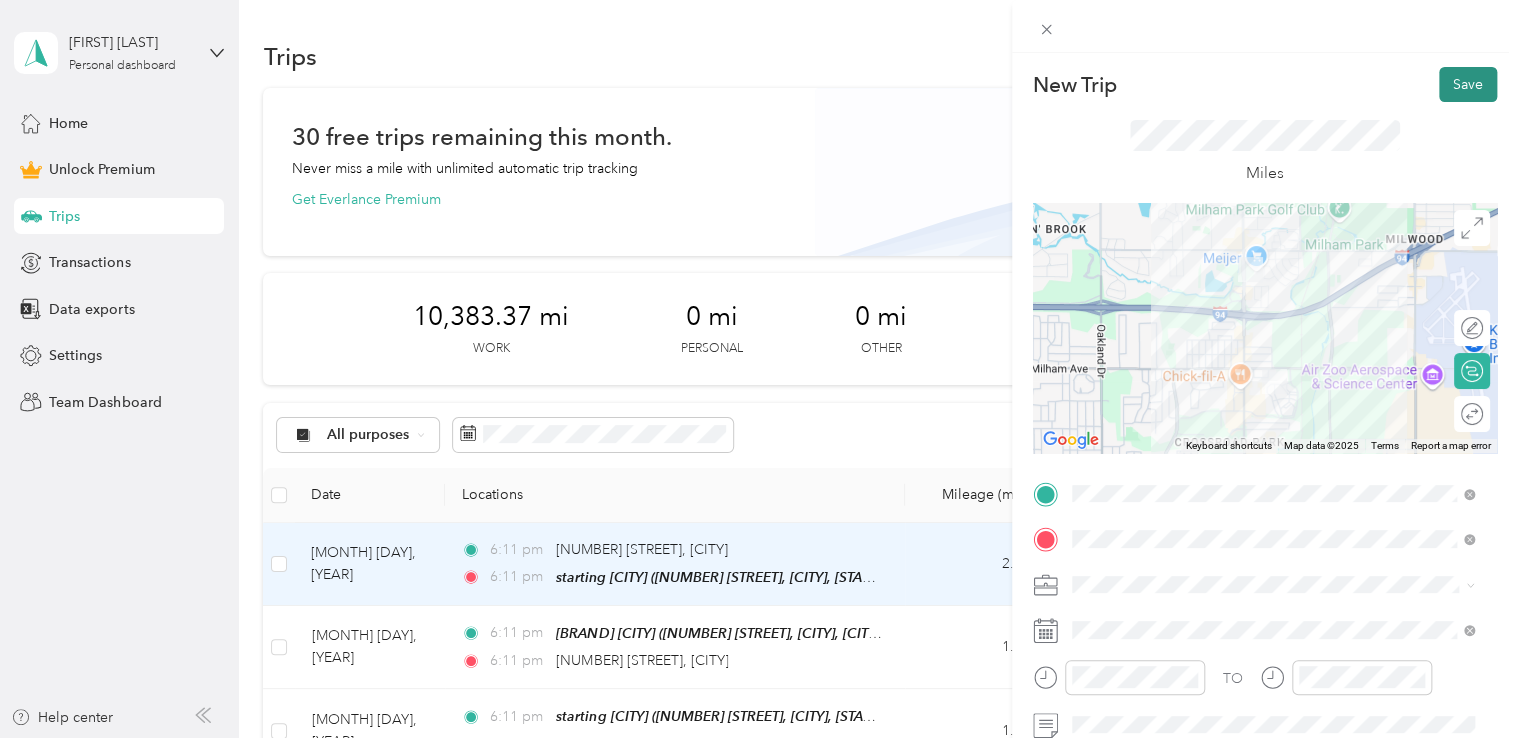 click on "Save" at bounding box center [1468, 84] 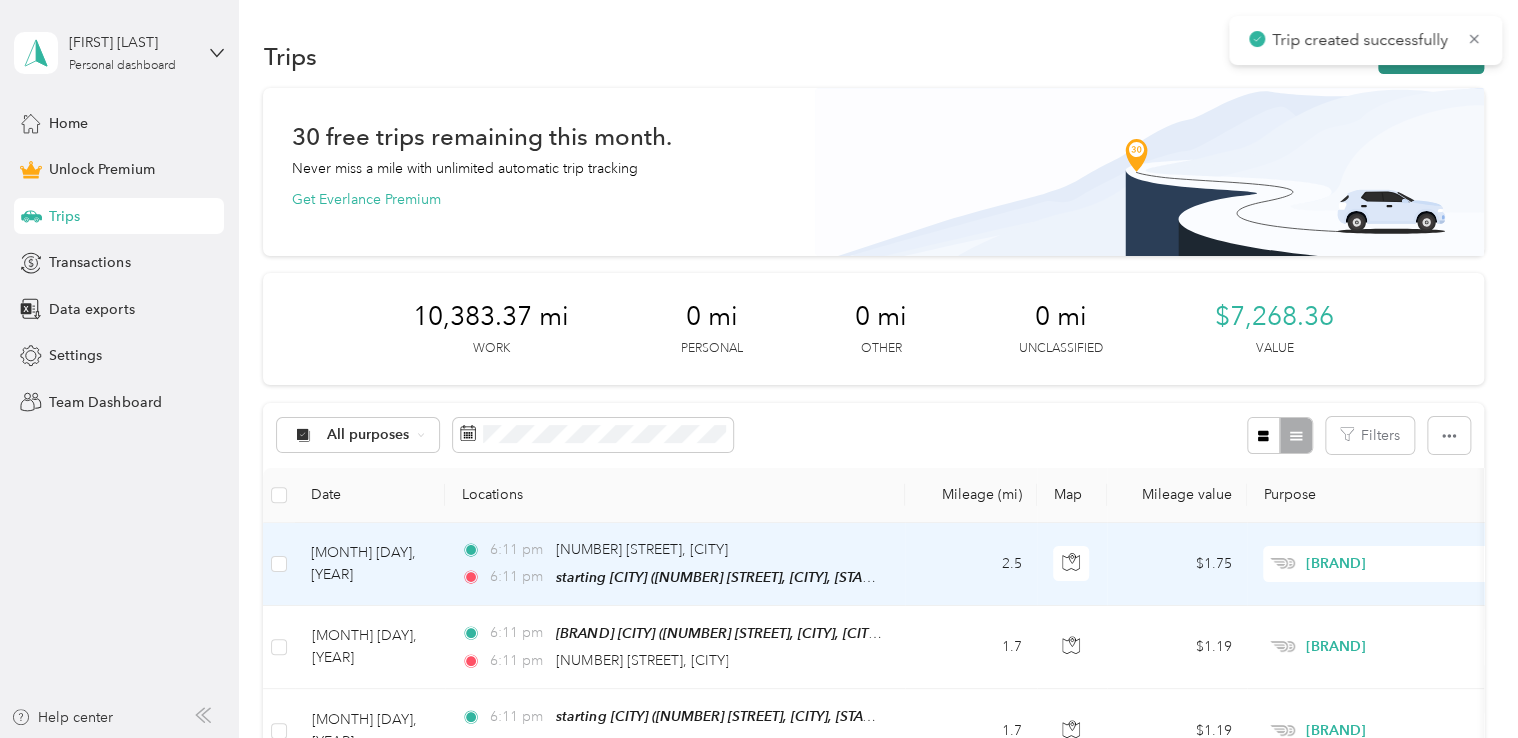 click on "New trip" at bounding box center [1431, 56] 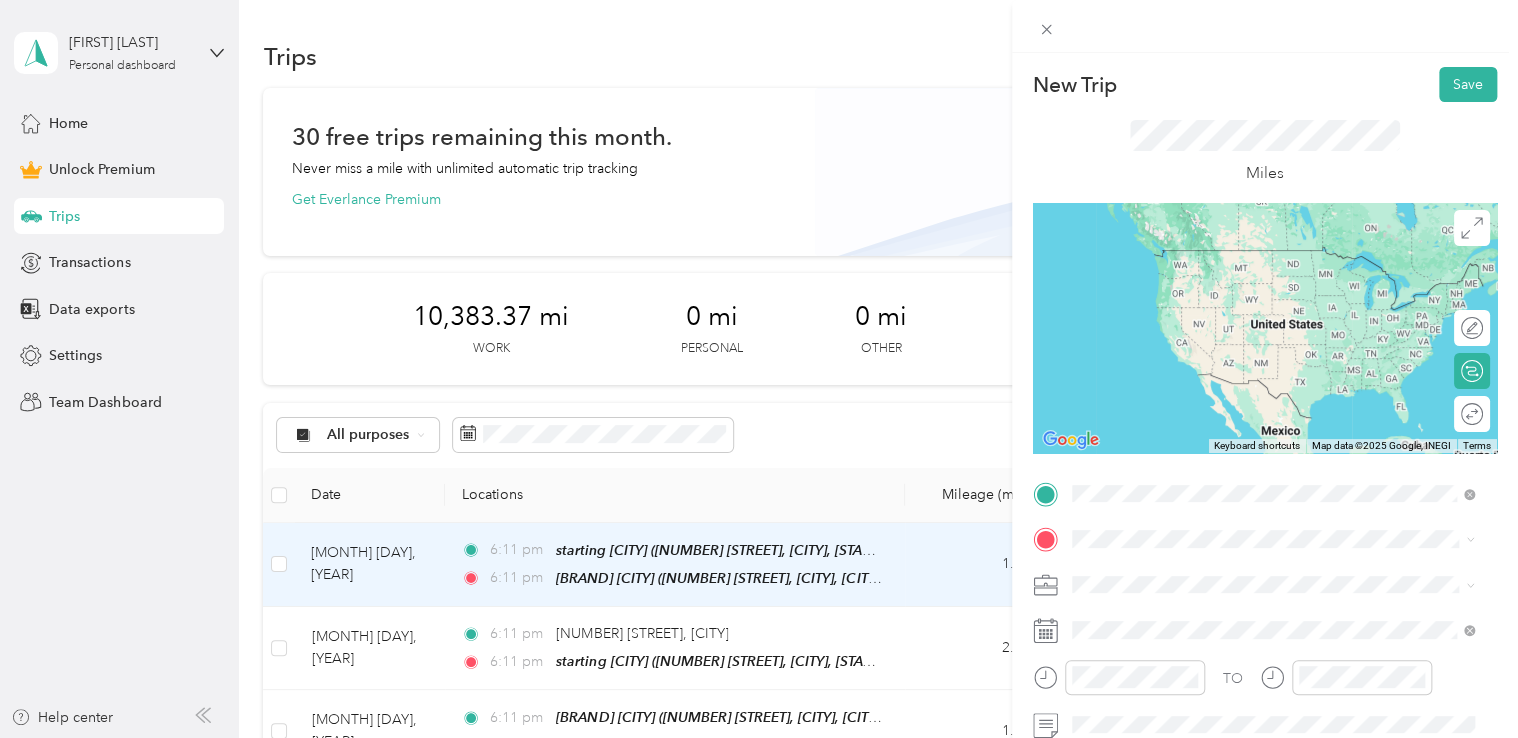 click on "meijer portage" at bounding box center [1158, 257] 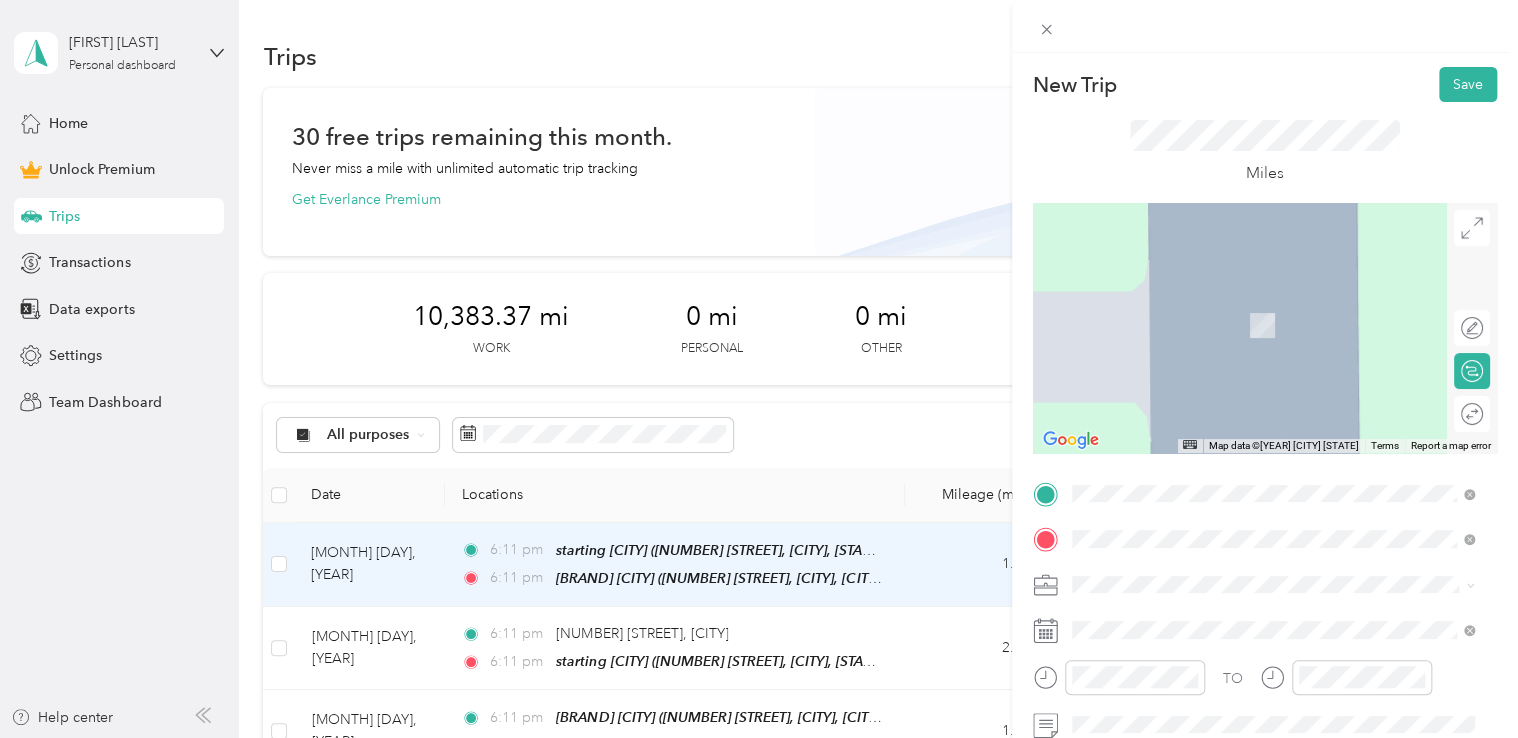 click on "[NUMBER] [STREET]
[CITY], [STATE] [POSTAL_CODE], [COUNTRY]" at bounding box center [1253, 304] 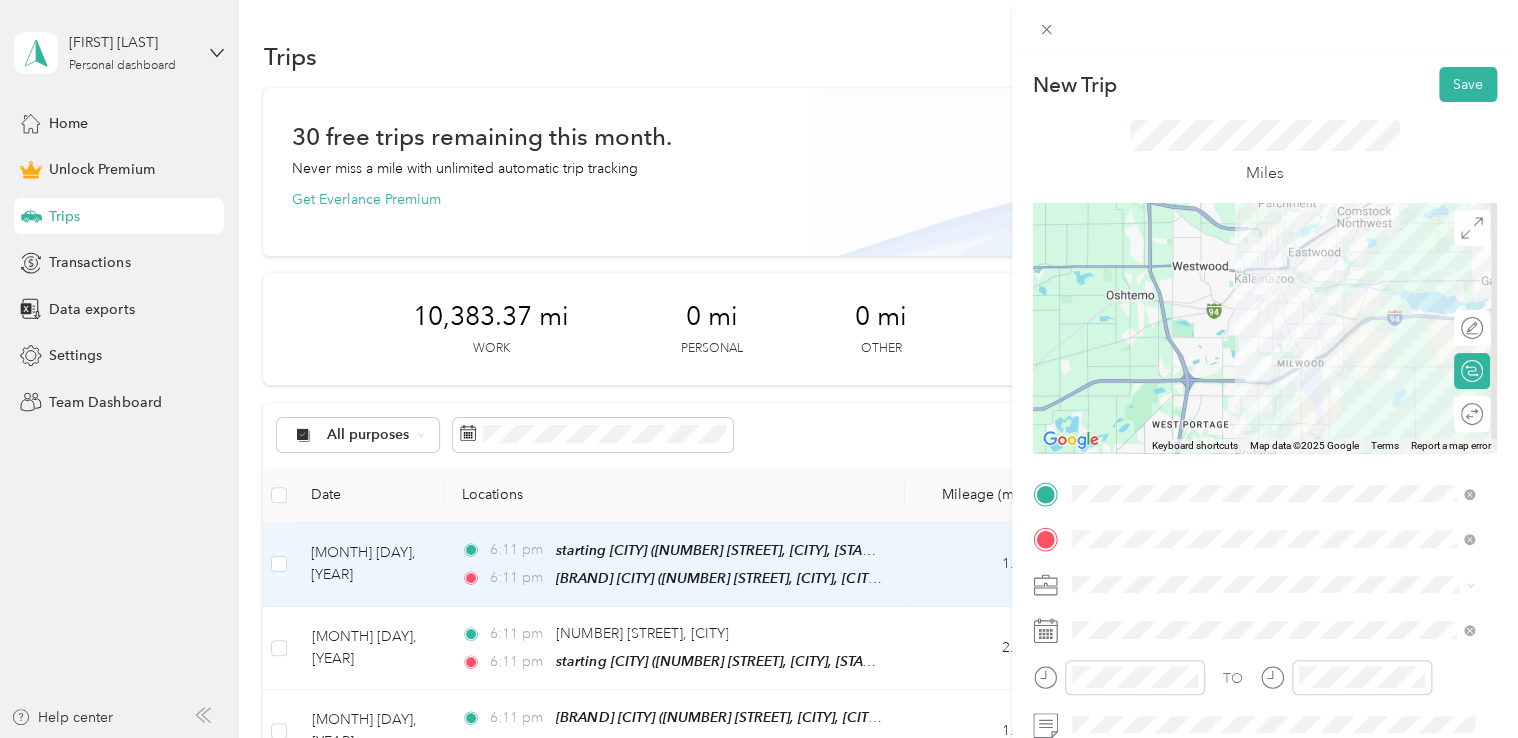 click on "[BRAND]" at bounding box center (1273, 372) 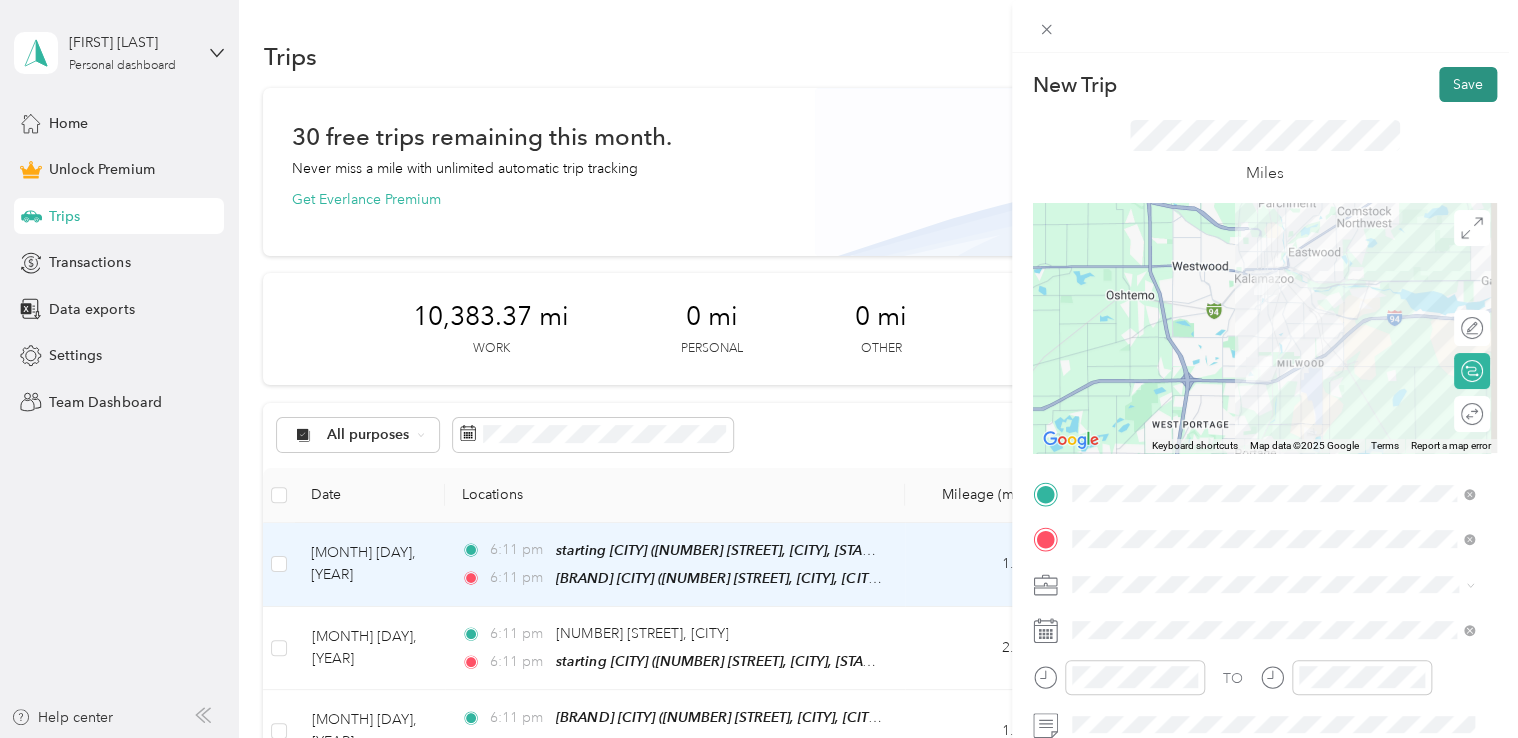 click on "Save" at bounding box center (1468, 84) 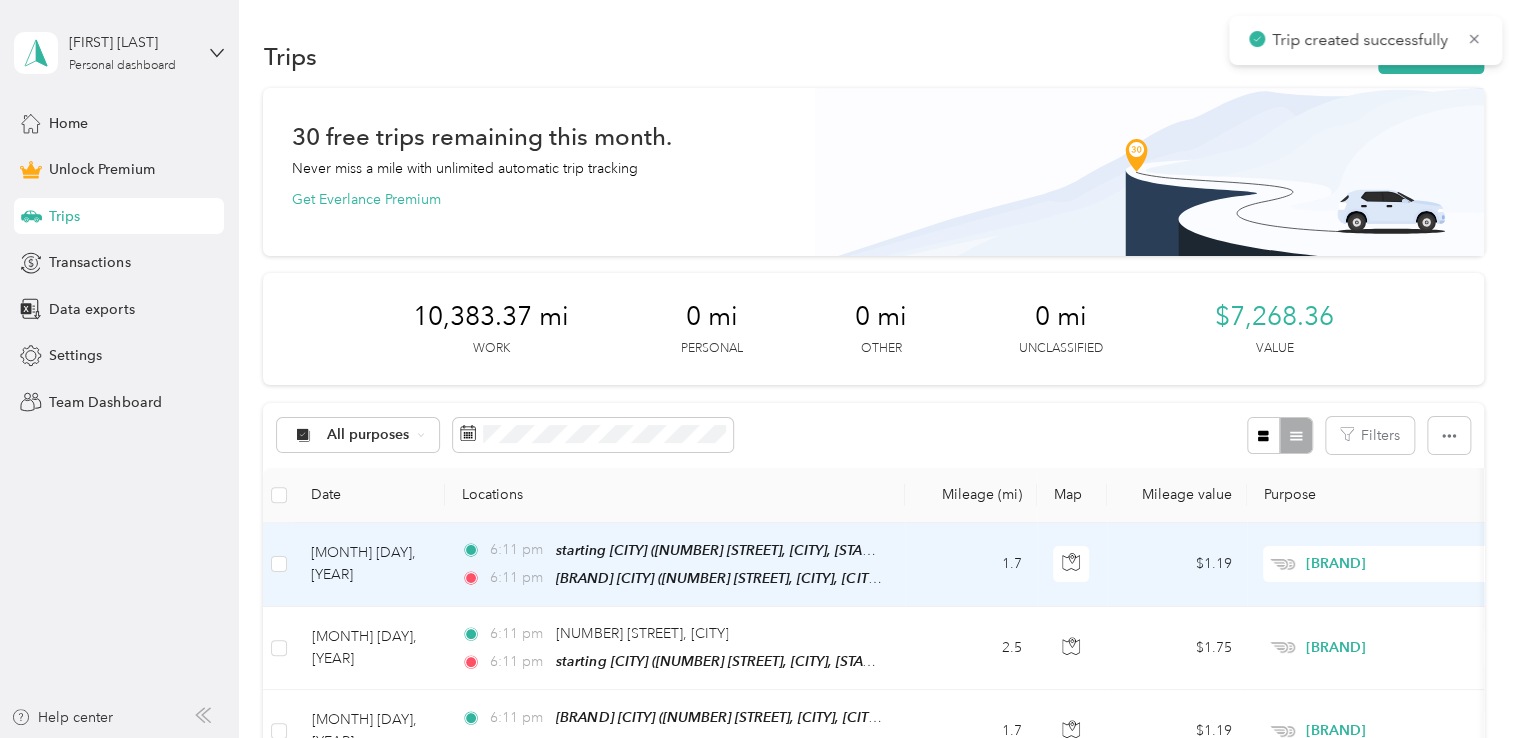 click on "Trip created successfully" at bounding box center [1365, 40] 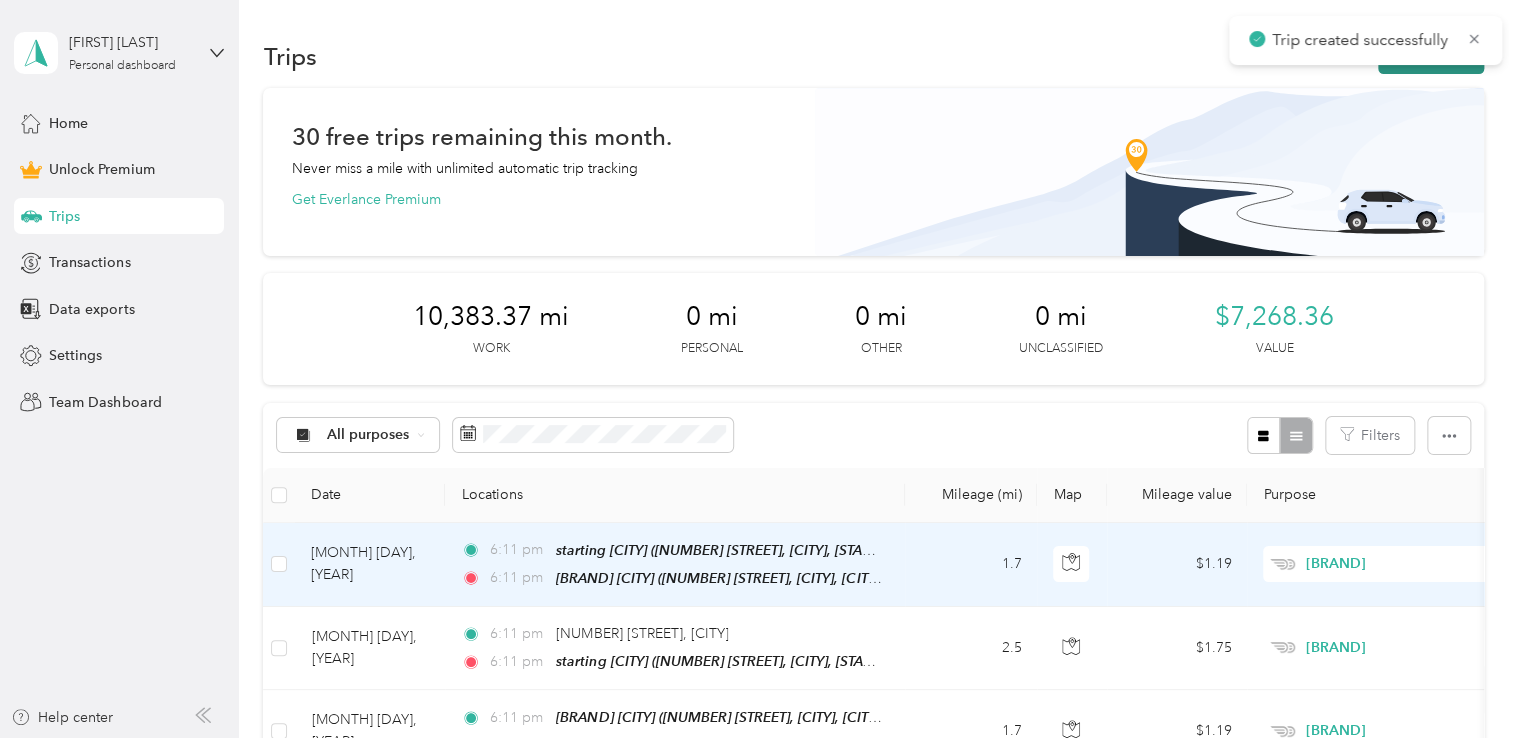 click 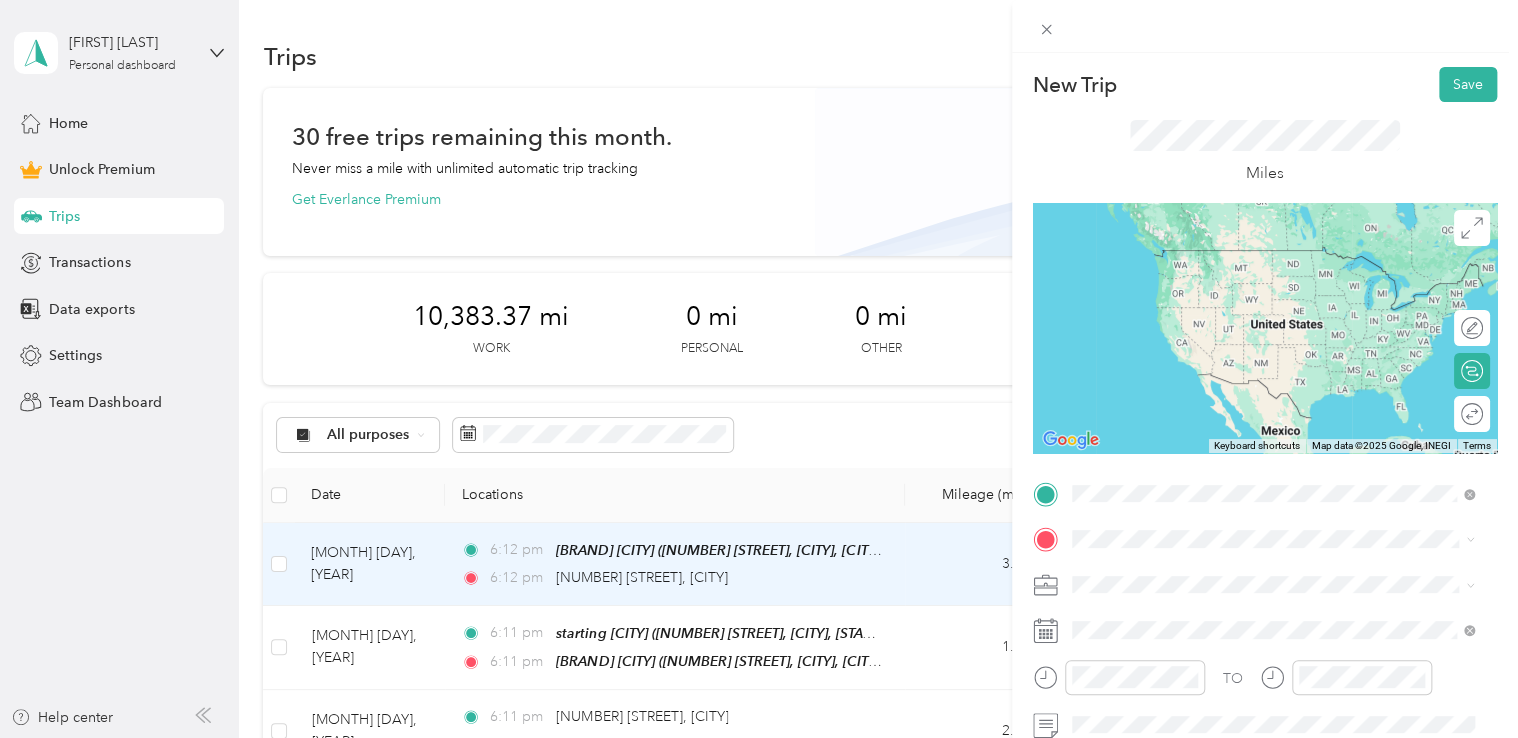 click on "[NUMBER] [STREET]
[CITY], [STATE] [POSTAL_CODE], [COUNTRY]" at bounding box center [1253, 258] 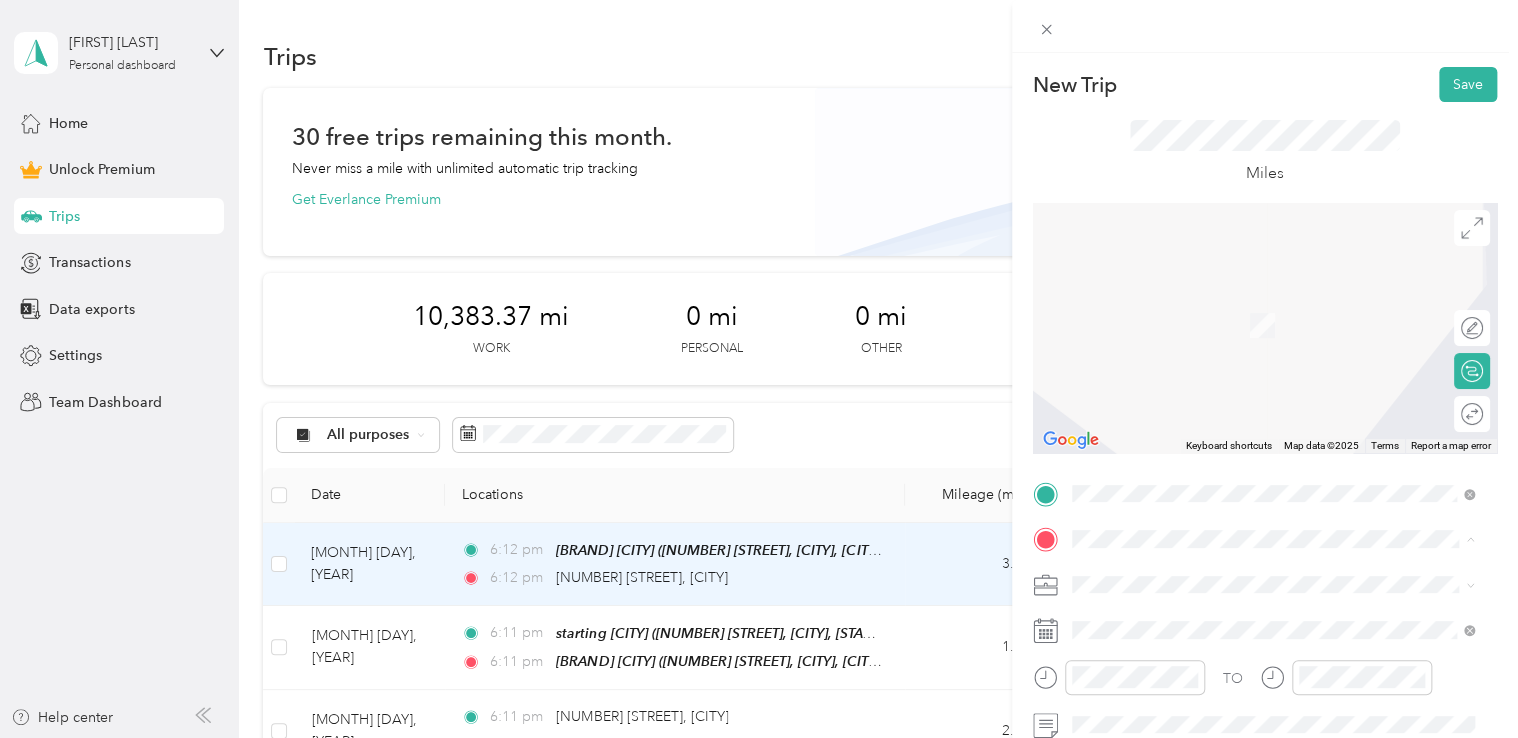 click on "starting [CITY] [NUMBER] [STREET], [CITY], [POSTAL_CODE], [CITY], [STATE], [COUNTRY]" at bounding box center (1288, 325) 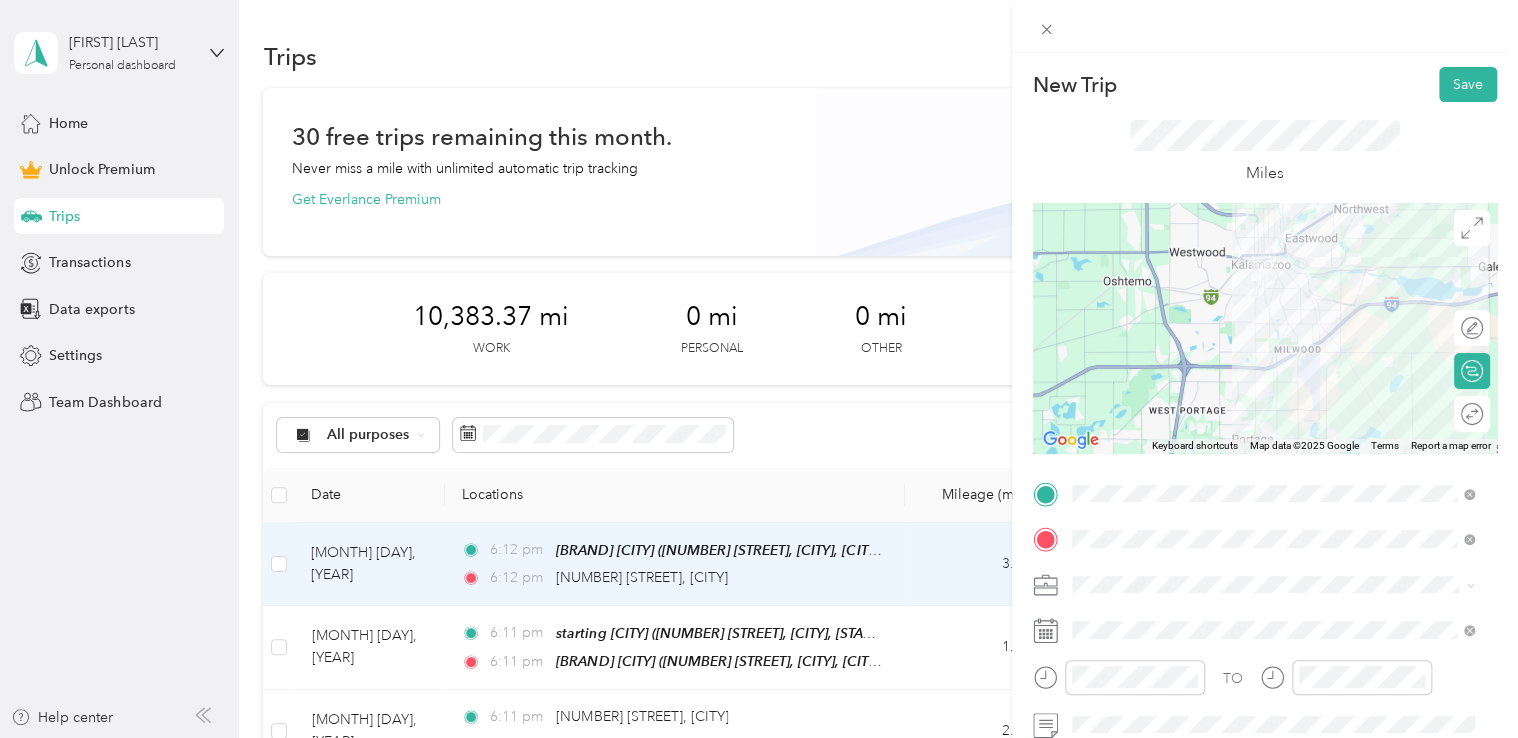 click on "[BRAND]" at bounding box center [1273, 372] 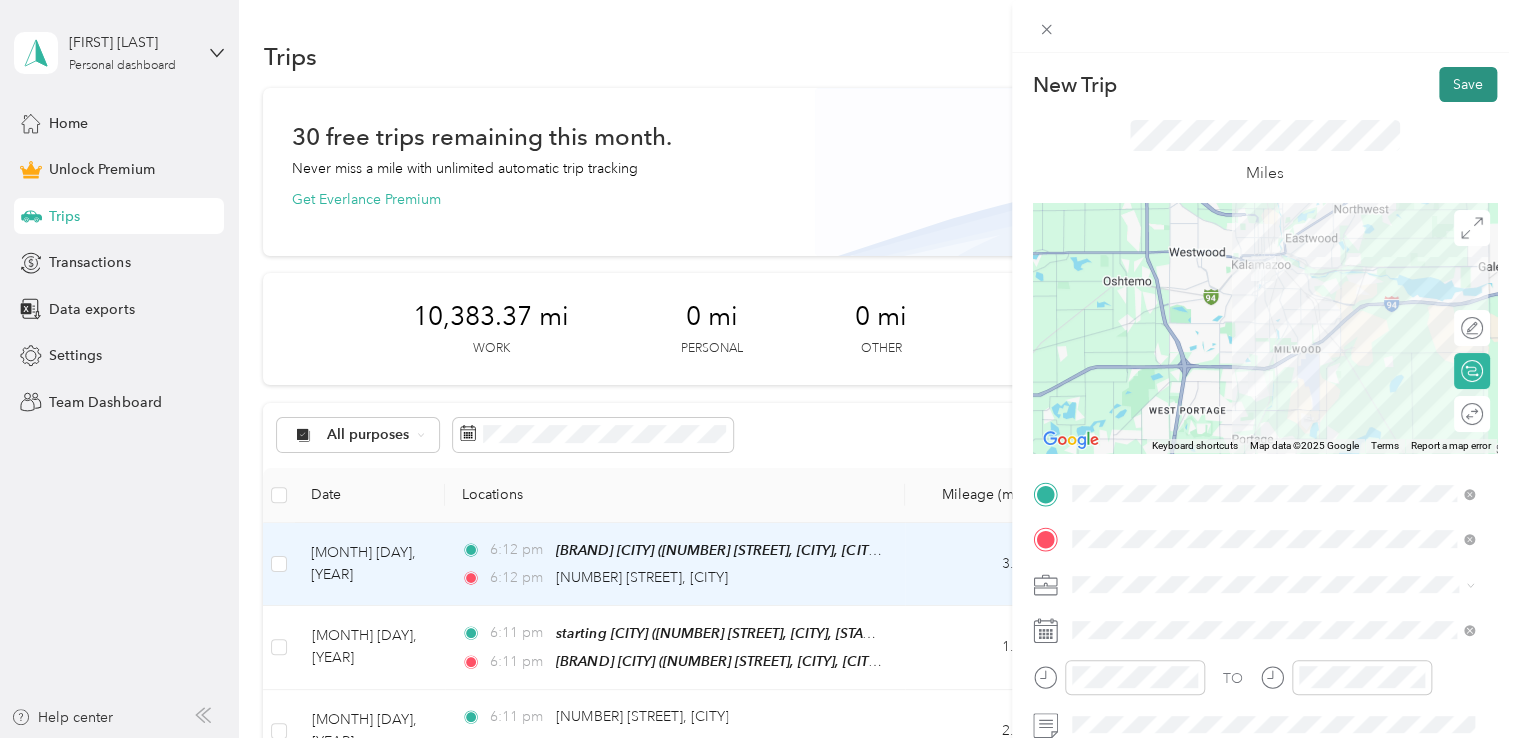 click on "Save" at bounding box center [1468, 84] 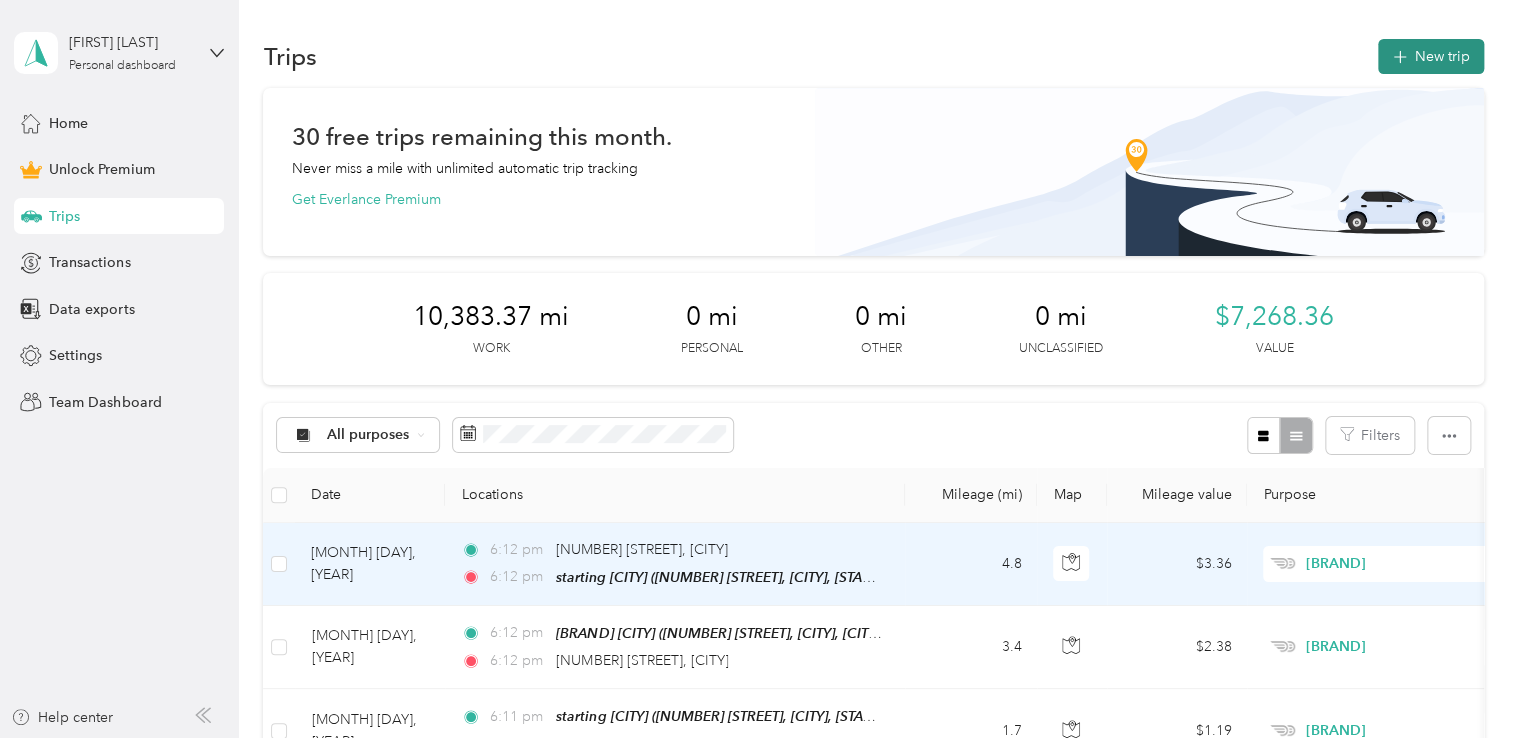 click on "New trip" at bounding box center (1431, 56) 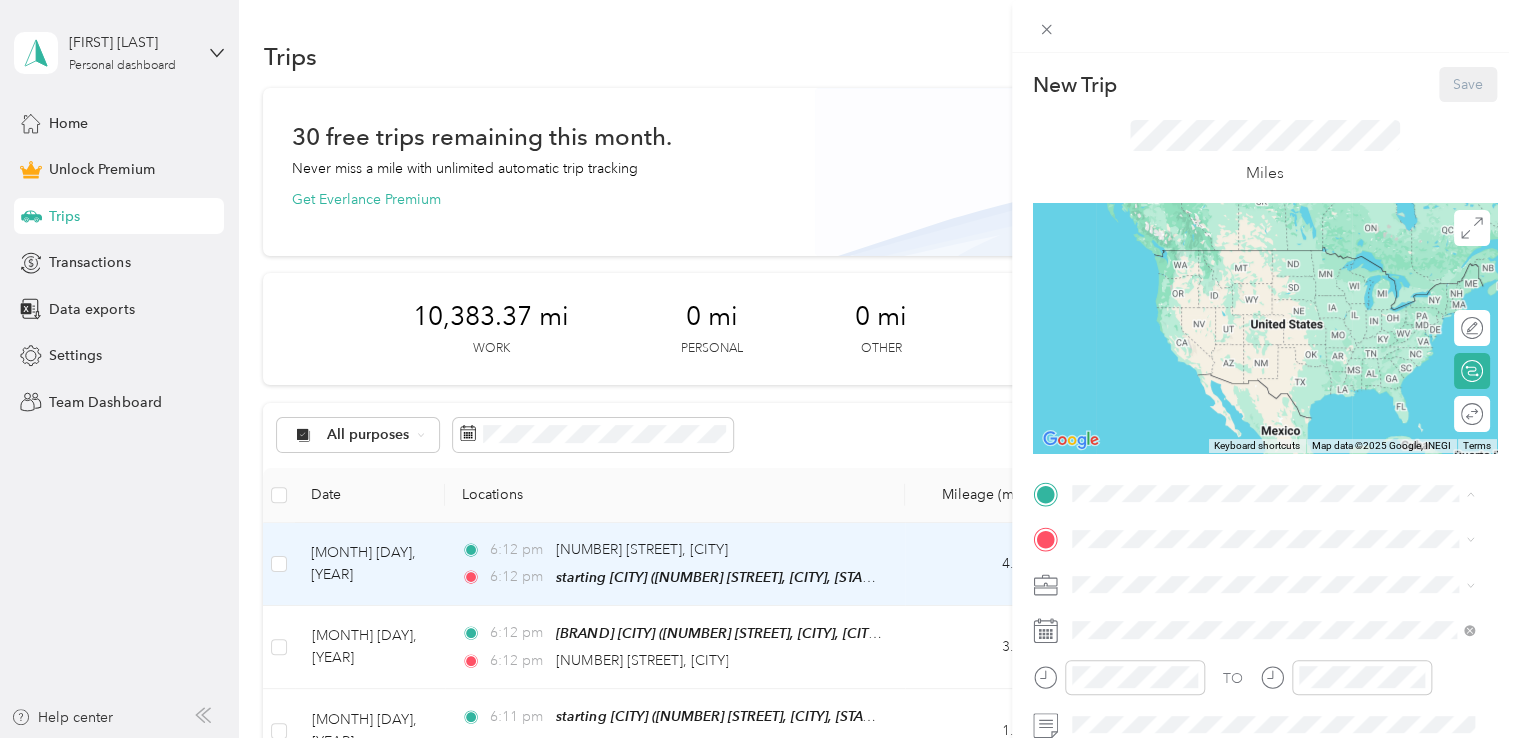 click on "[NUMBER] [STREET], [CITY], [POSTAL_CODE], [CITY], [STATE], [COUNTRY]" at bounding box center (1278, 290) 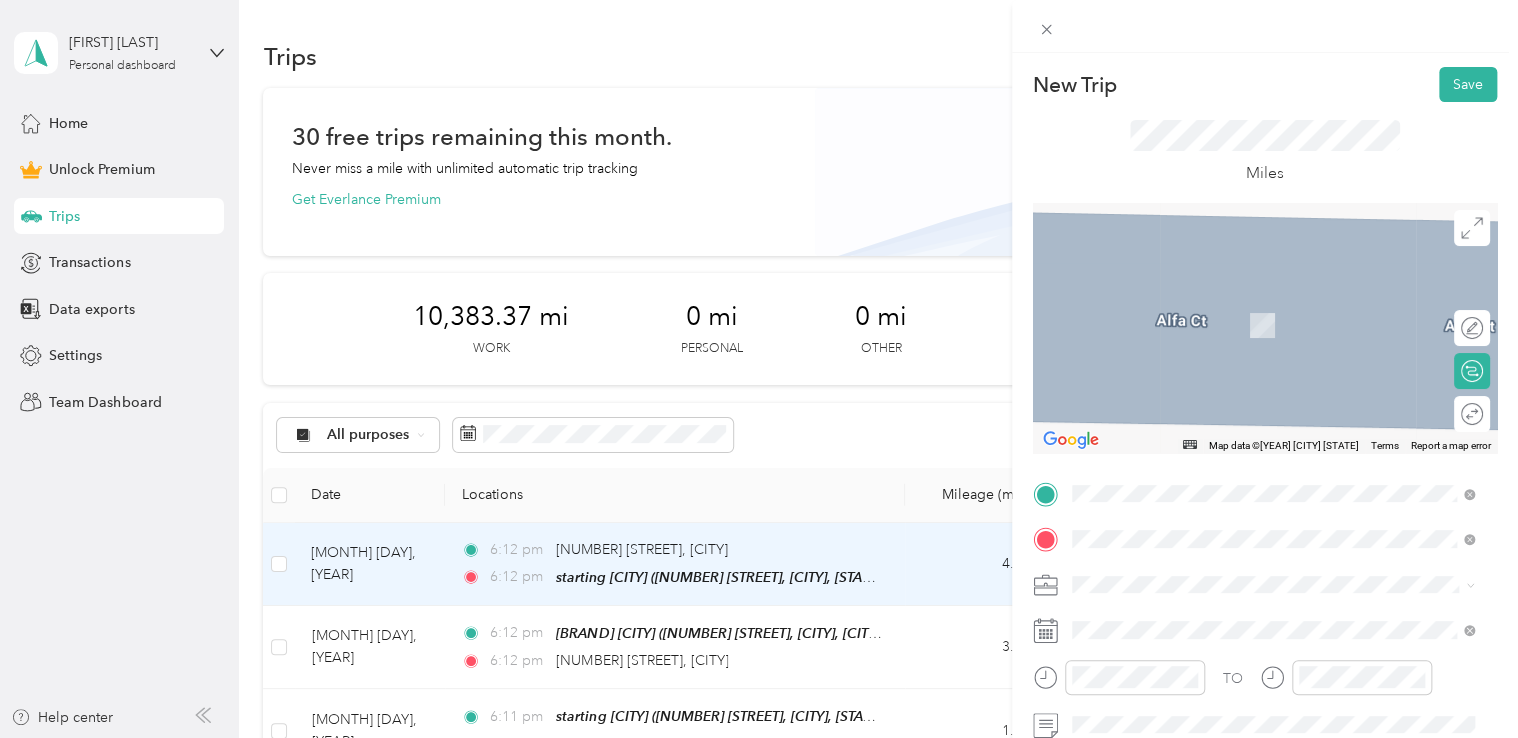 click on "meijer portage" at bounding box center [1158, 303] 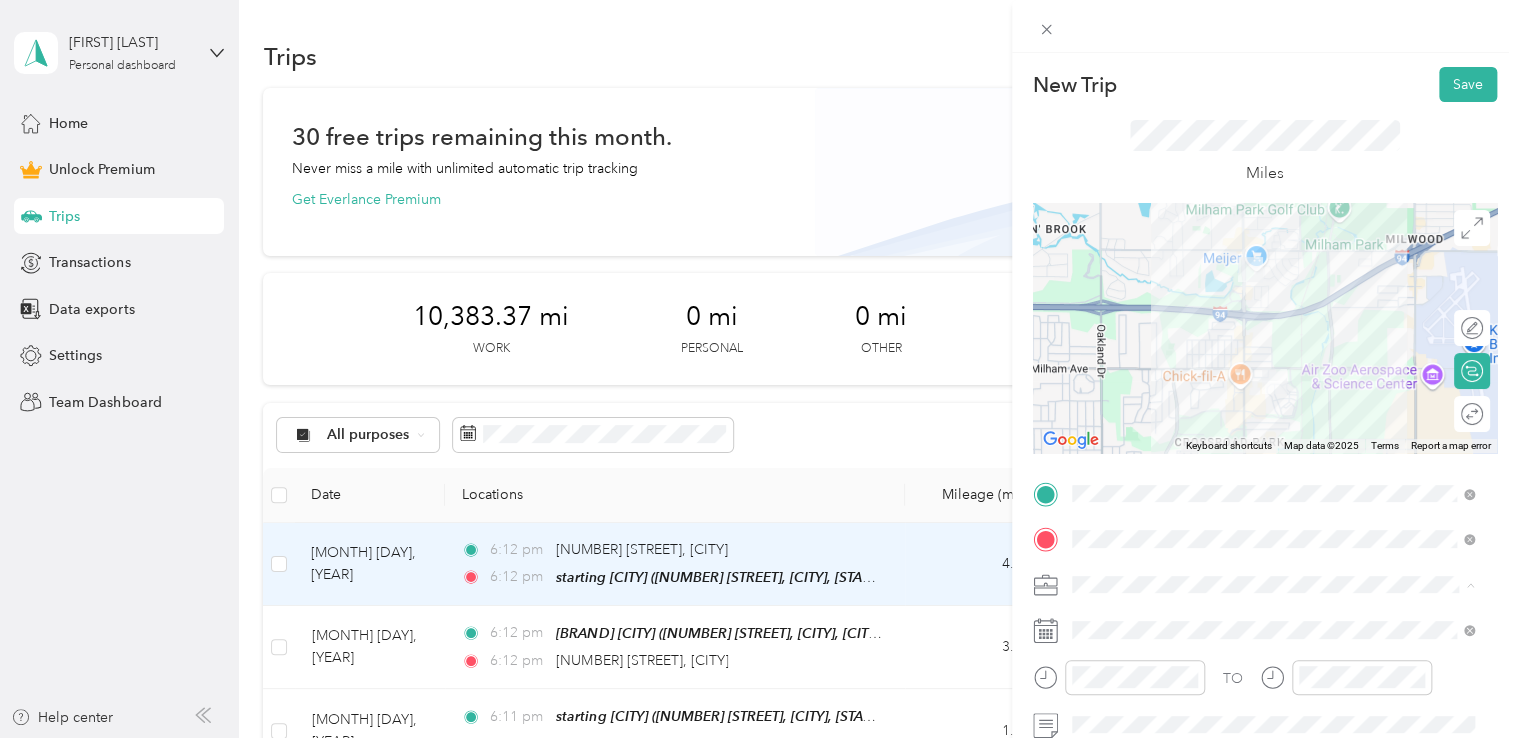 click on "[BRAND]" at bounding box center [1273, 374] 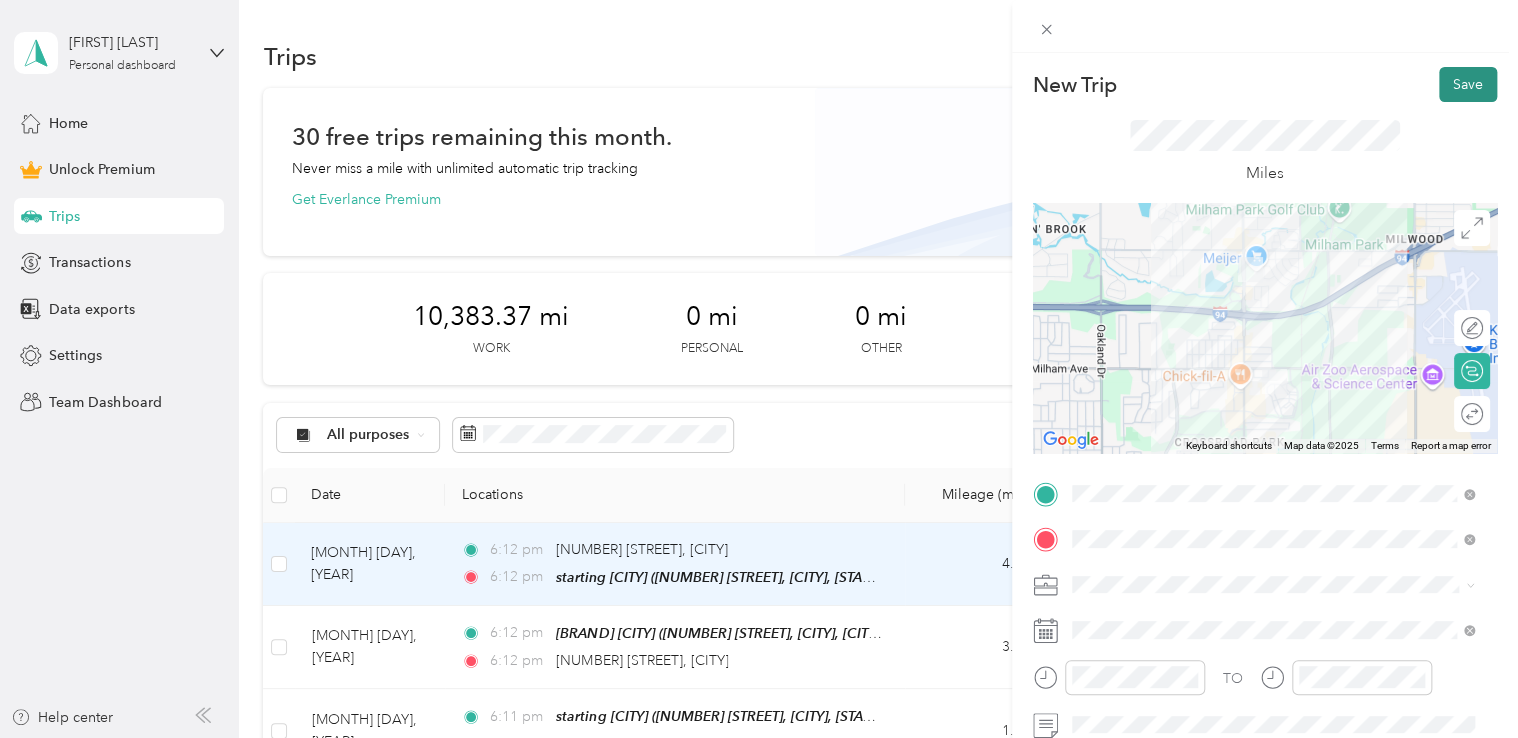 click on "Save" at bounding box center (1468, 84) 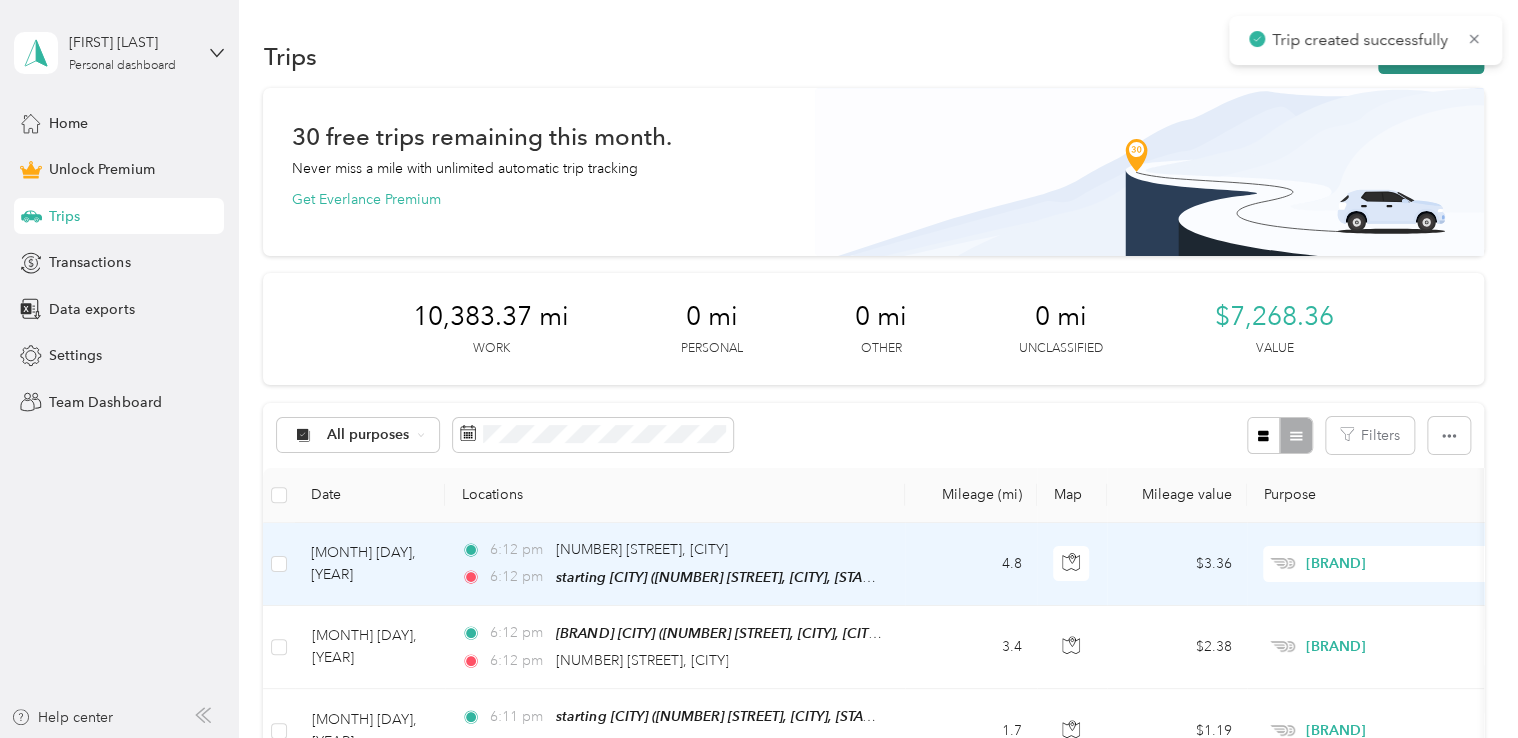 click on "New trip" at bounding box center [1431, 56] 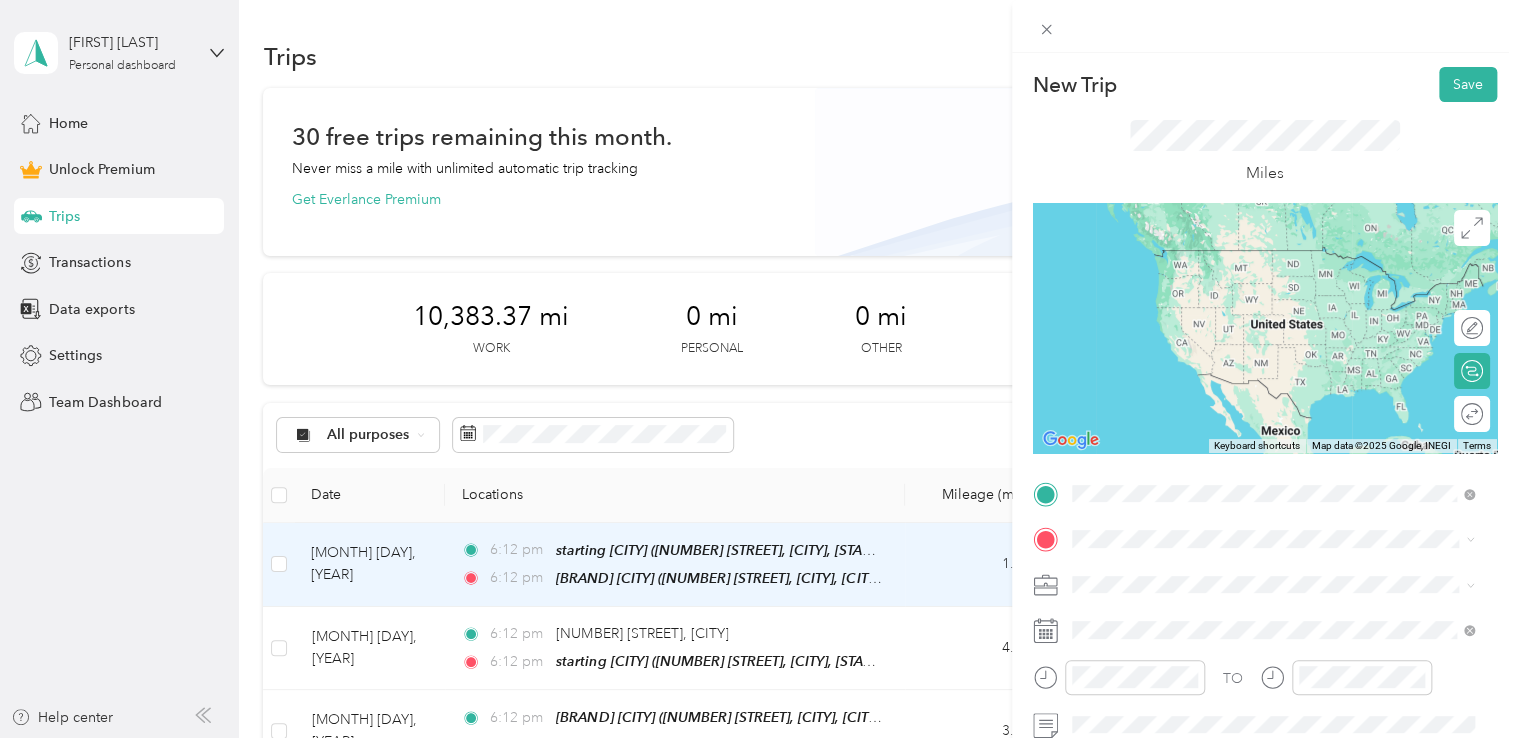 click on "[NUMBER] [STREET], [CITY], [POSTAL_CODE], [CITY], [STATE], [COUNTRY]" at bounding box center (1278, 290) 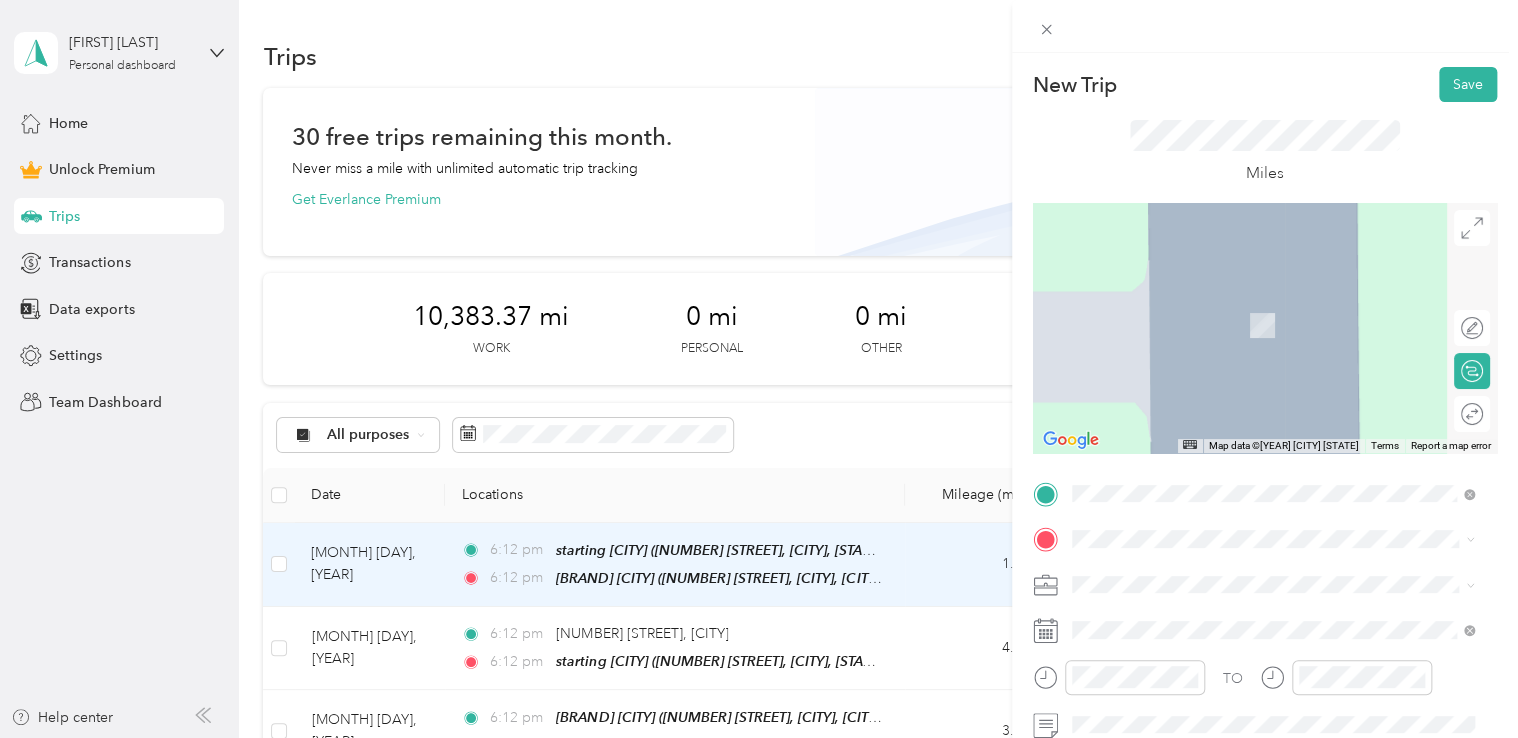 click on "[STREET]
[CITY], [STATE] [POSTAL_CODE], [COUNTRY]" at bounding box center [1253, 488] 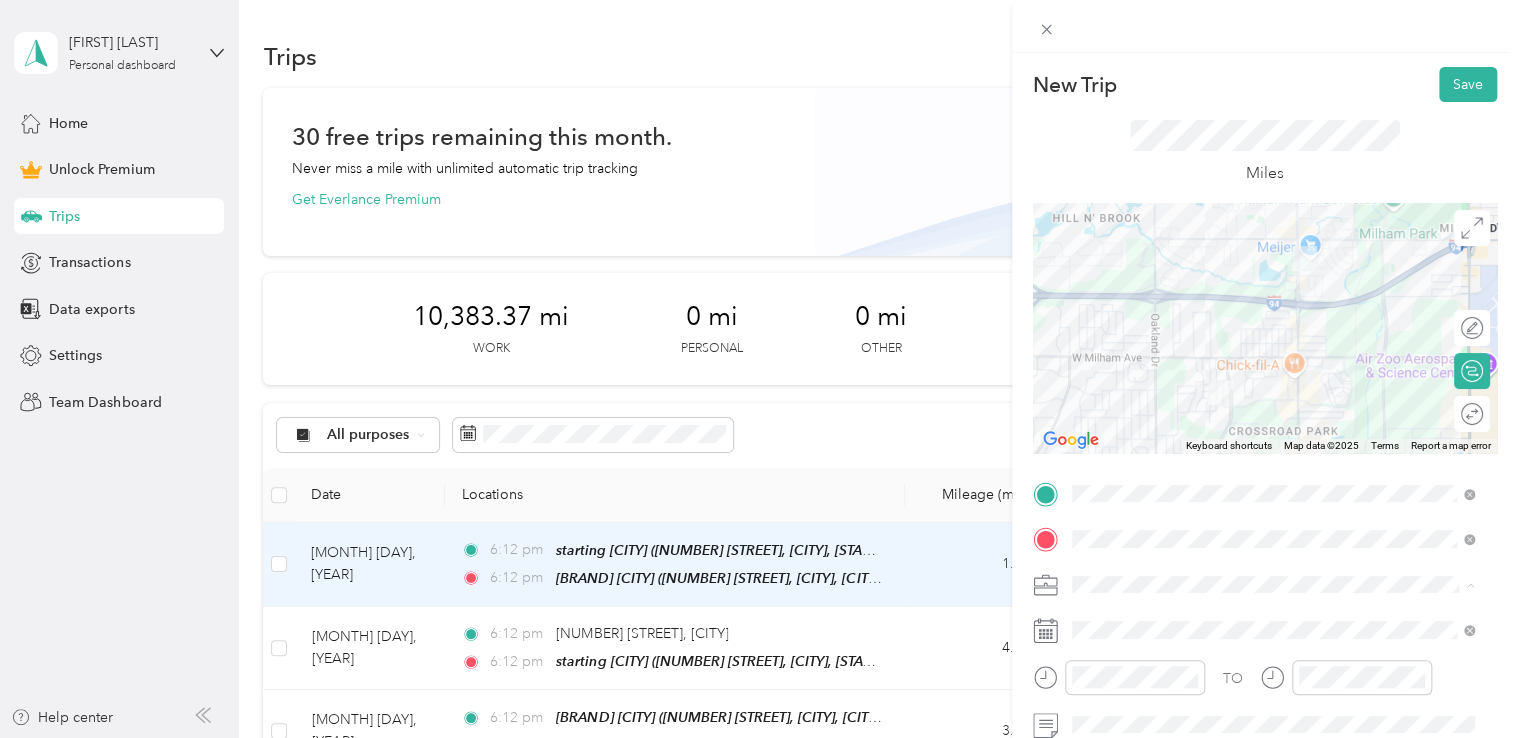 click on "[BRAND]" at bounding box center [1273, 374] 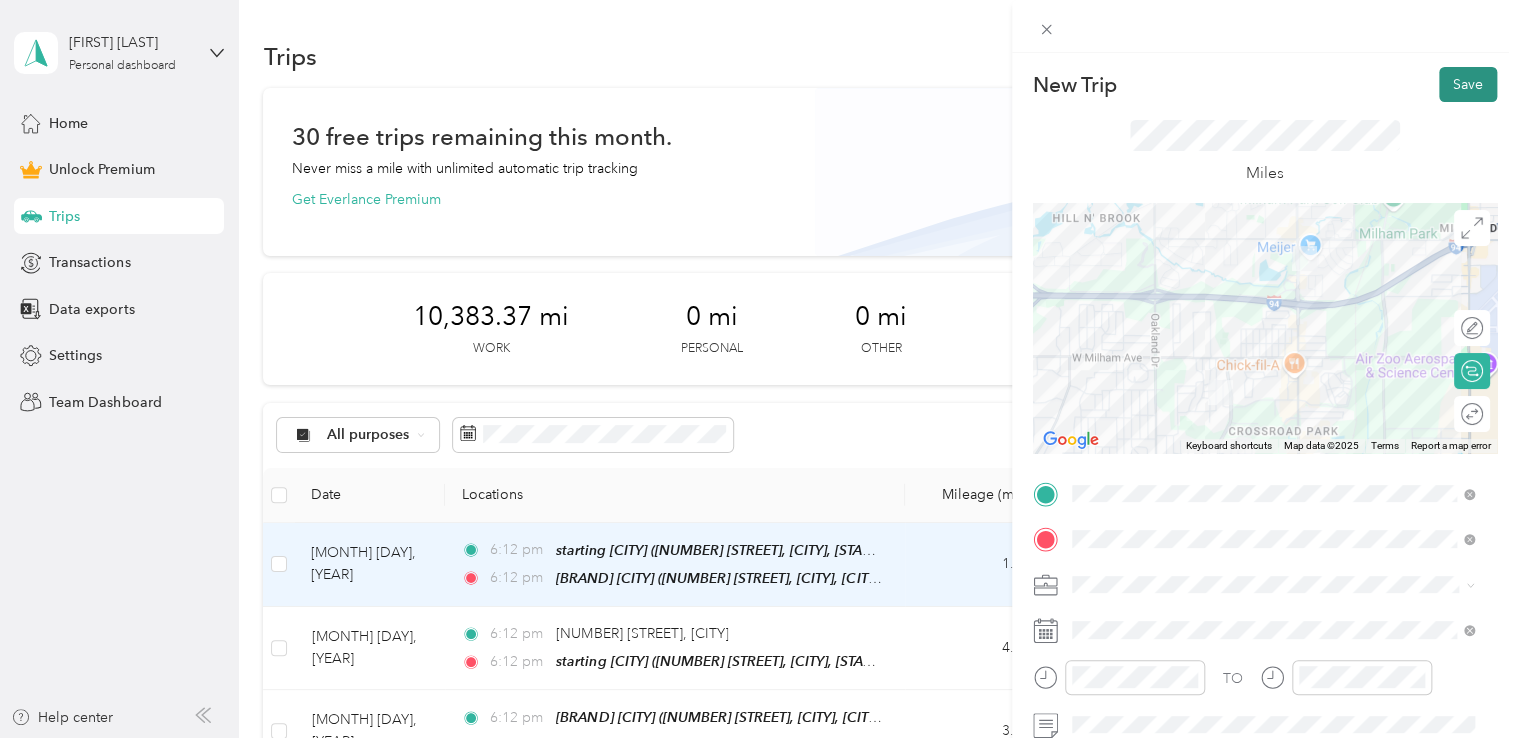 click on "Save" at bounding box center [1468, 84] 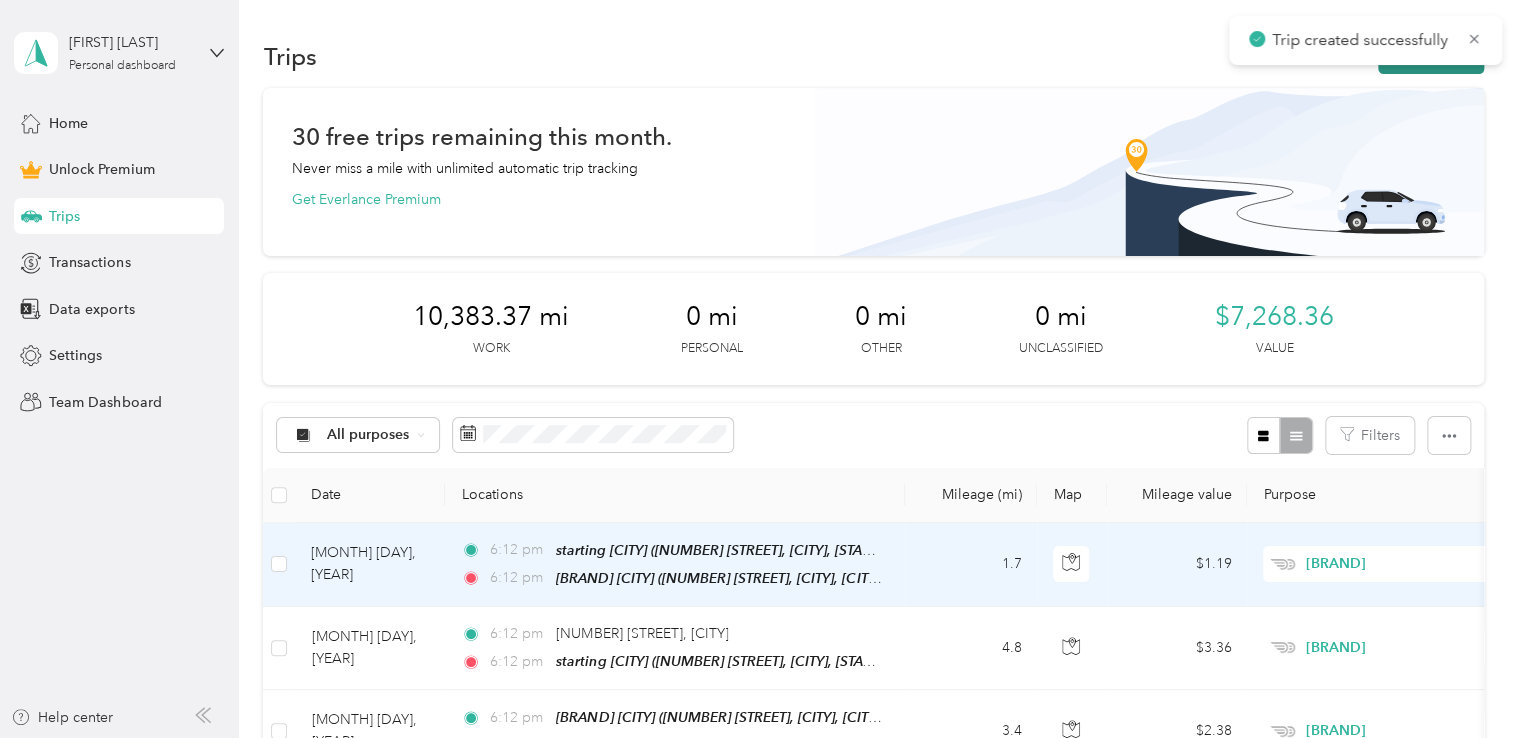 click on "New trip" at bounding box center [1431, 56] 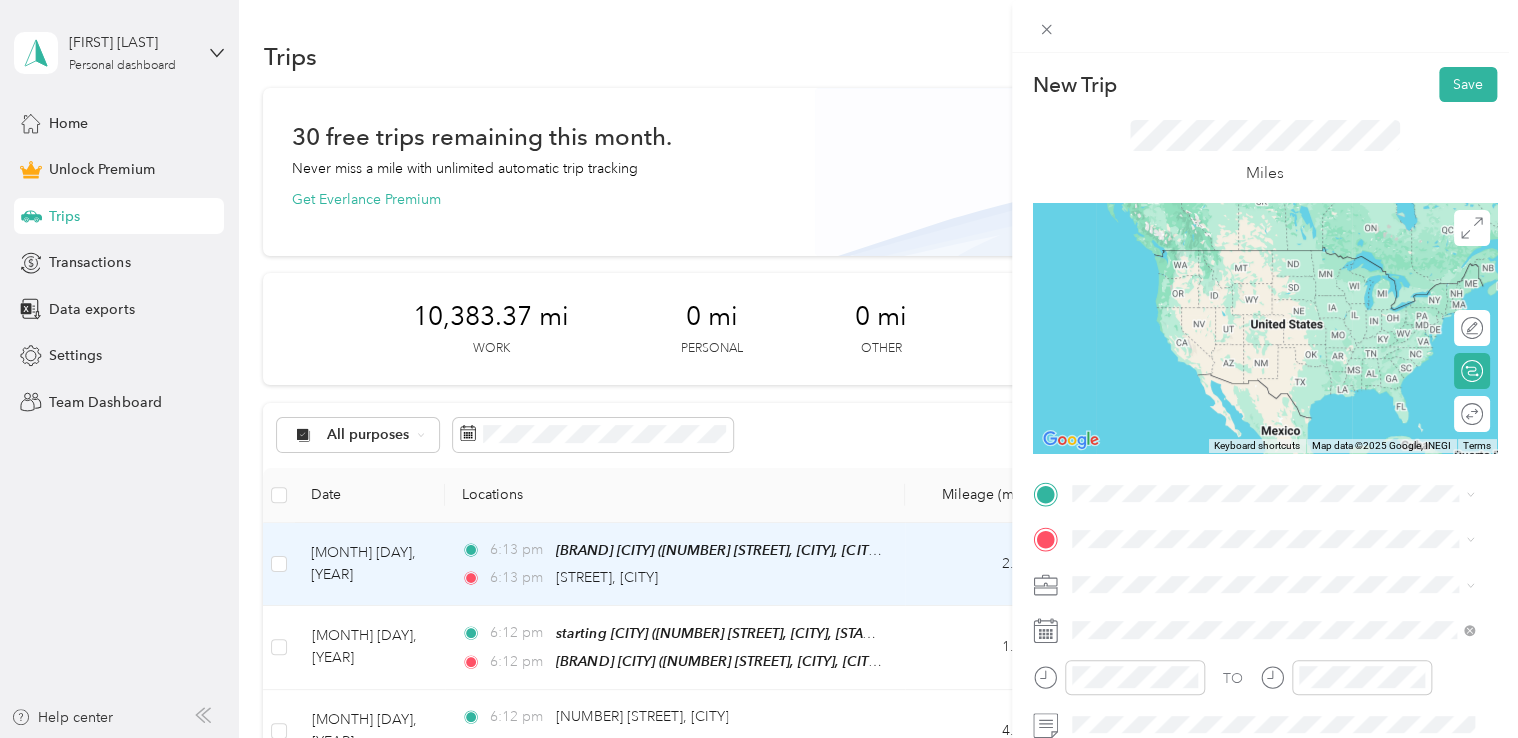 click on "[STREET]
[CITY], [STATE] [POSTAL_CODE], [COUNTRY]" at bounding box center (1253, 572) 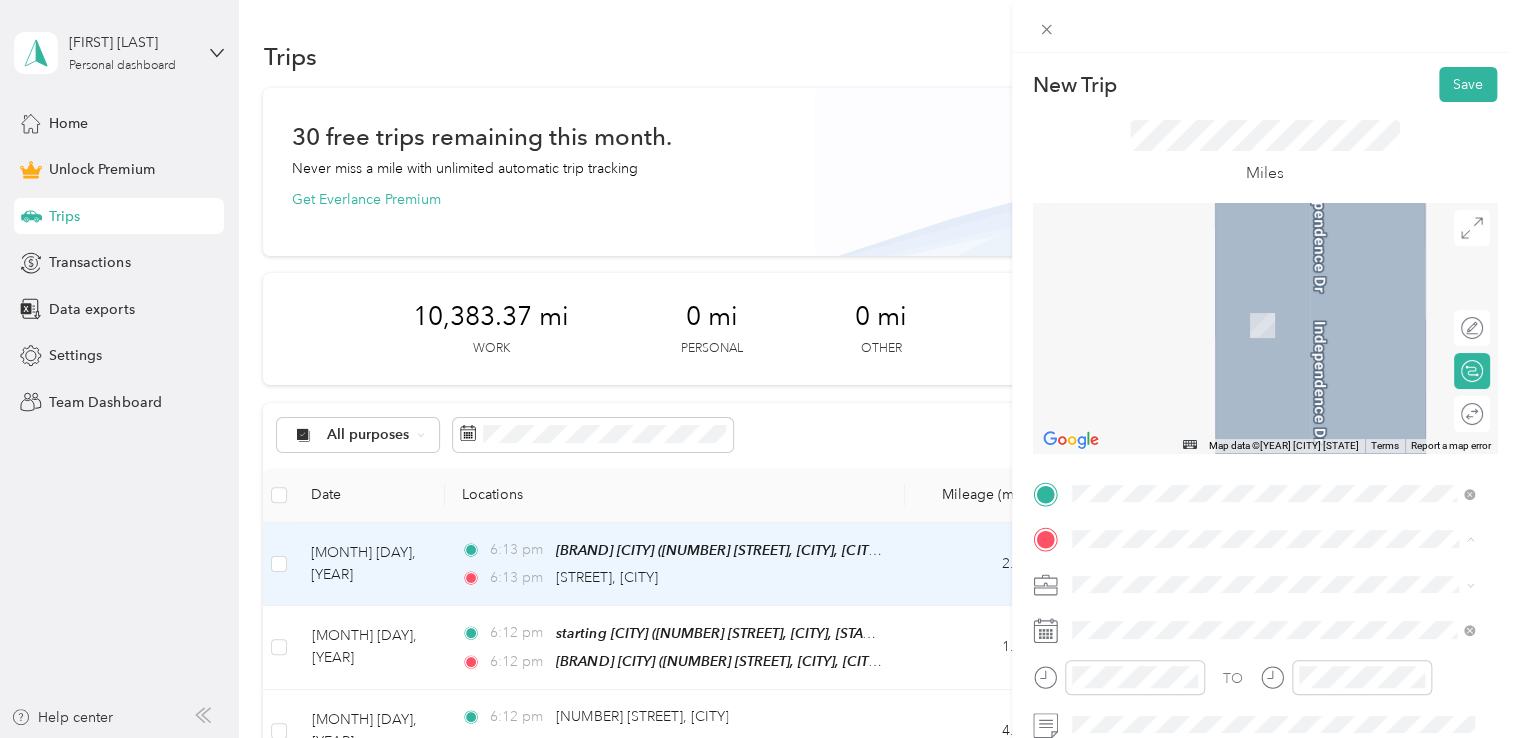 click on "starting [CITY]" at bounding box center [1156, 303] 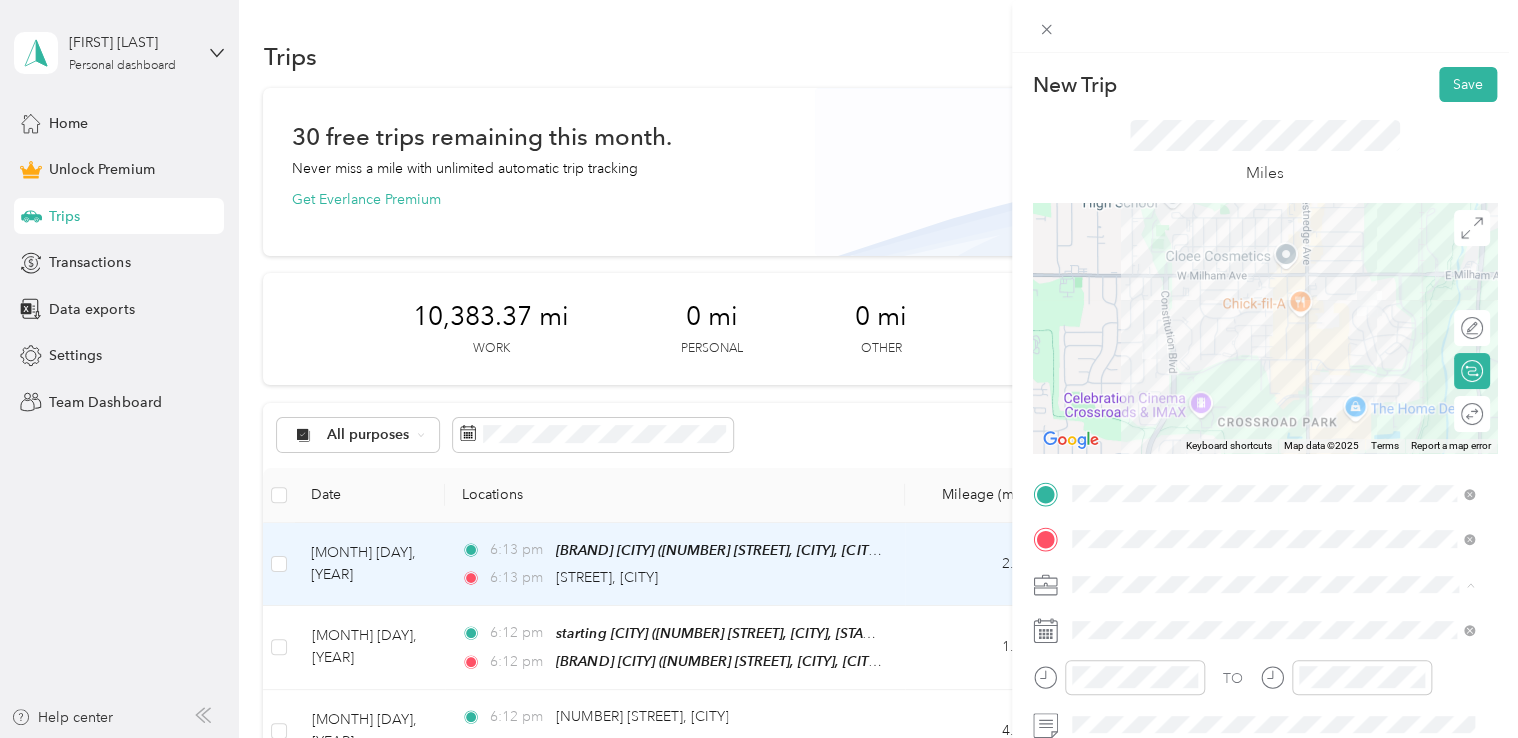click on "[BRAND]" at bounding box center [1273, 374] 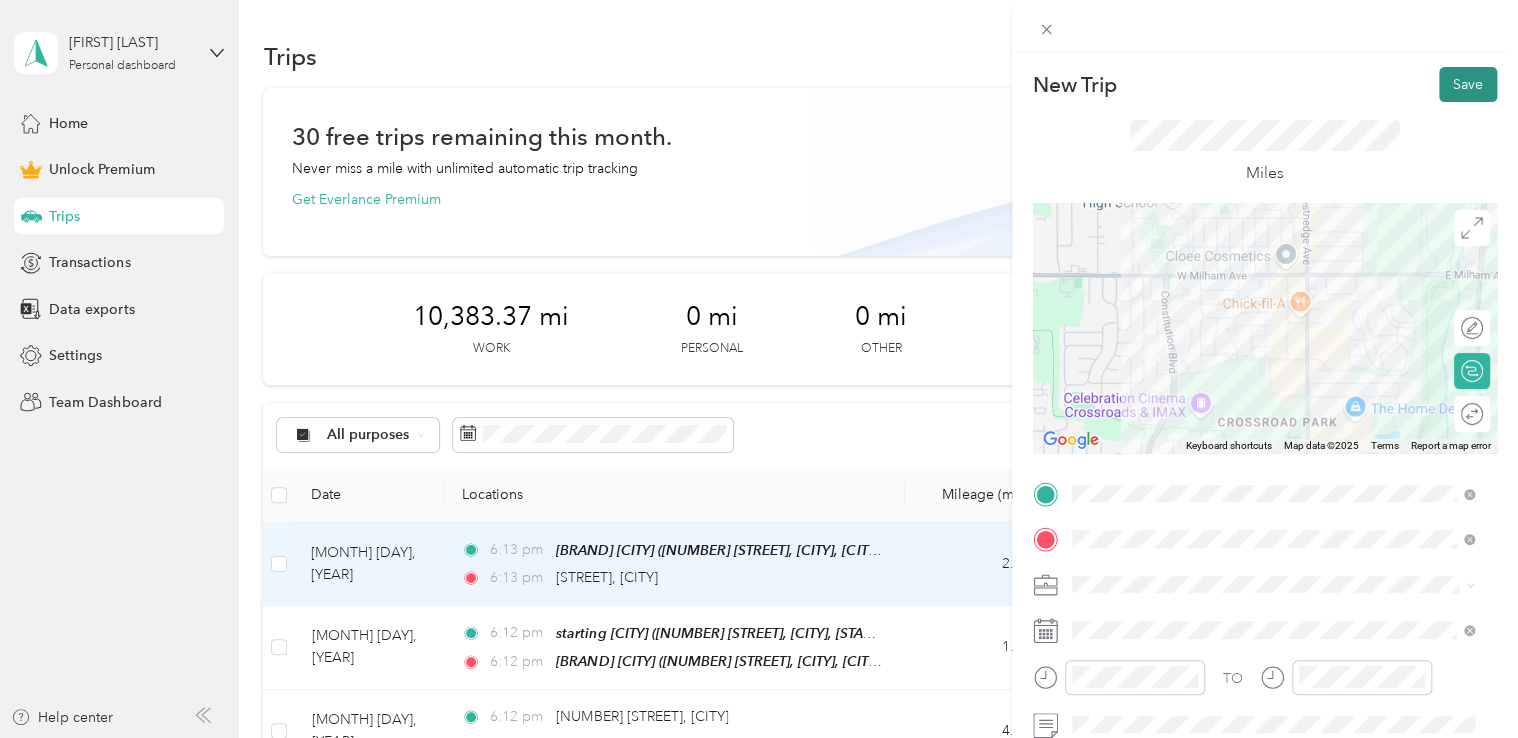 click on "Save" at bounding box center [1468, 84] 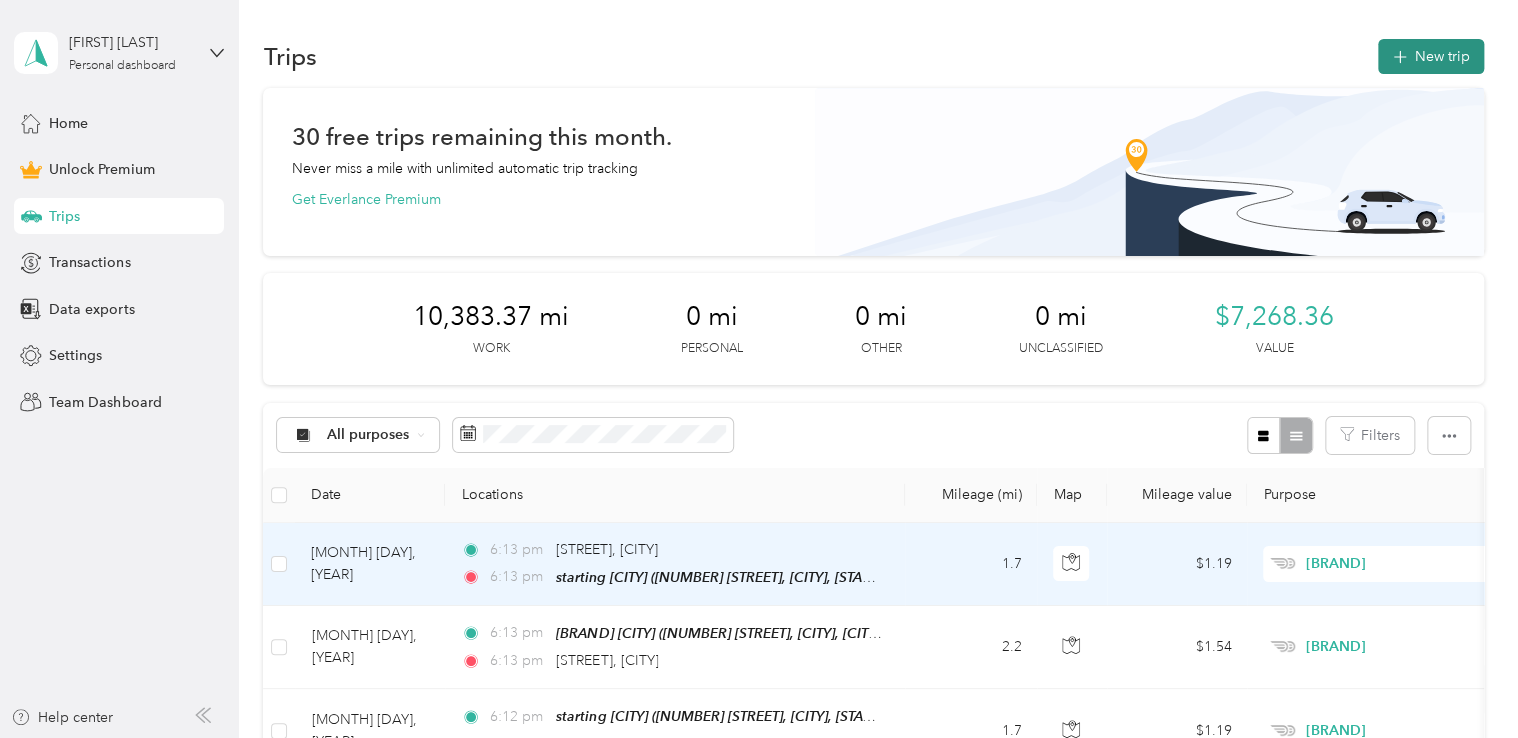 click 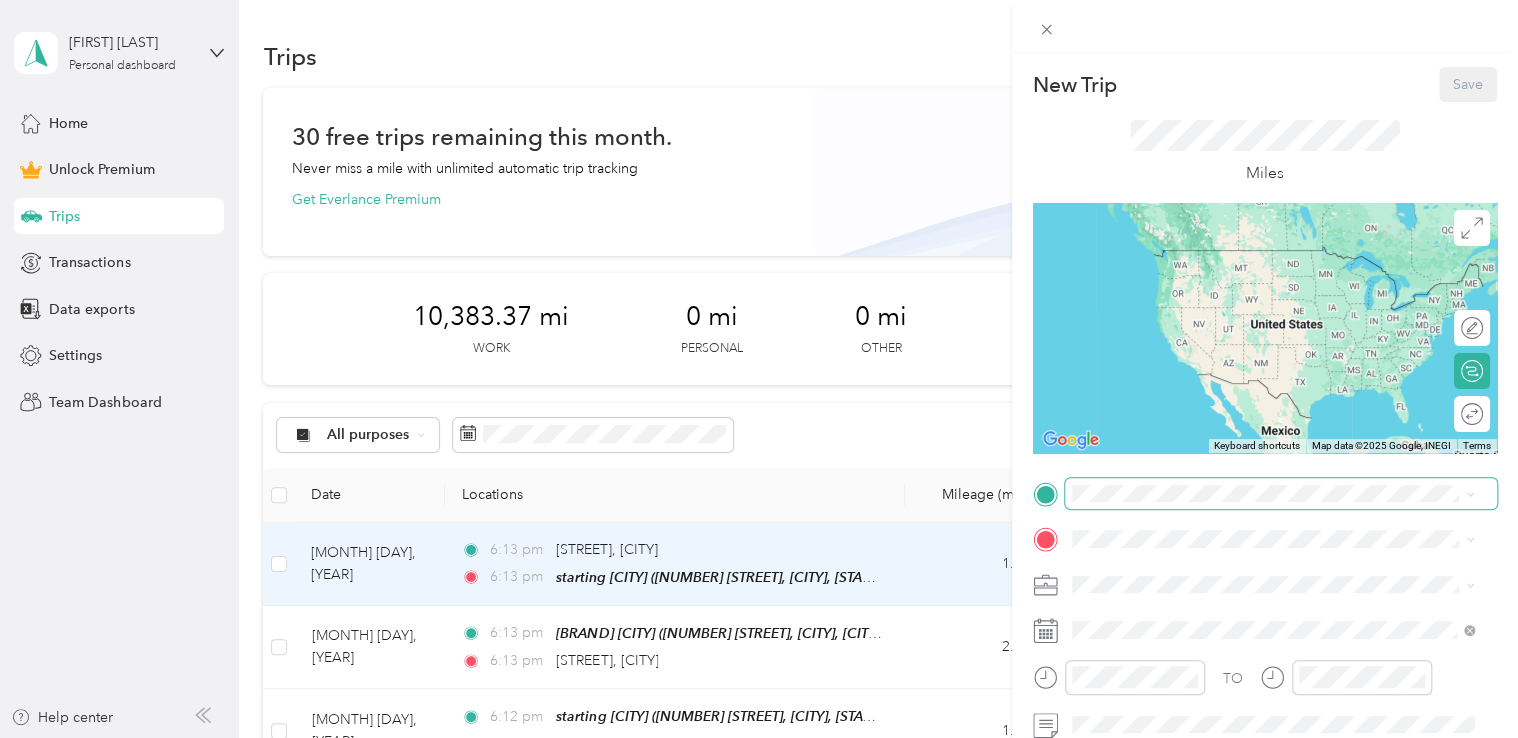 click at bounding box center (1281, 494) 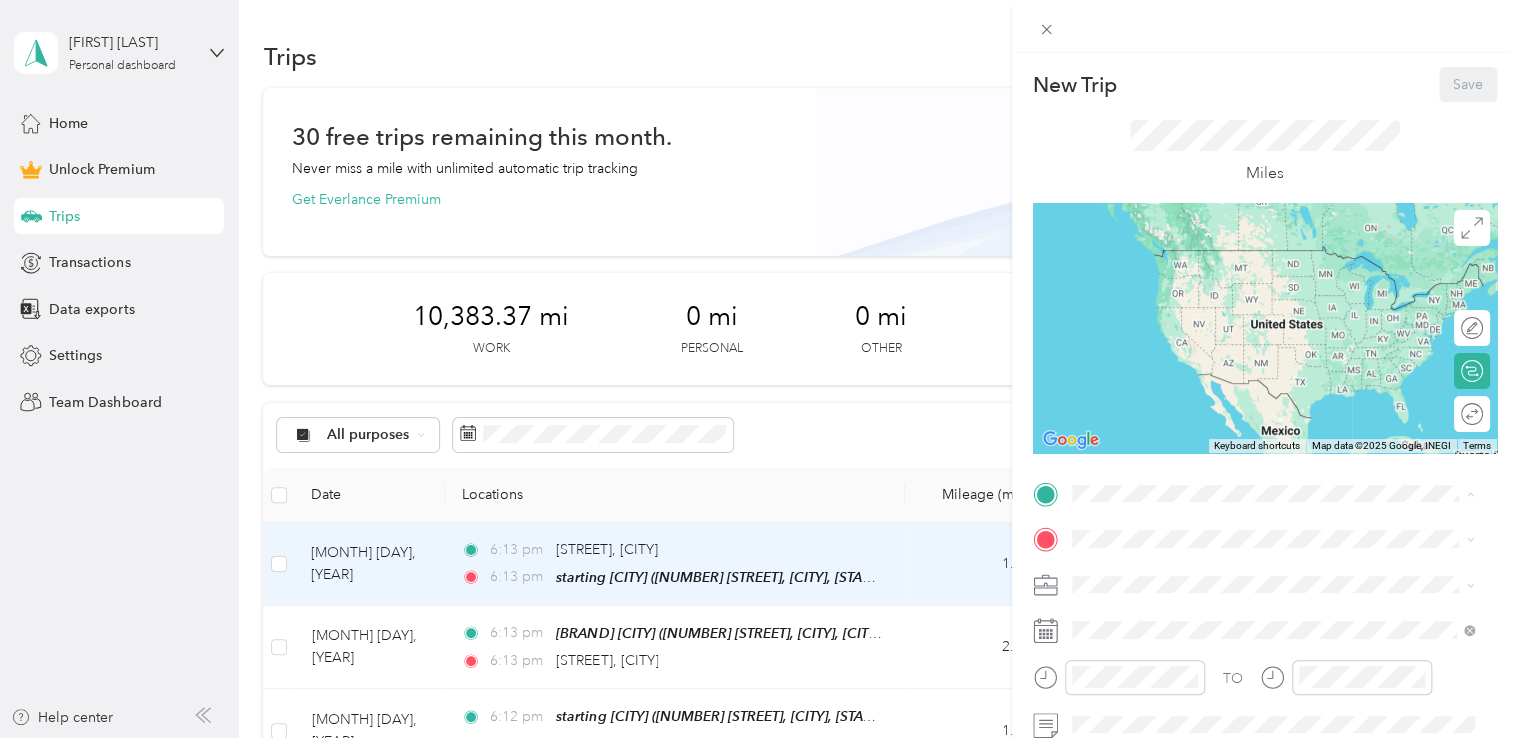 click on "[NUMBER] [STREET], [CITY], [POSTAL_CODE], [CITY], [STATE], [COUNTRY]" at bounding box center [1278, 290] 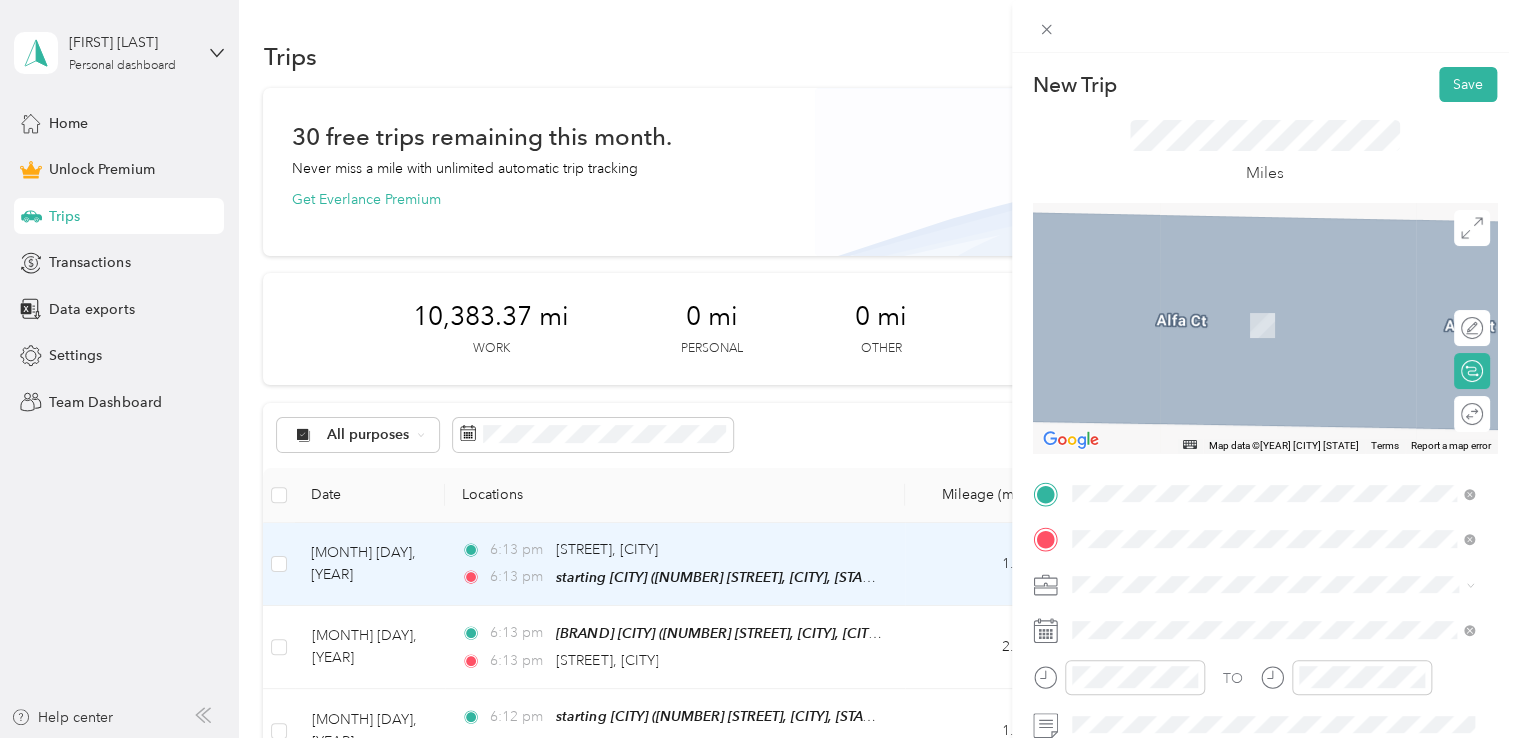 click on "[BRAND] [CITY] ([NUMBER] [STREET], [CITY], [CITY], [STATE])" at bounding box center (1288, 325) 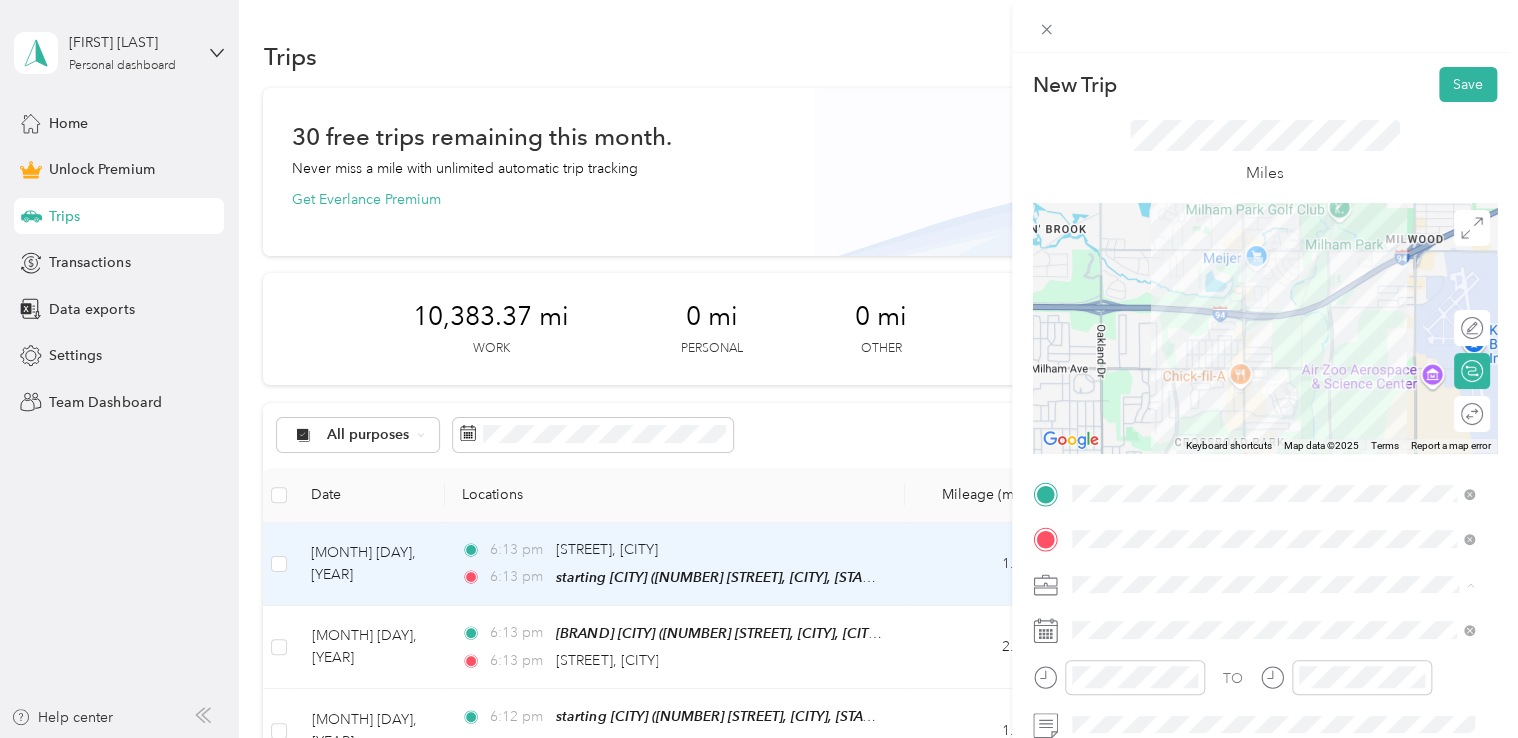 click on "[BRAND]" at bounding box center [1273, 374] 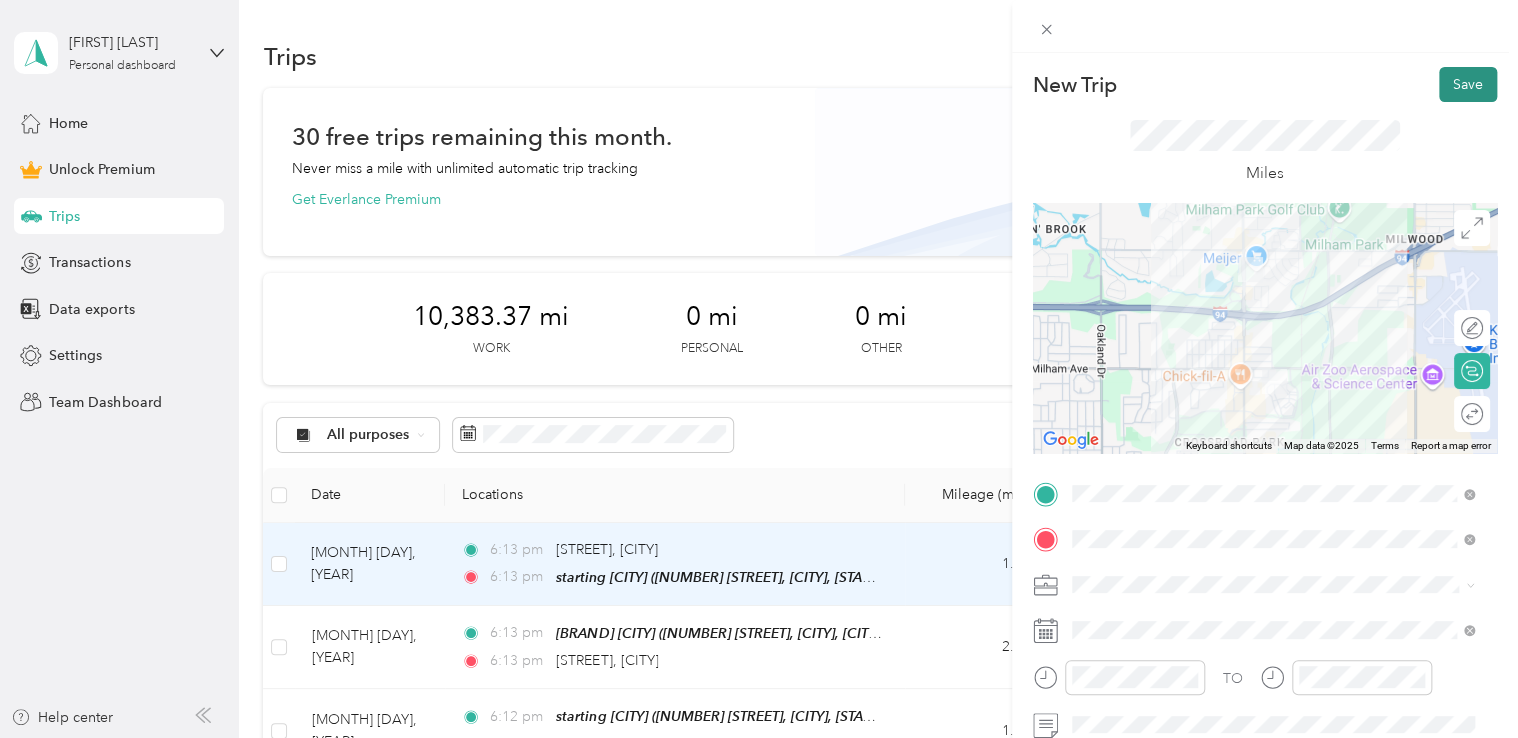 click on "Save" at bounding box center (1468, 84) 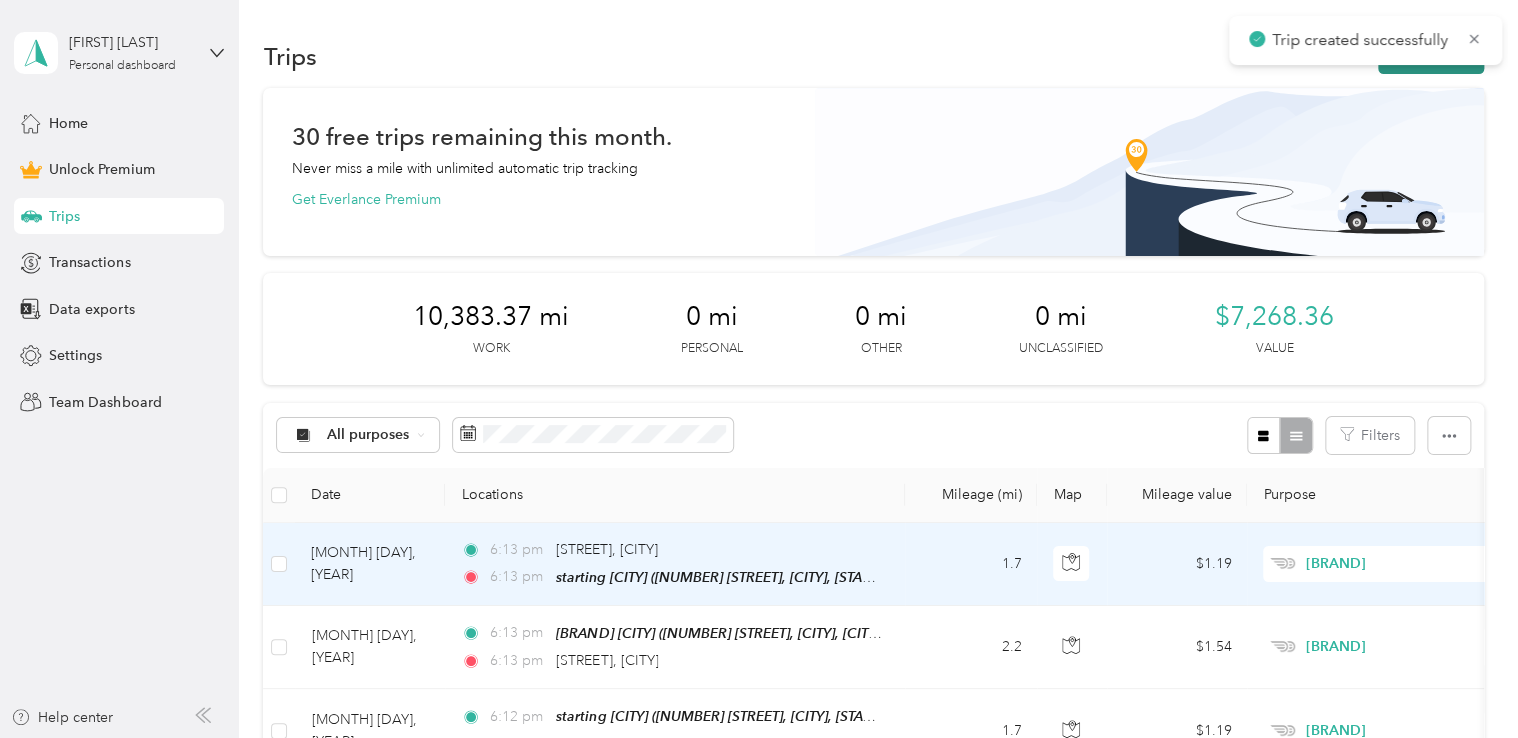 click on "New trip" at bounding box center (1431, 56) 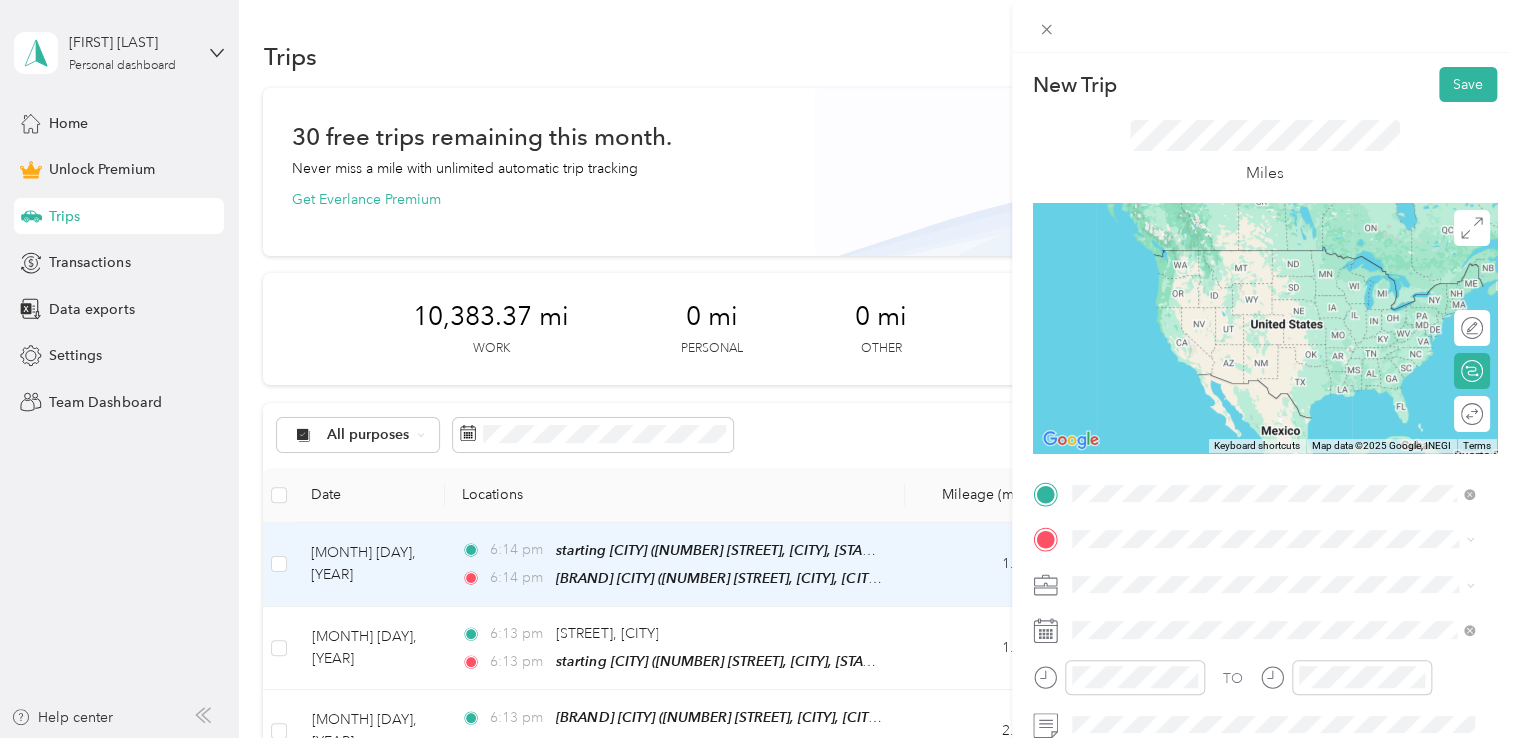 click on "[NUMBER] [STREET], [CITY], [POSTAL_CODE], [CITY], [STATE], [COUNTRY]" at bounding box center (1278, 290) 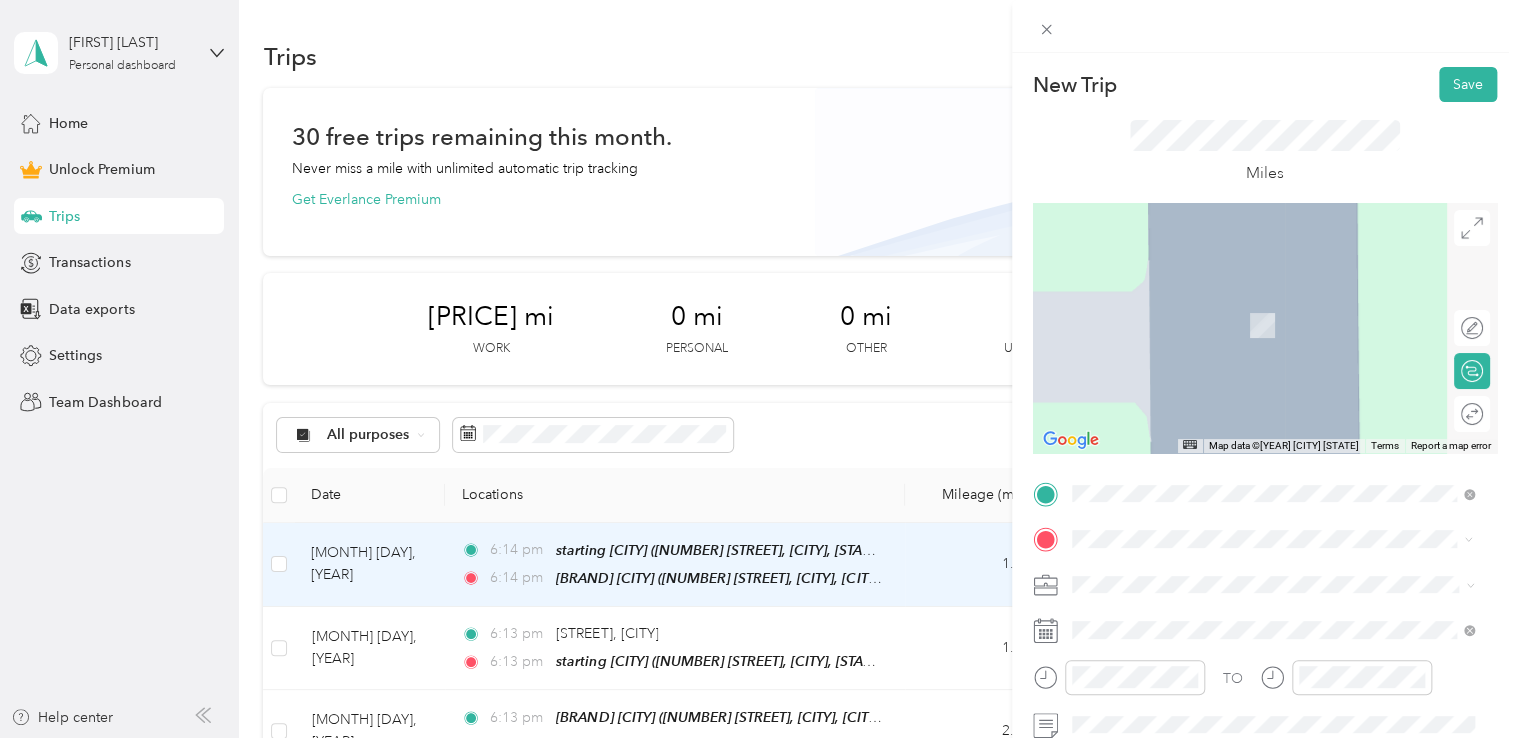 click on "[NUMBER] [STREET]
[CITY], [STATE] [POSTAL_CODE], [COUNTRY]" at bounding box center (1253, 619) 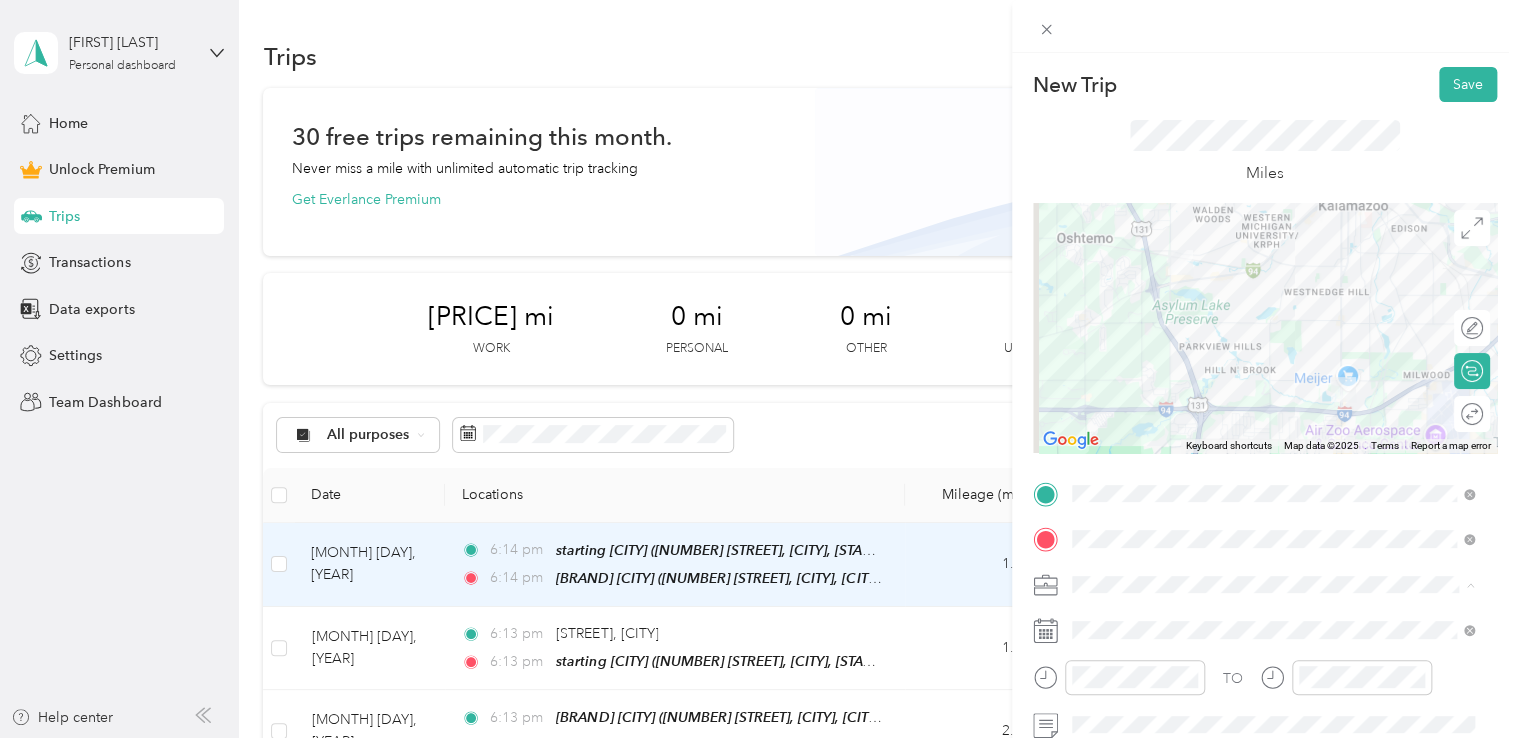 click on "[BRAND]" at bounding box center [1107, 374] 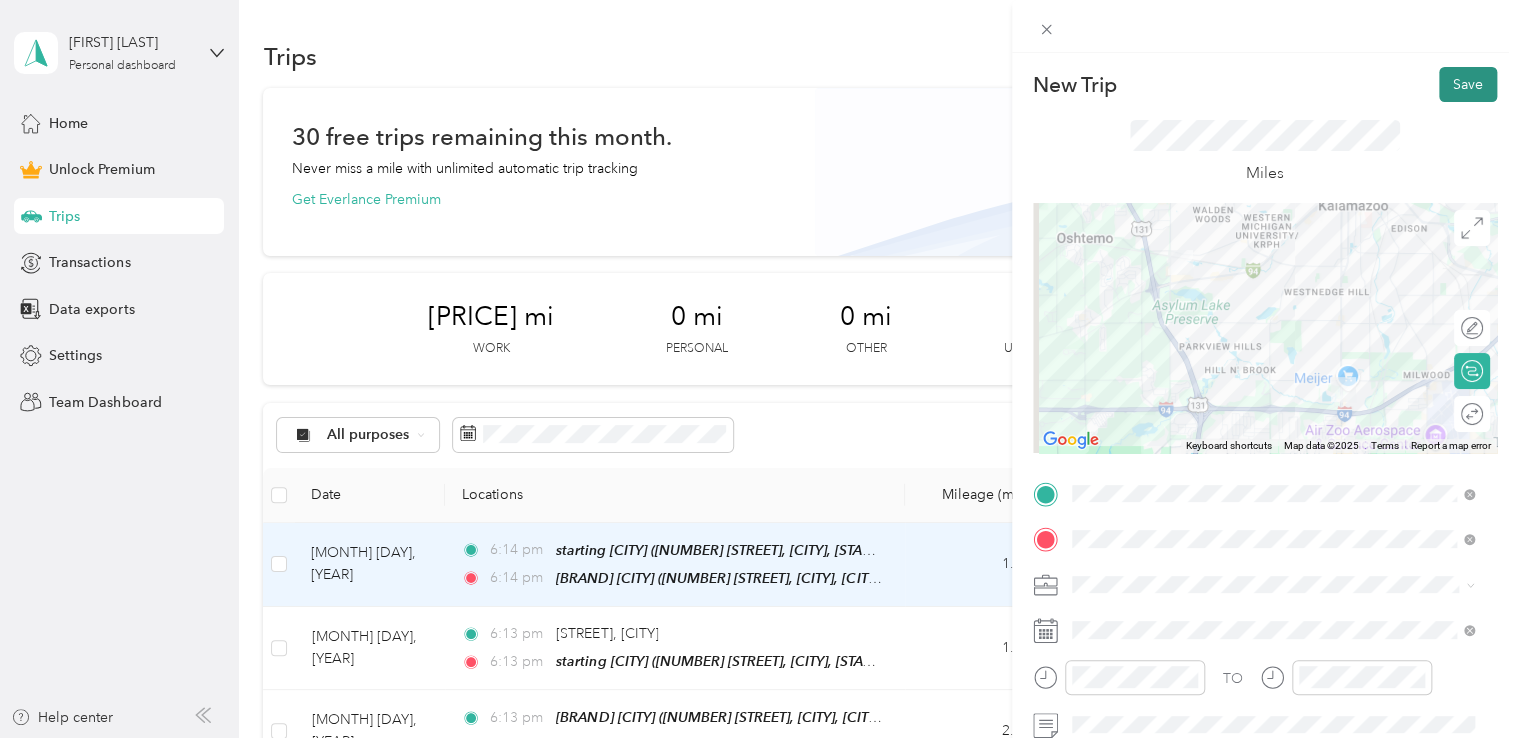 click on "Save" at bounding box center (1468, 84) 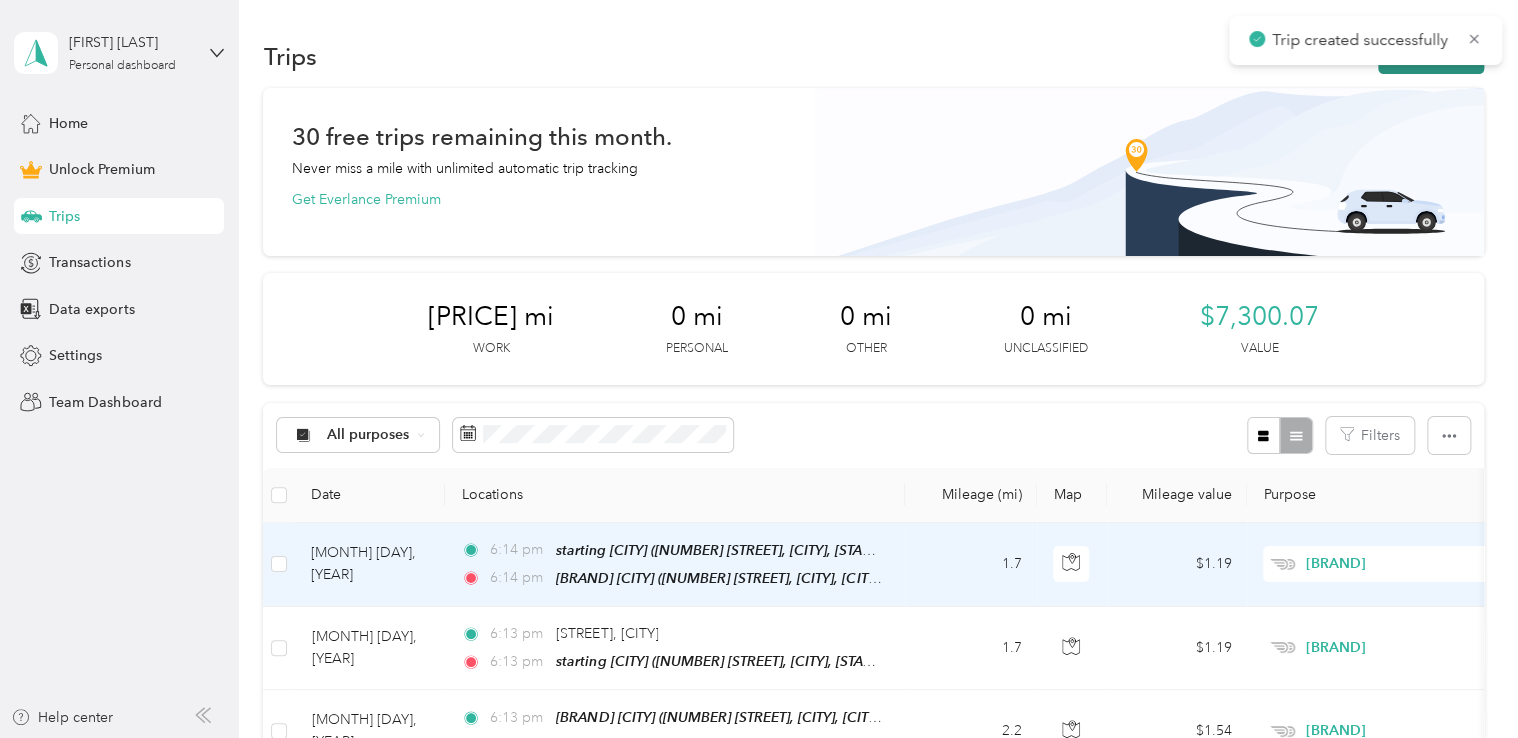 click on "New trip" at bounding box center [1431, 56] 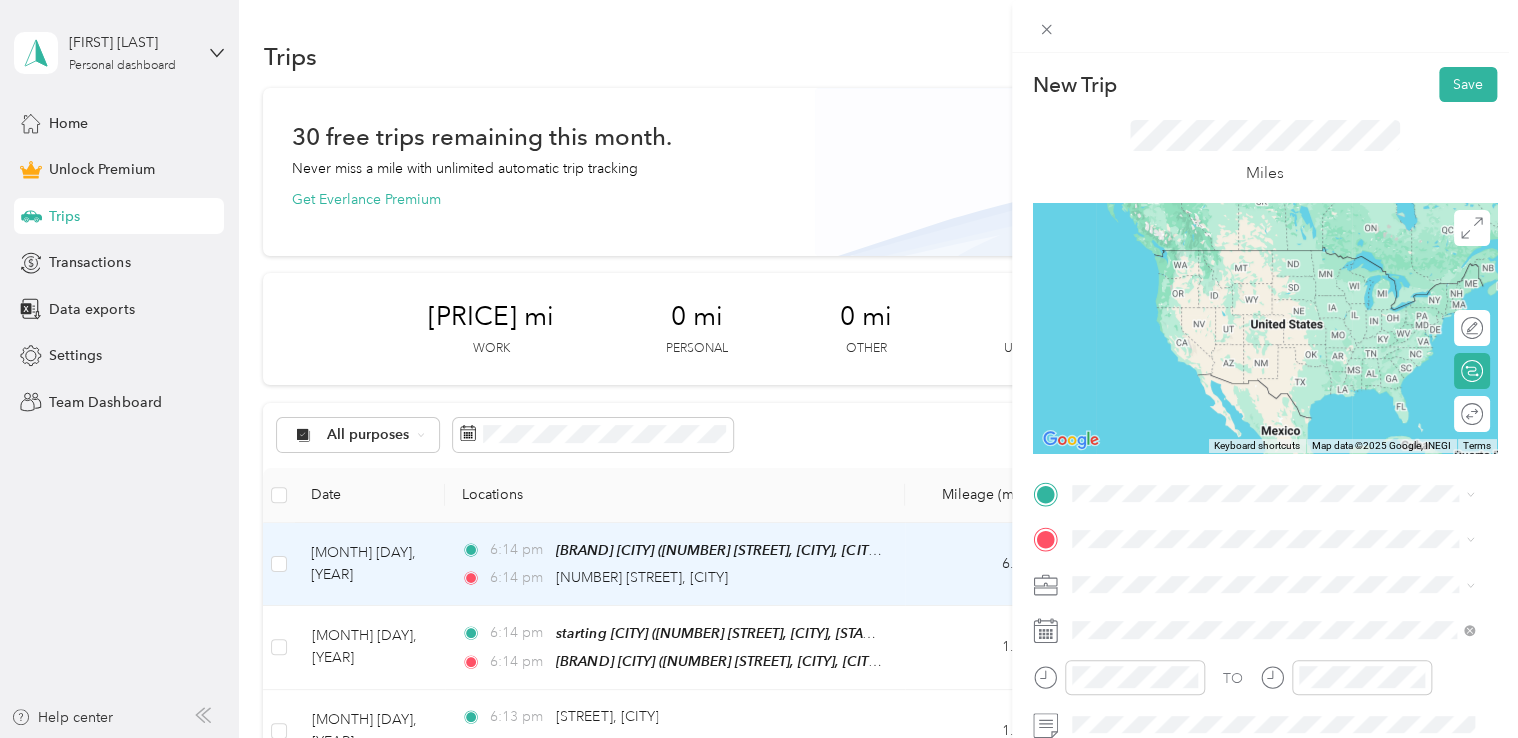 click on "[NUMBER] [STREET]
[CITY], [STATE] [POSTAL_CODE], [COUNTRY]" at bounding box center [1253, 573] 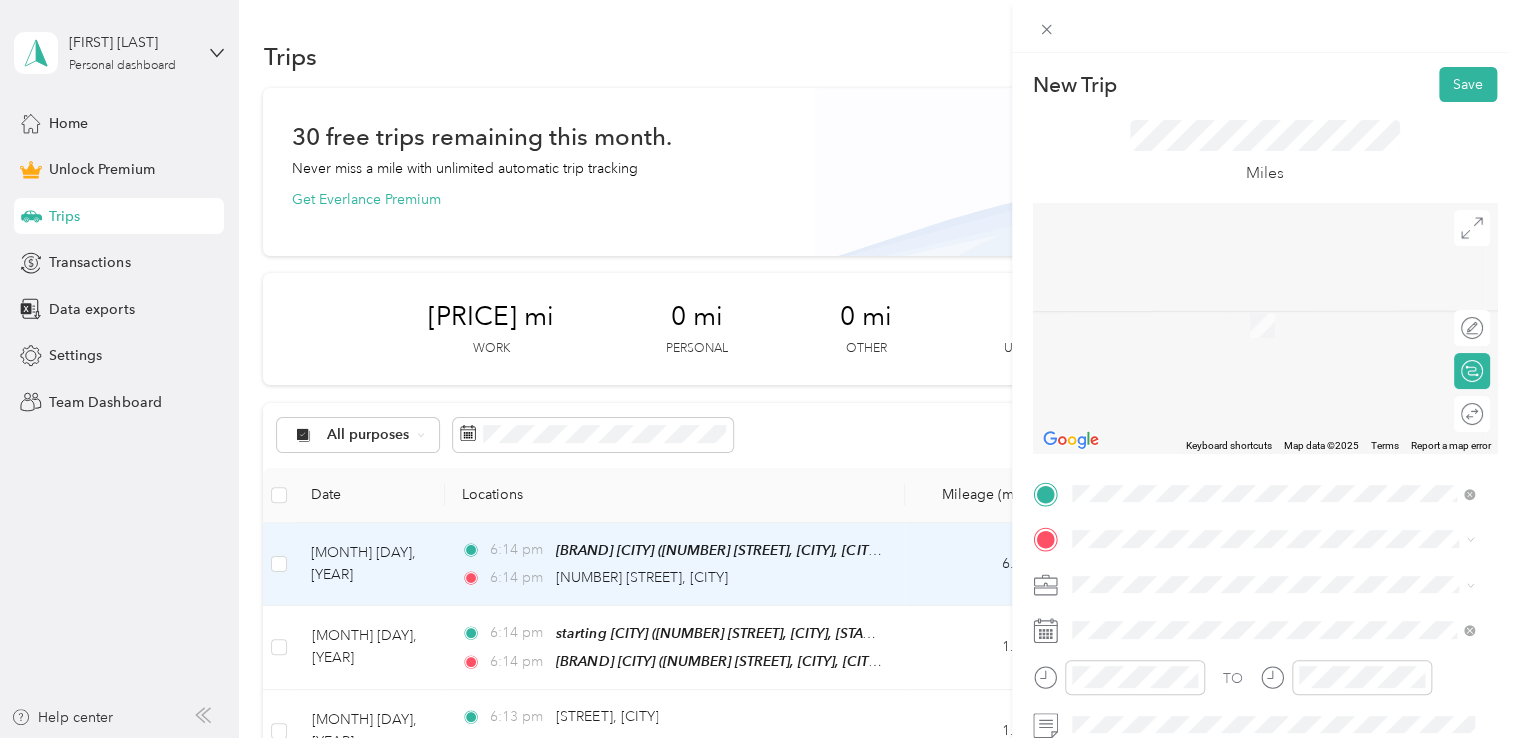 click on "starting [CITY] [NUMBER] [STREET], [CITY], [POSTAL_CODE], [CITY], [STATE], [COUNTRY]" at bounding box center [1288, 325] 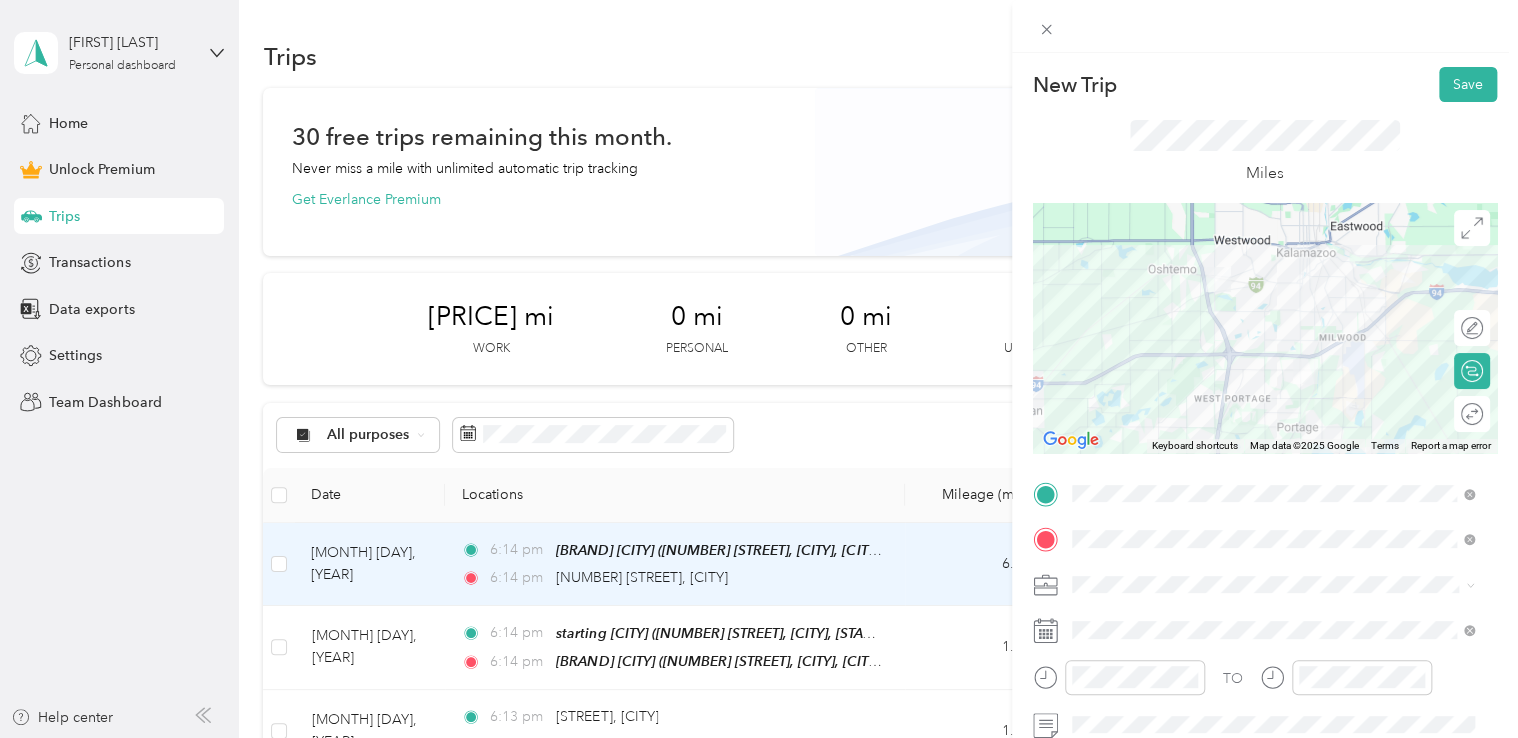 click on "[BRAND]" at bounding box center (1273, 369) 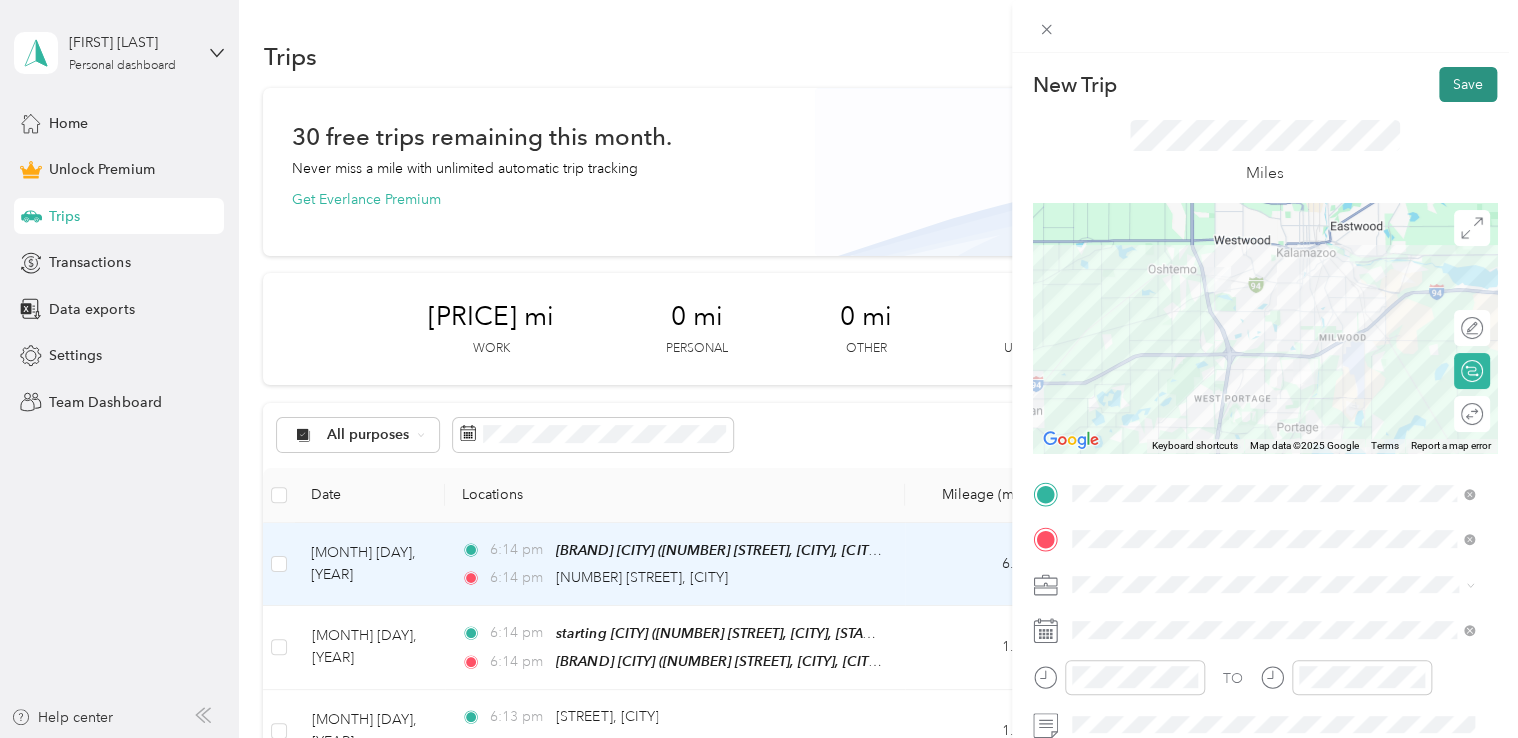 click on "Save" at bounding box center (1468, 84) 